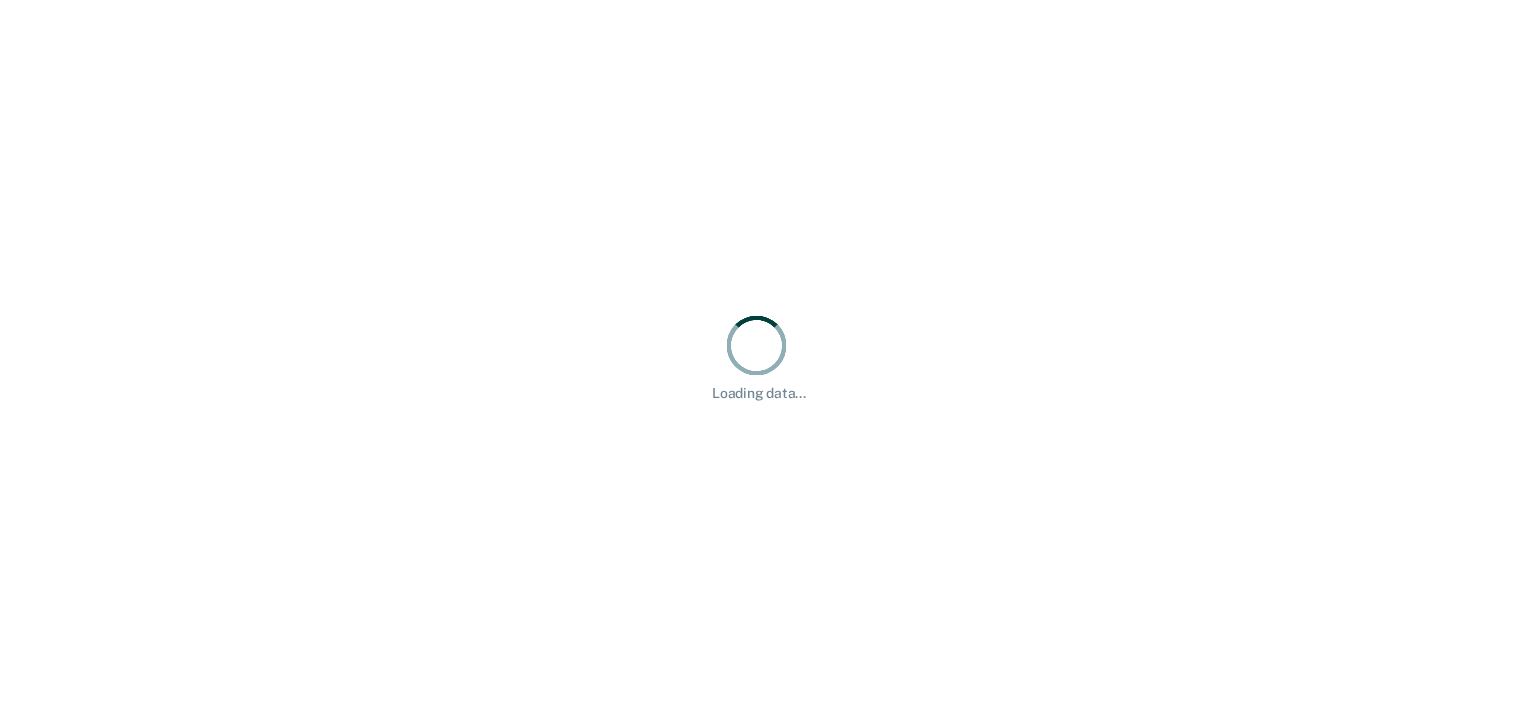 scroll, scrollTop: 0, scrollLeft: 0, axis: both 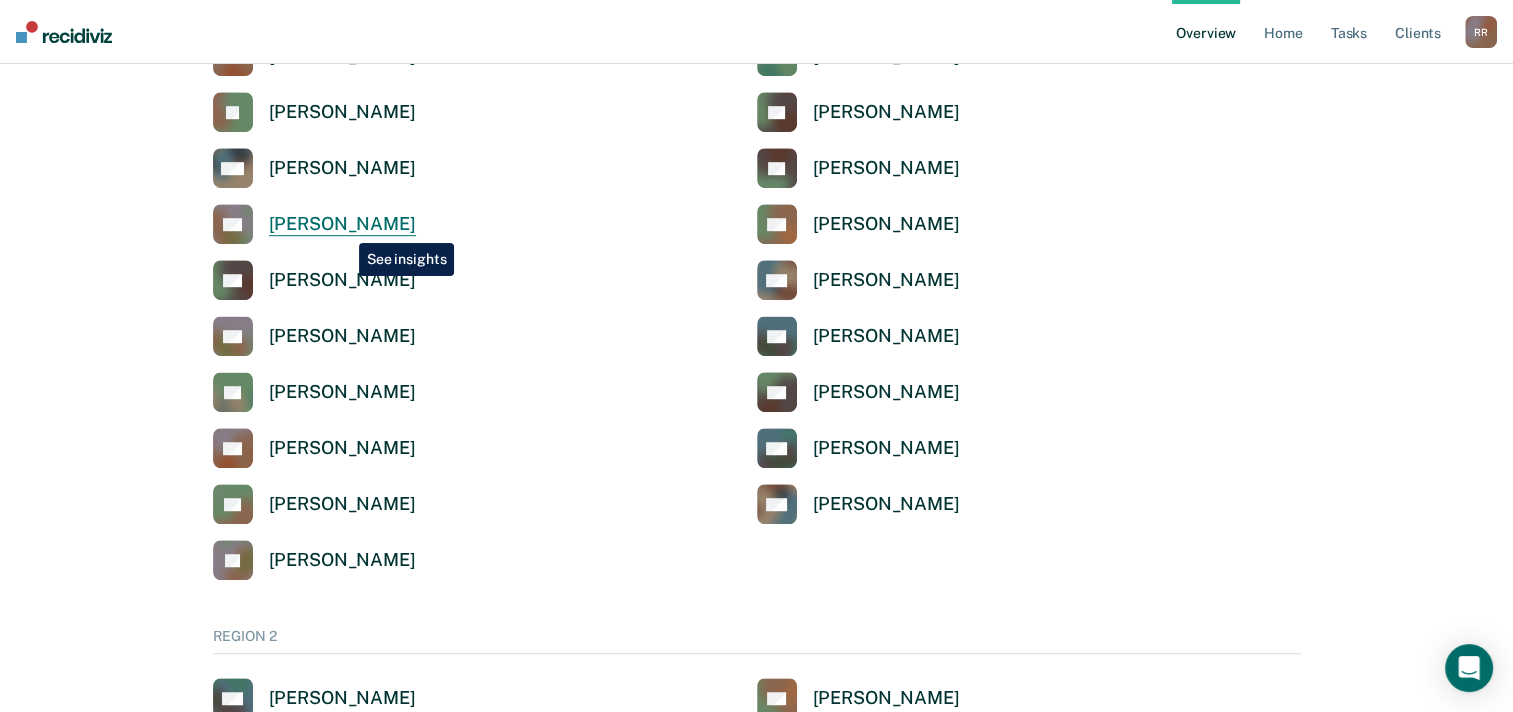 click on "[PERSON_NAME]" at bounding box center [342, 224] 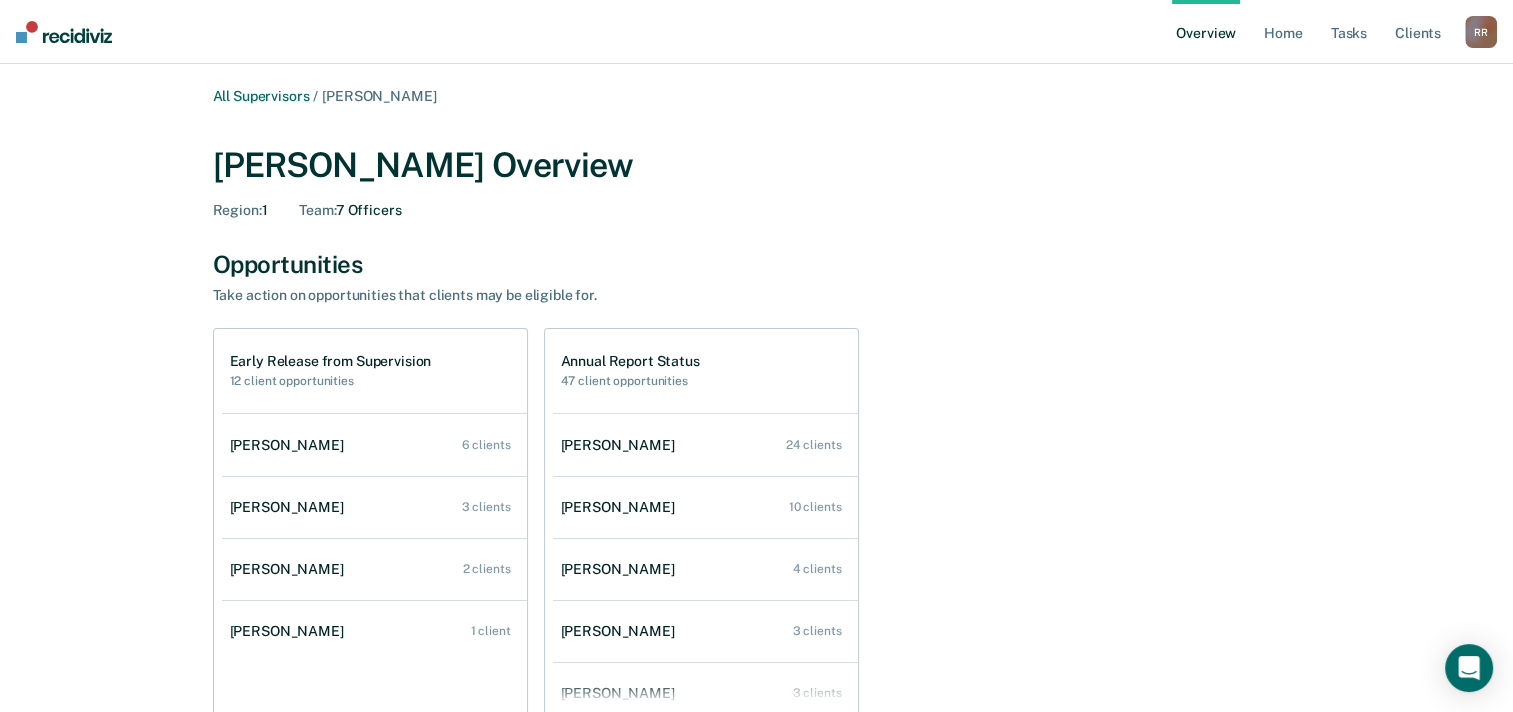 scroll, scrollTop: 100, scrollLeft: 0, axis: vertical 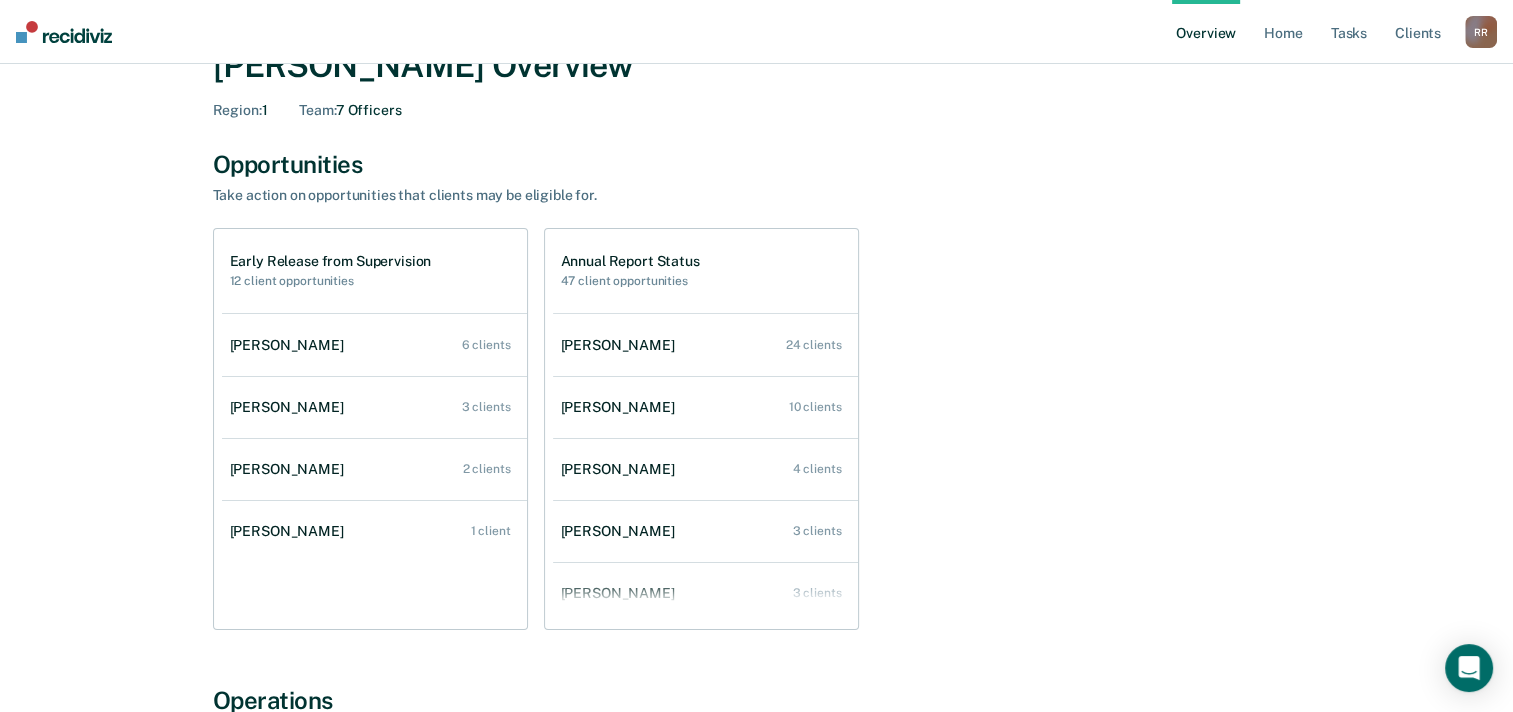 click on "Early Release from Supervision 12 client opportunities [PERSON_NAME]   6 clients [PERSON_NAME]   3 clients [PERSON_NAME]   2 clients [PERSON_NAME]   1 client Annual Report Status 47 client opportunities [PERSON_NAME]   24 clients [PERSON_NAME]   10 clients [PERSON_NAME]   4 clients [PERSON_NAME]   3 clients [PERSON_NAME]   3 clients [PERSON_NAME]   3 clients" at bounding box center (757, 429) 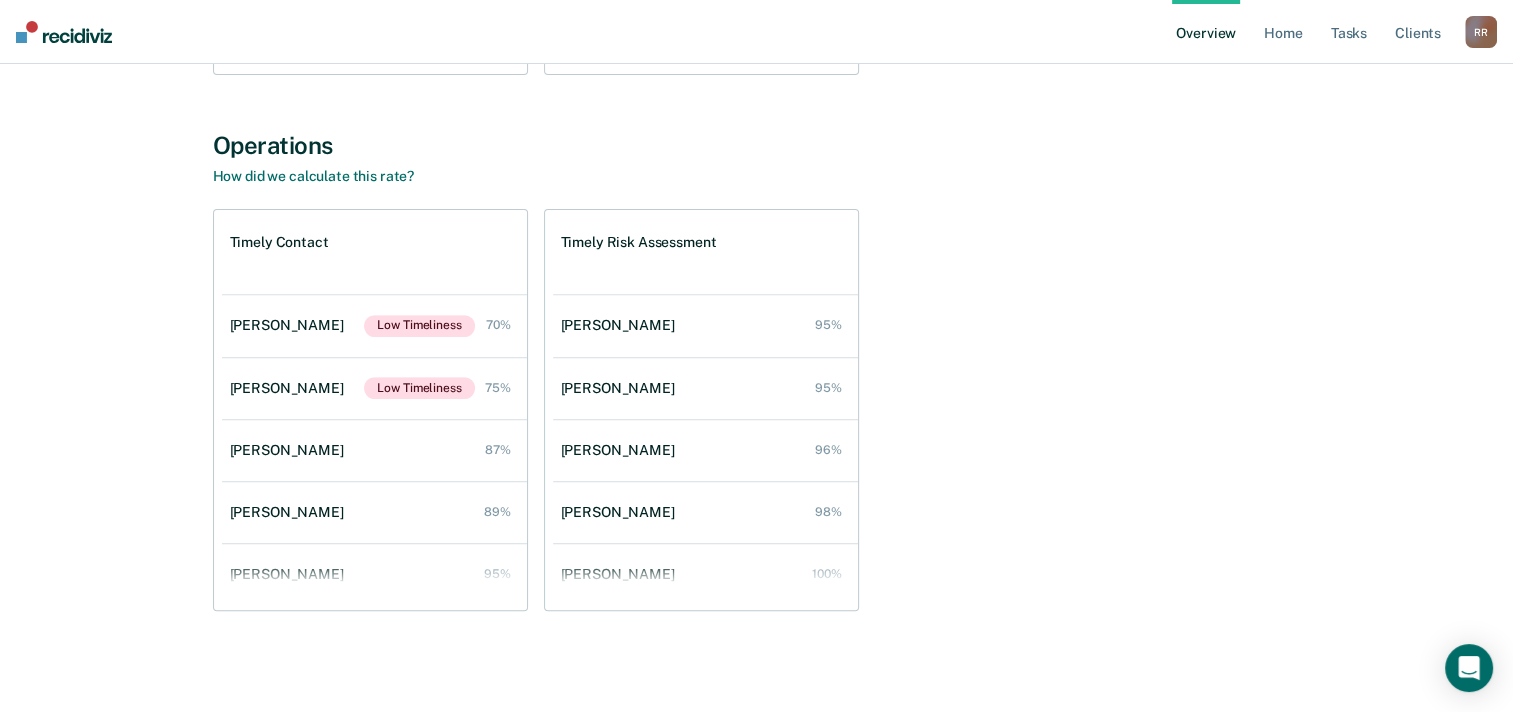 scroll, scrollTop: 657, scrollLeft: 0, axis: vertical 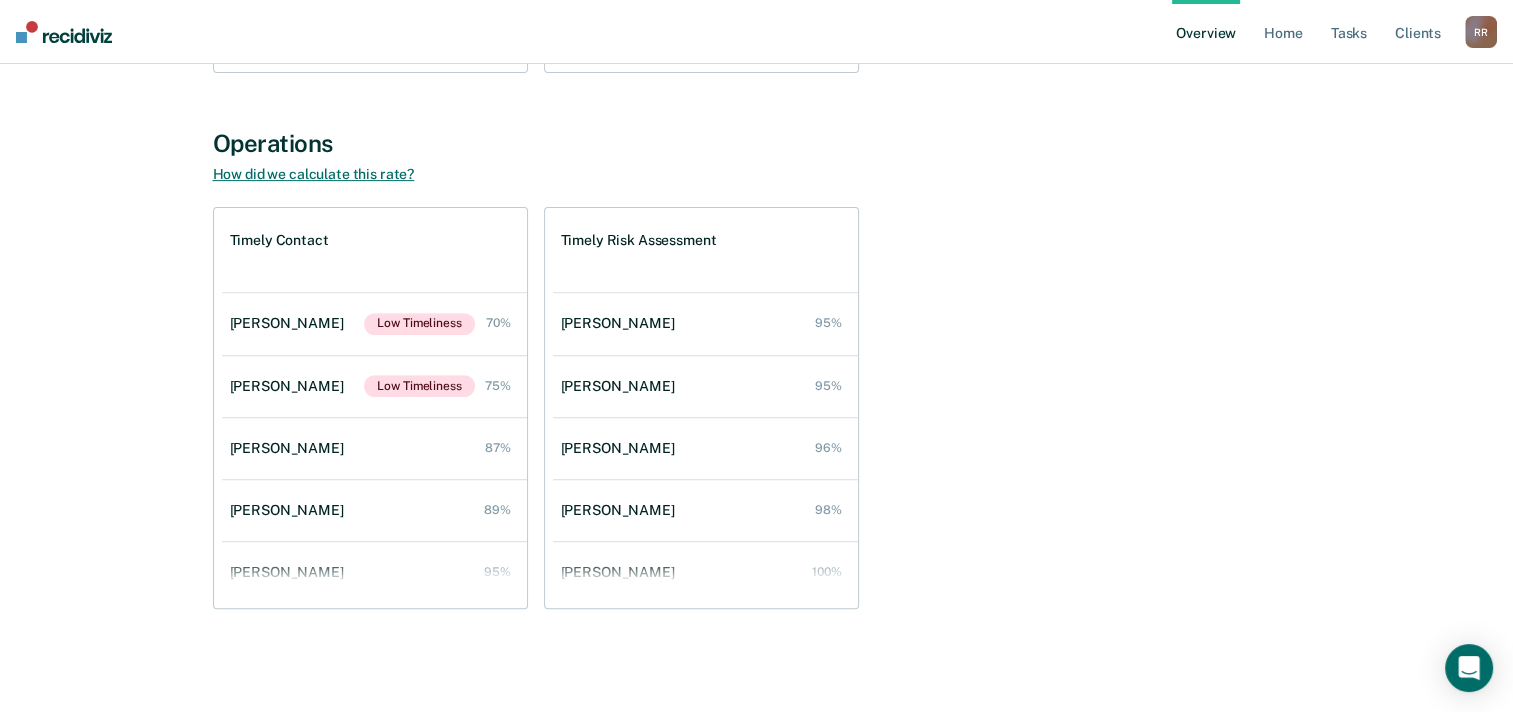 click on "How did we calculate this rate?" at bounding box center [314, 174] 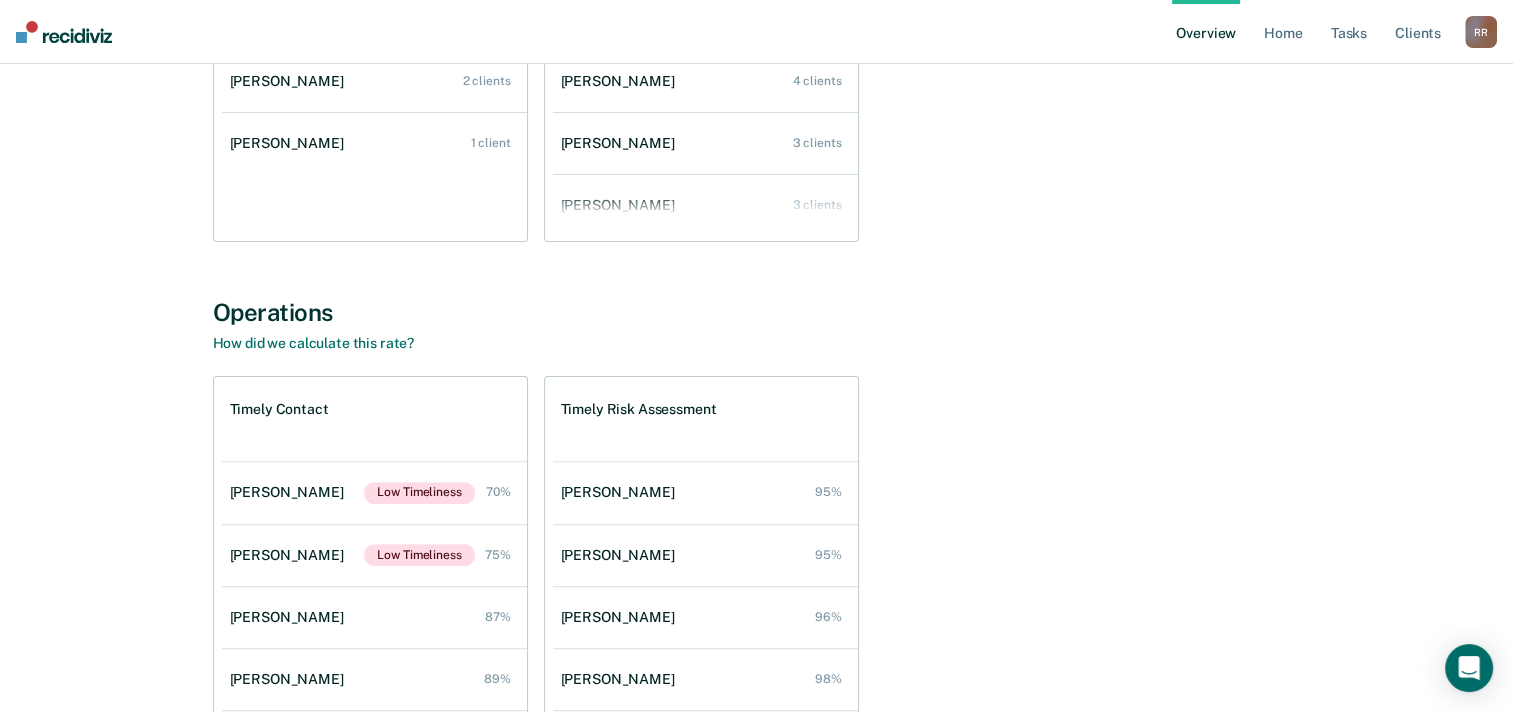 scroll, scrollTop: 457, scrollLeft: 0, axis: vertical 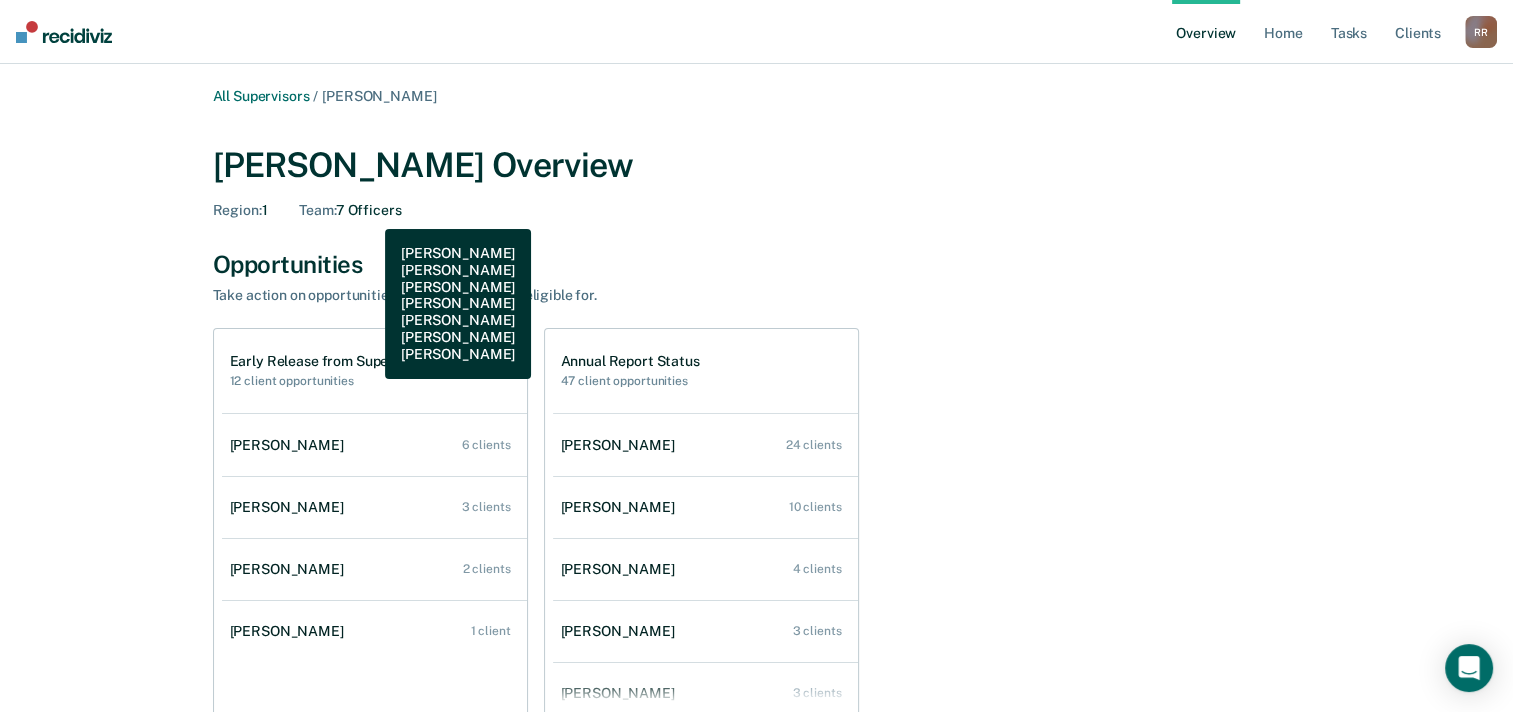 click on "Team :  7 Officers" at bounding box center [350, 210] 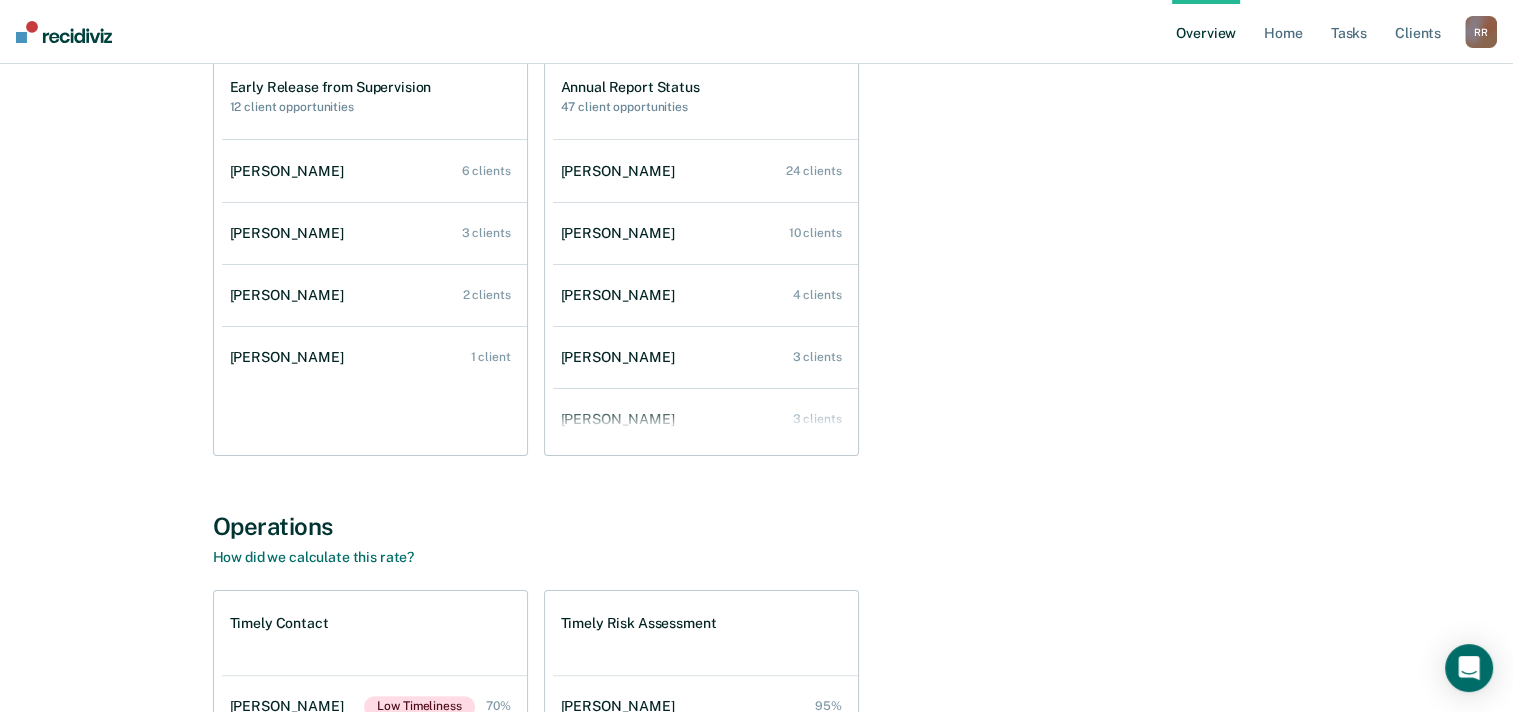 scroll, scrollTop: 157, scrollLeft: 0, axis: vertical 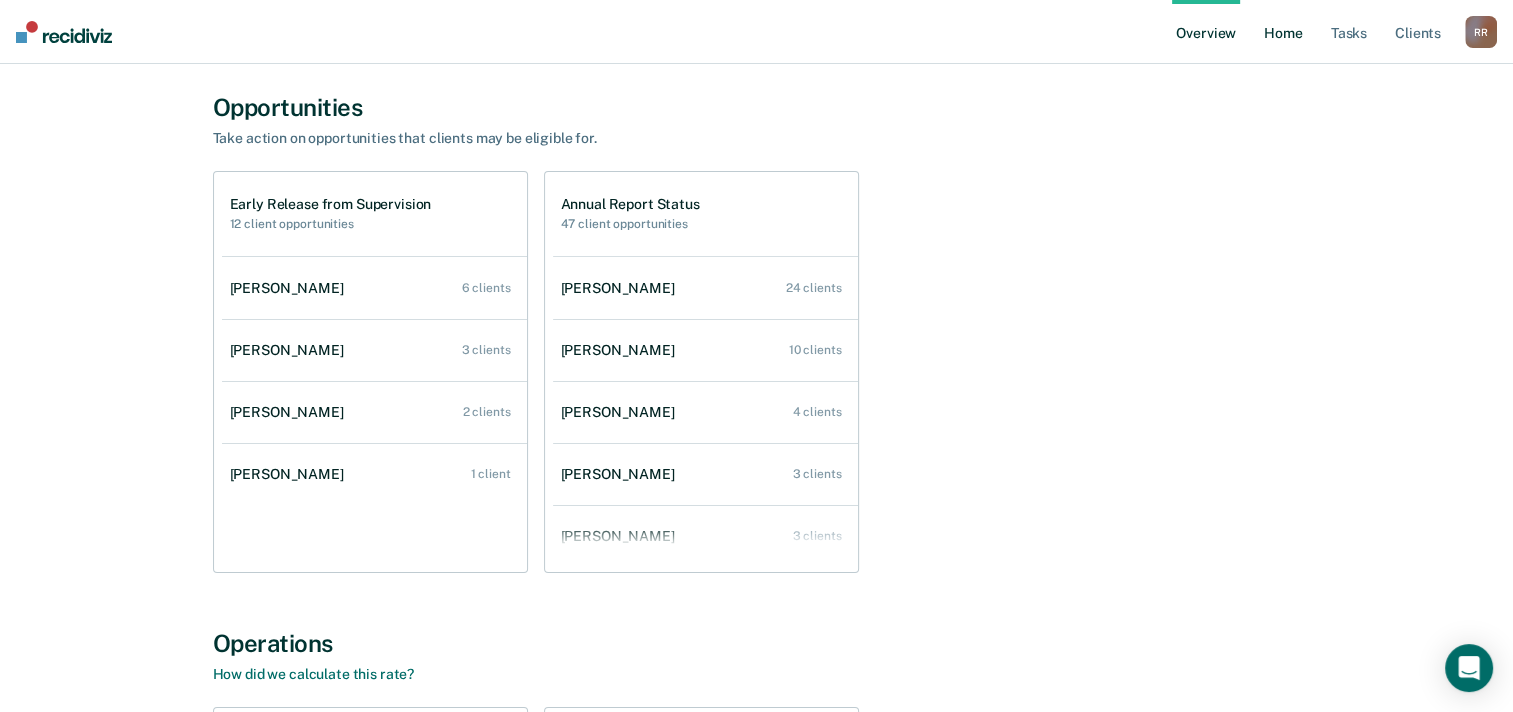 click on "Home" at bounding box center (1283, 32) 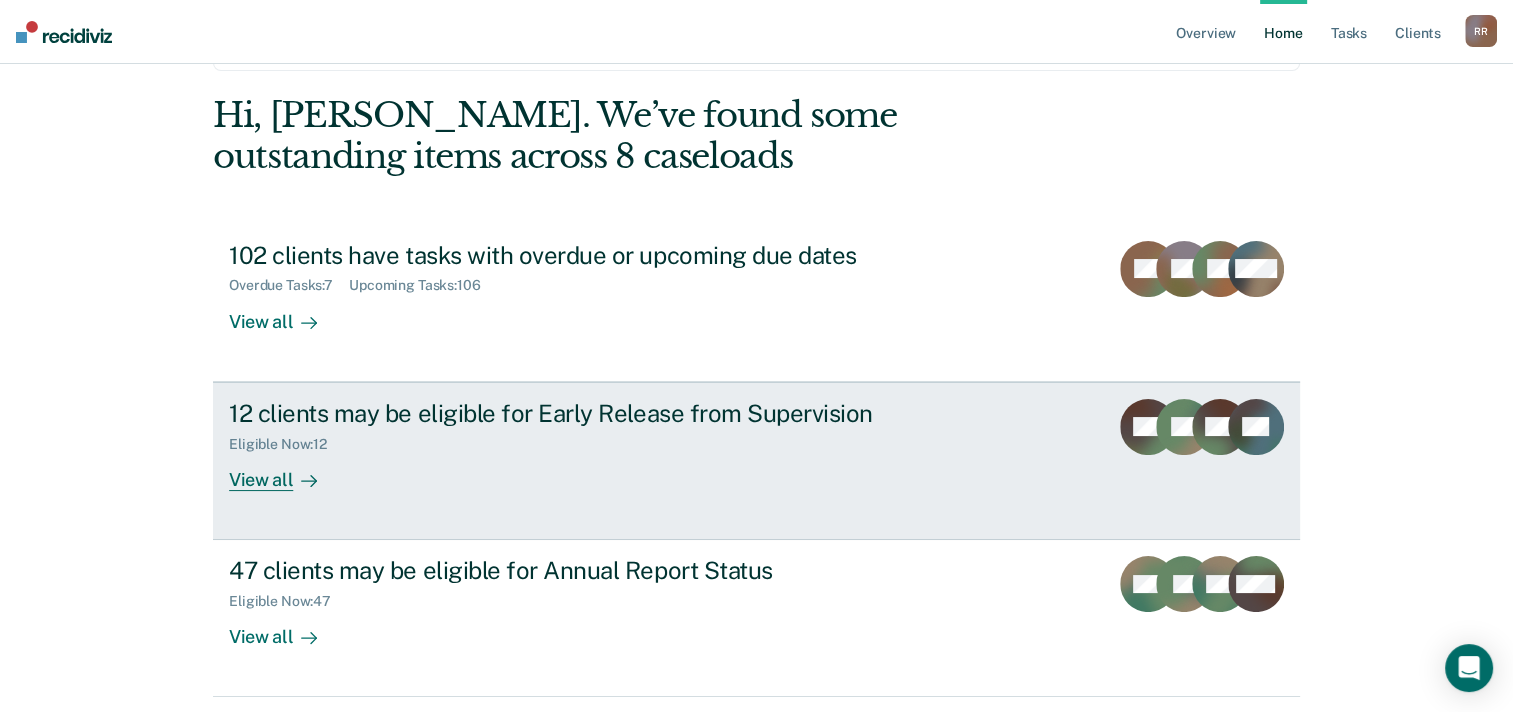 scroll, scrollTop: 0, scrollLeft: 0, axis: both 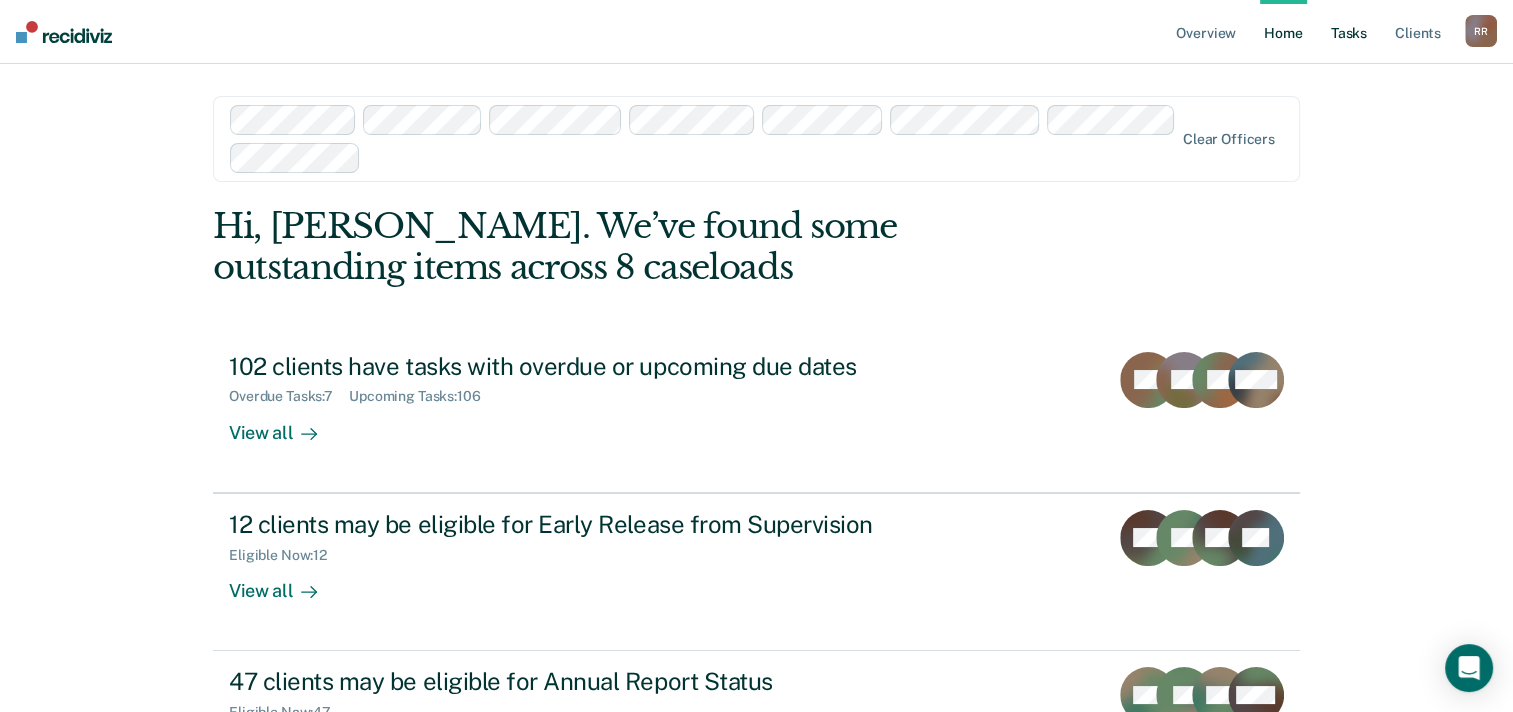click on "Tasks" at bounding box center [1349, 32] 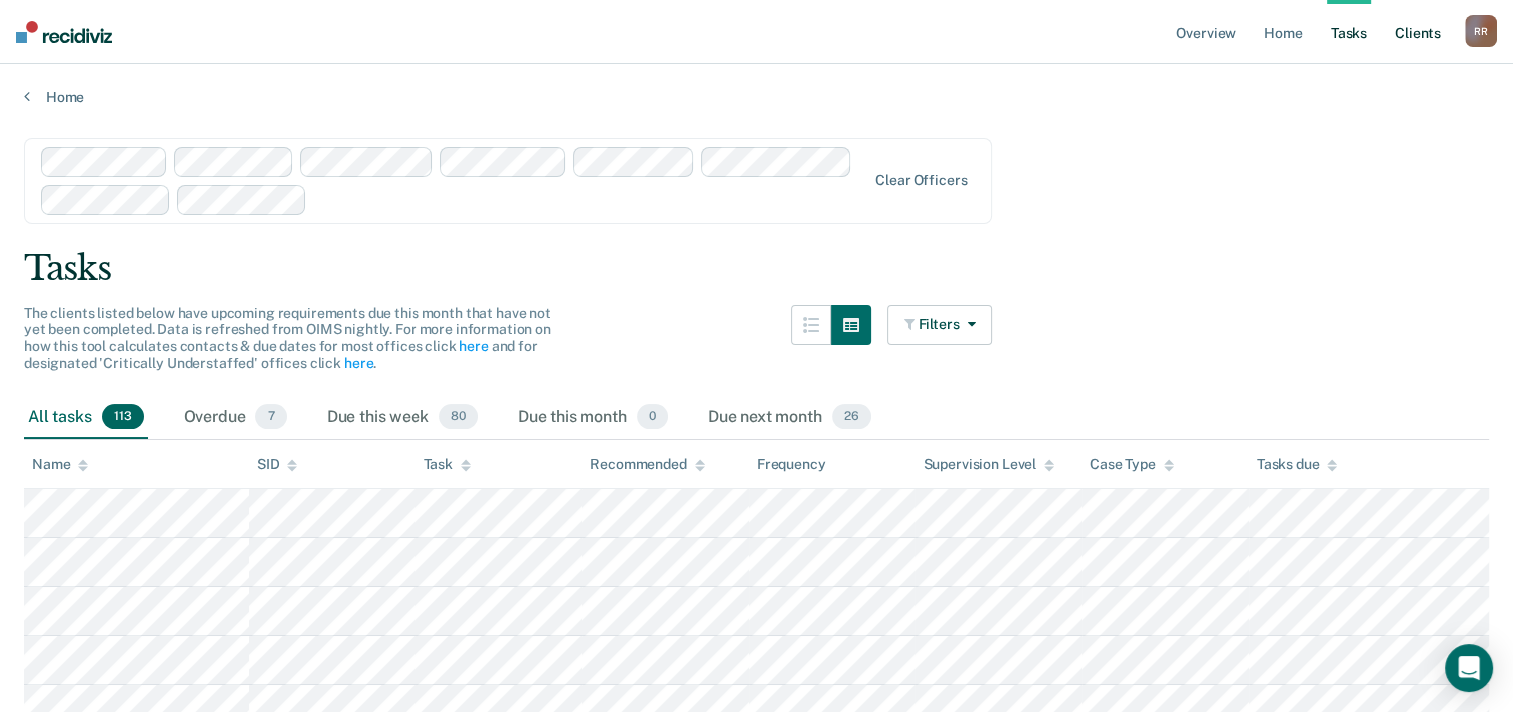 click on "Client s" at bounding box center (1418, 32) 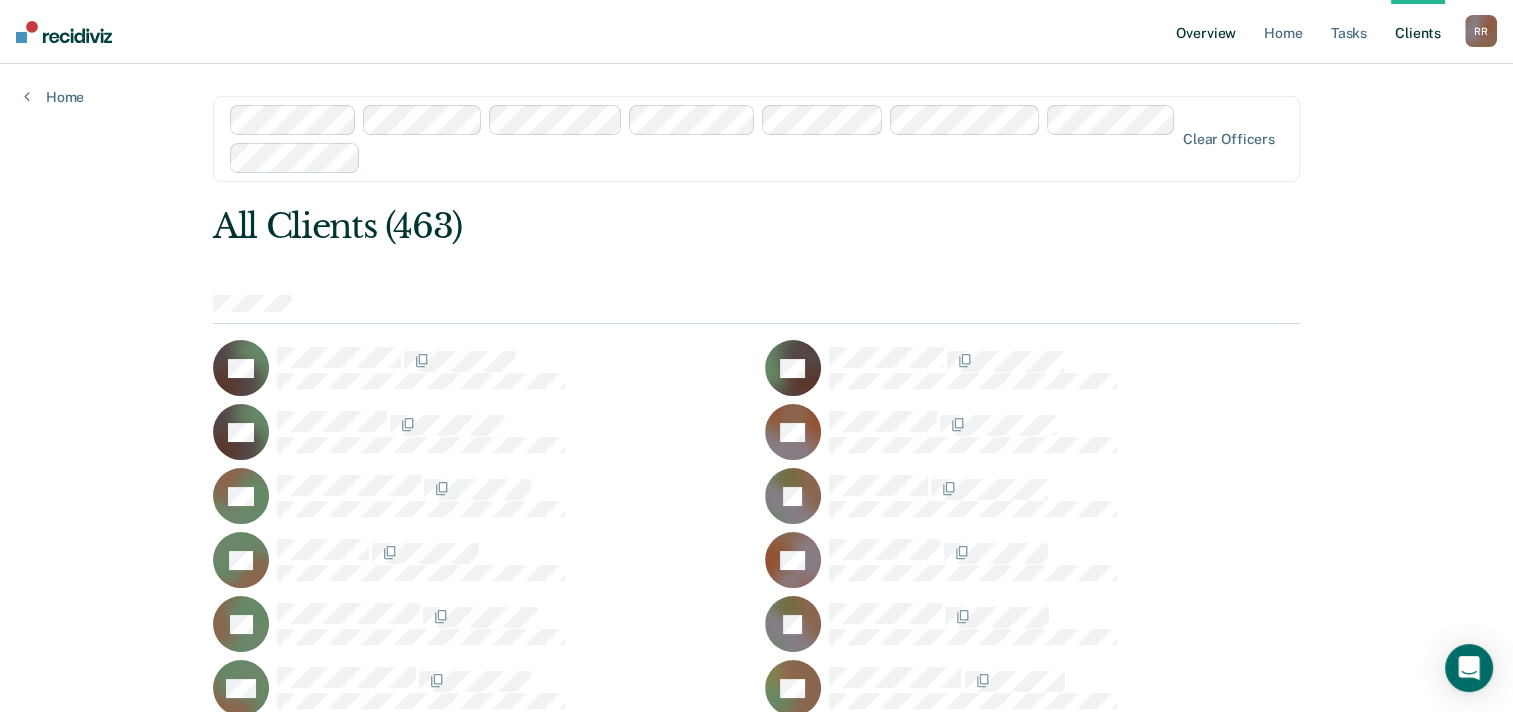 click on "Overview" at bounding box center (1206, 32) 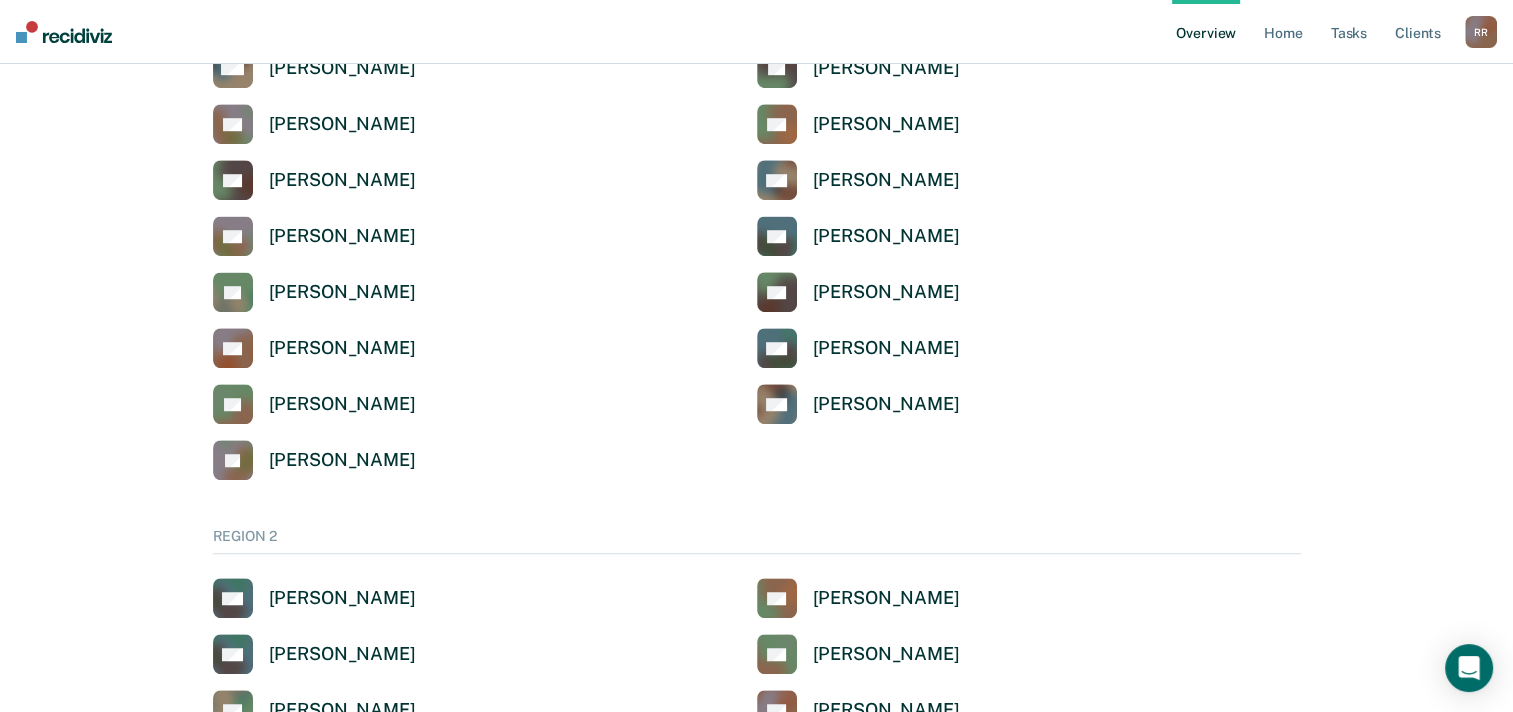 scroll, scrollTop: 1200, scrollLeft: 0, axis: vertical 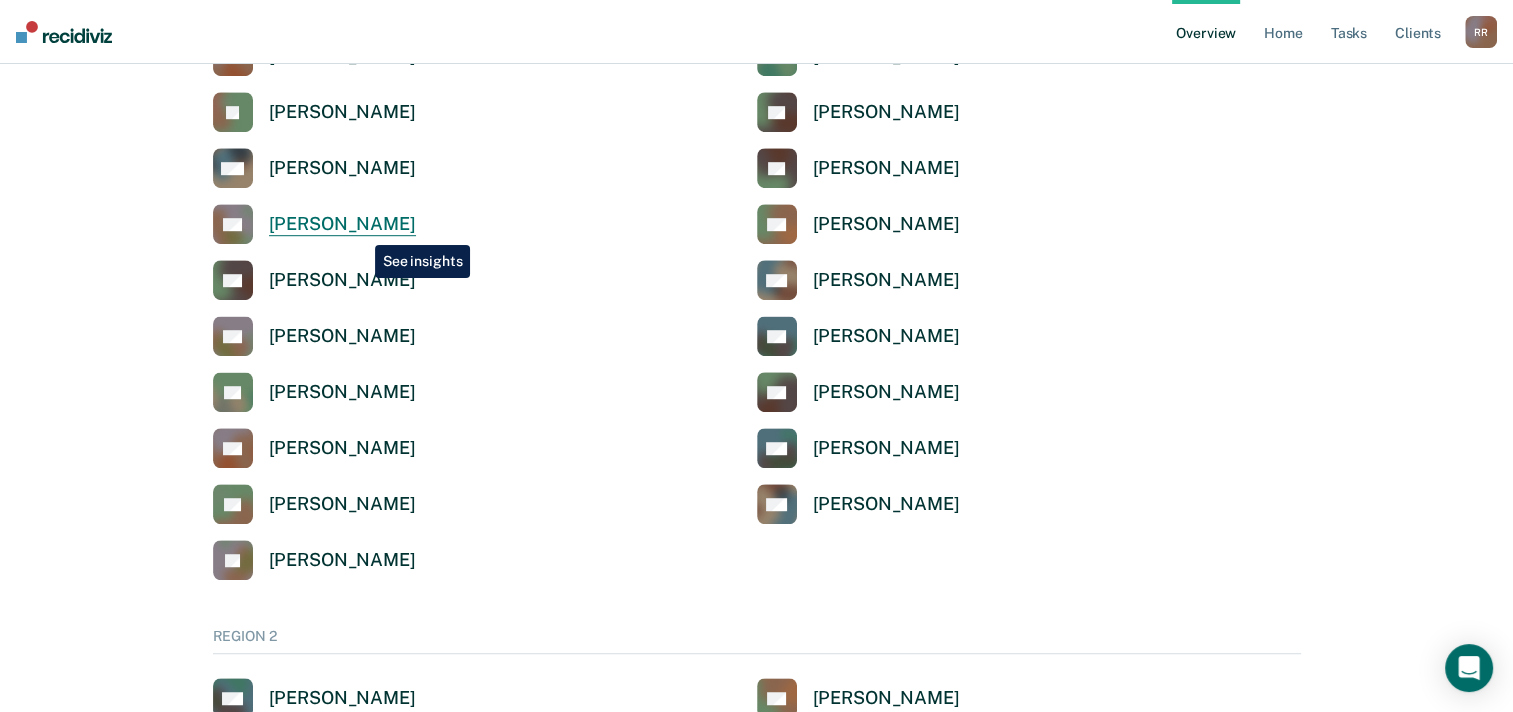 click on "[PERSON_NAME]" at bounding box center (342, 224) 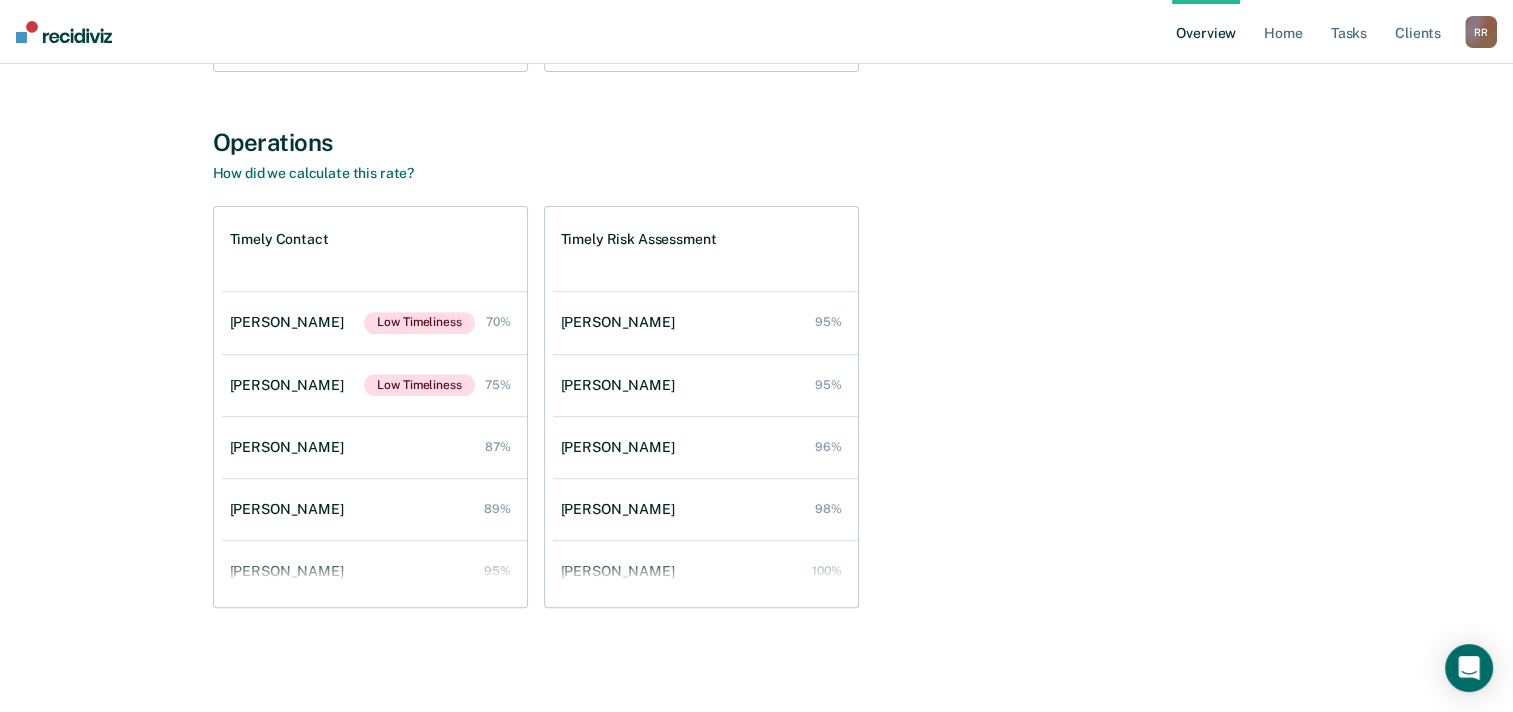 scroll, scrollTop: 0, scrollLeft: 0, axis: both 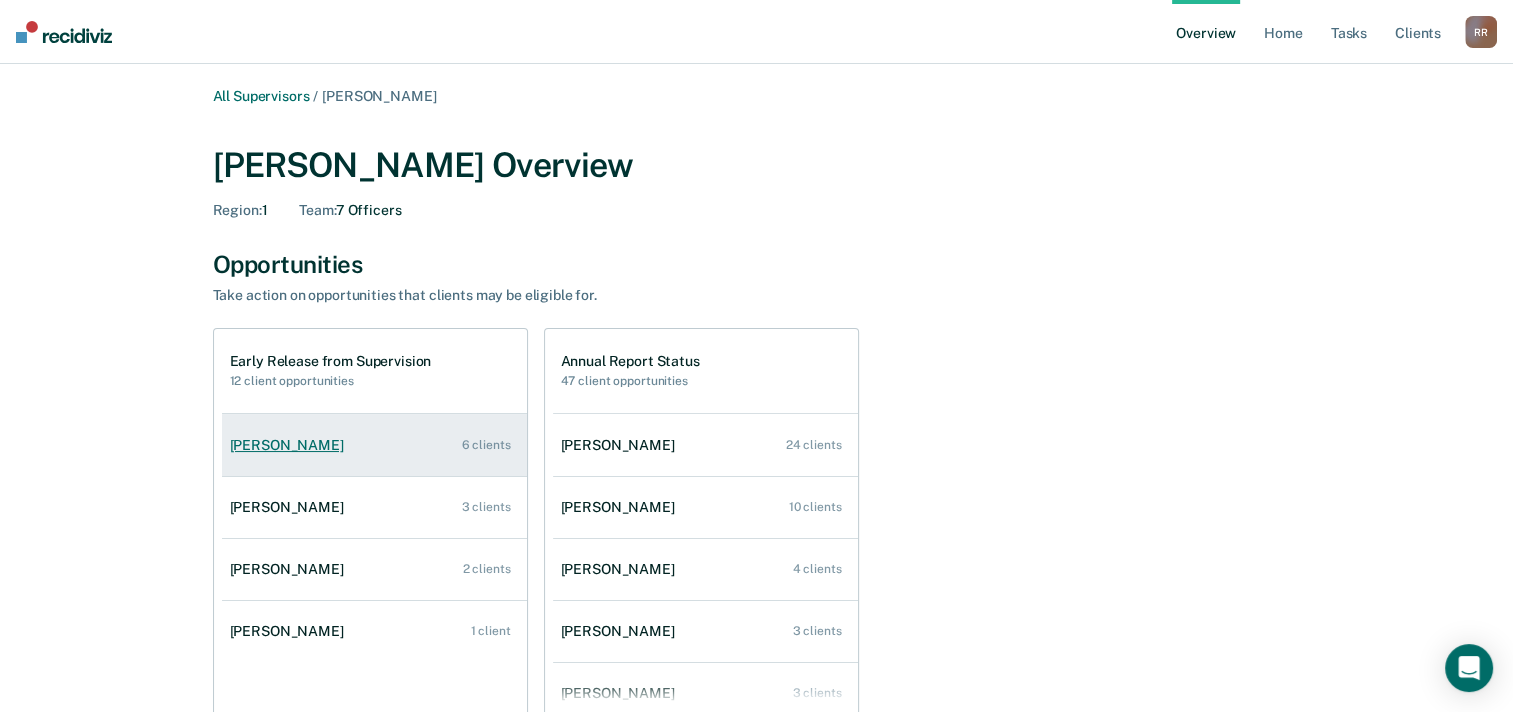 click on "[PERSON_NAME]" at bounding box center [291, 445] 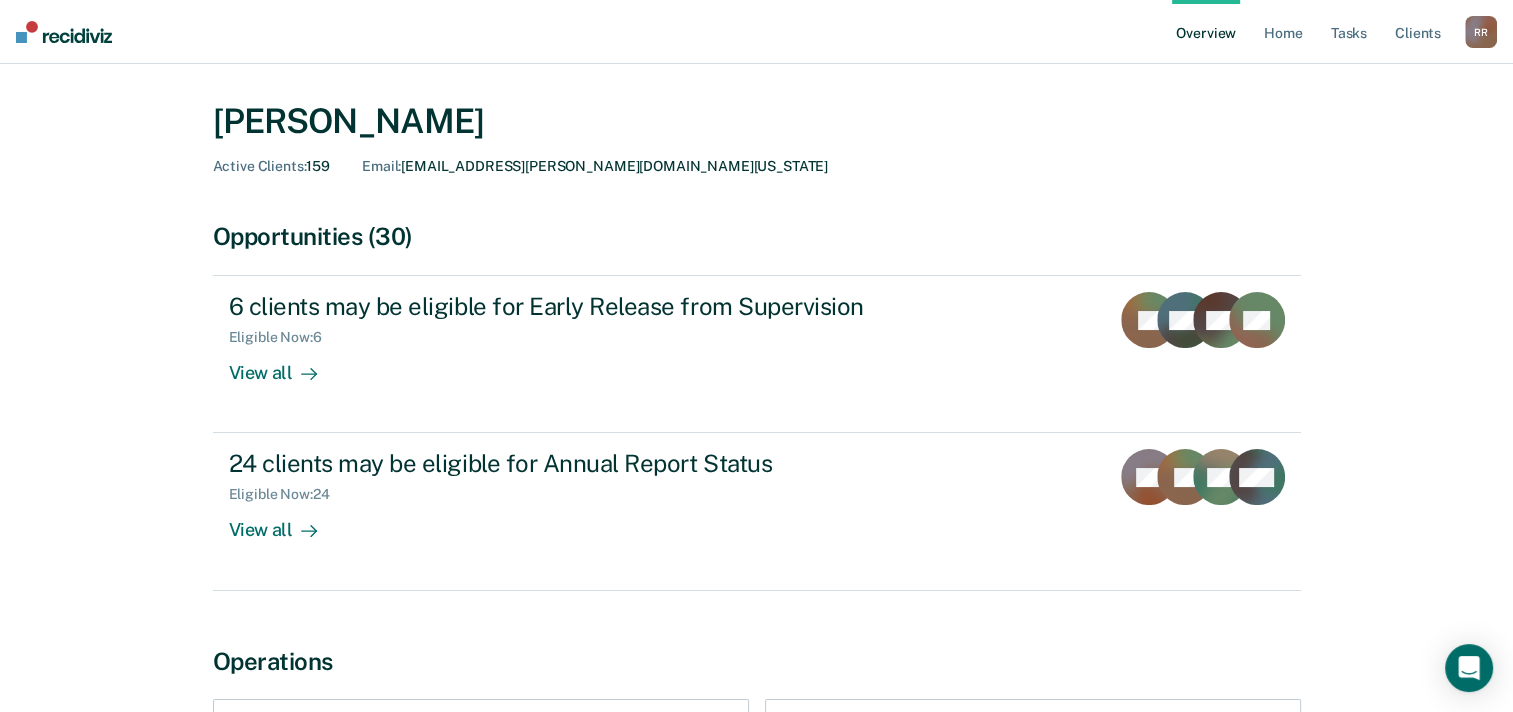 scroll, scrollTop: 0, scrollLeft: 0, axis: both 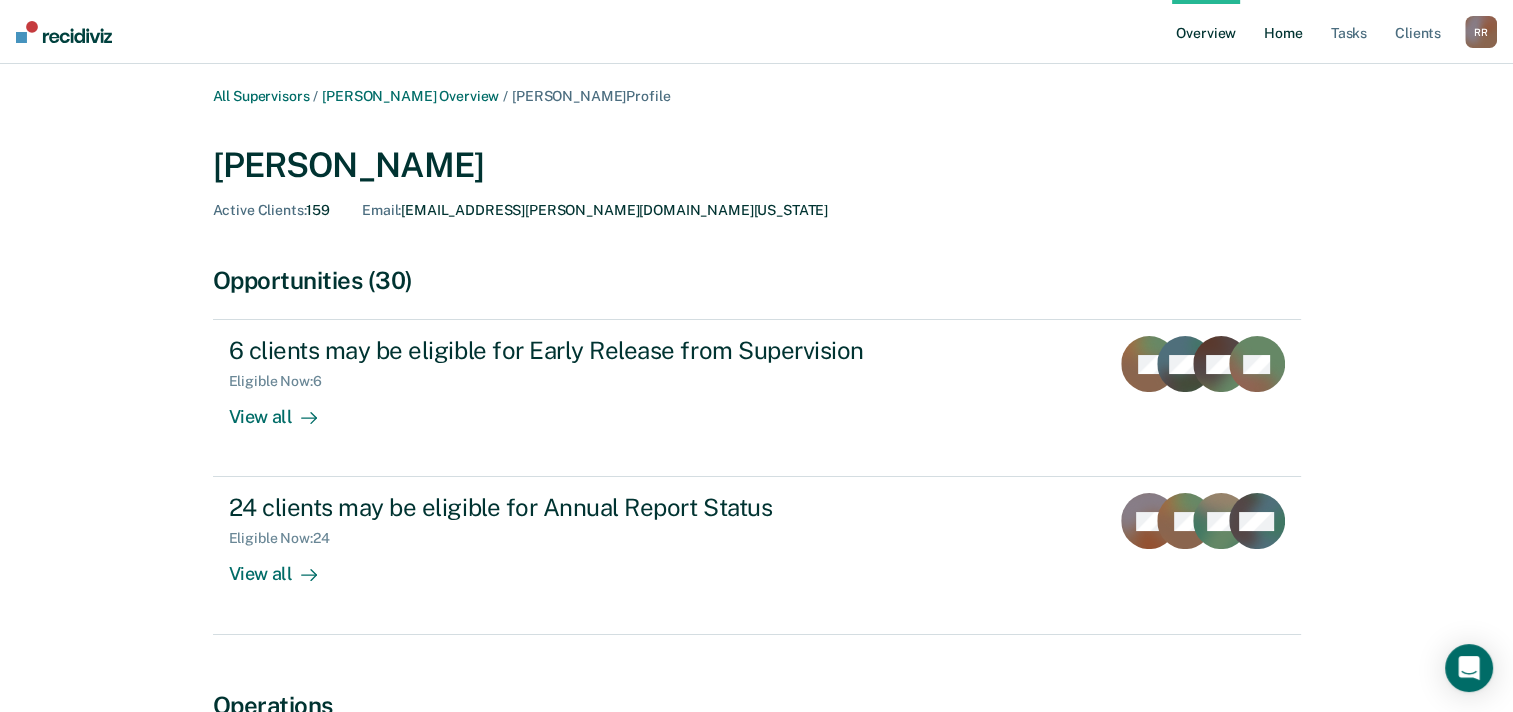 click on "Home" at bounding box center [1283, 32] 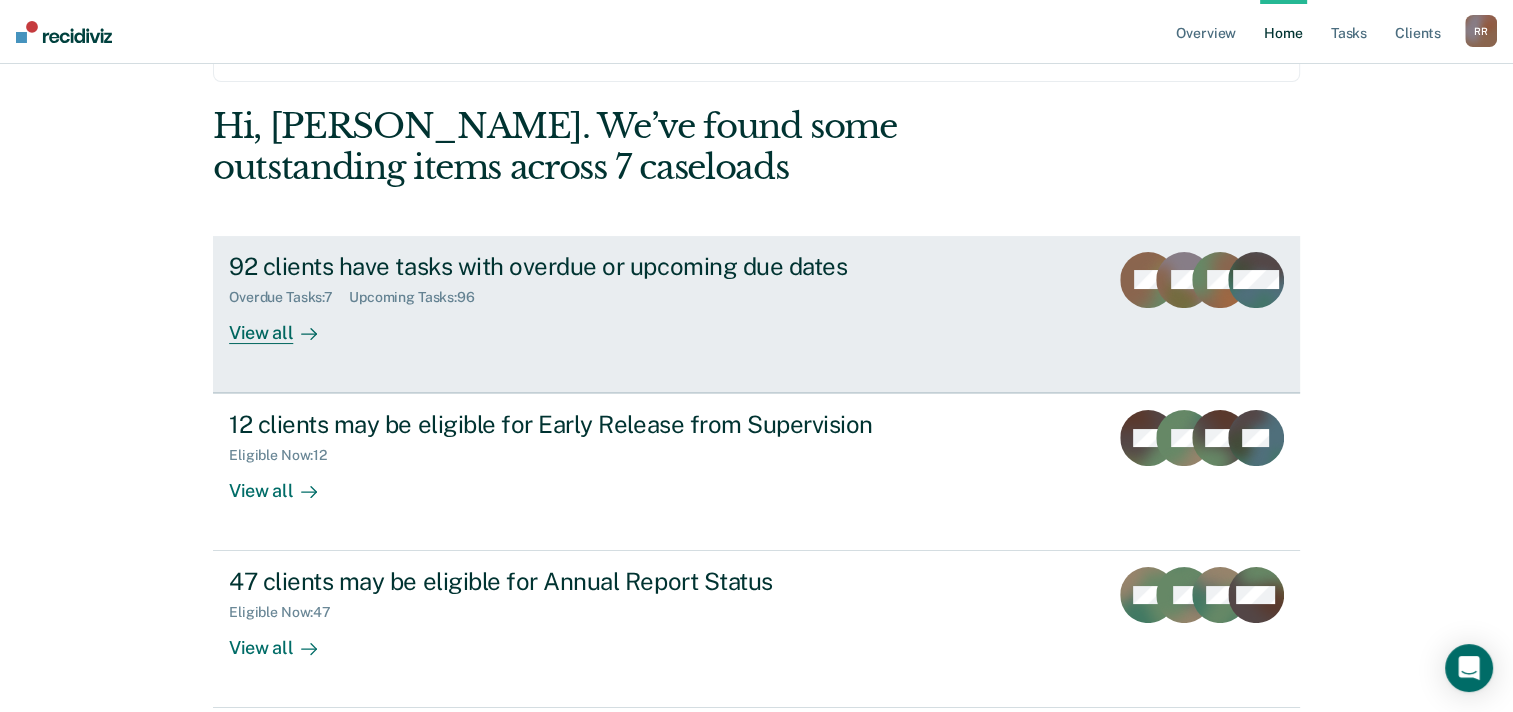 scroll, scrollTop: 0, scrollLeft: 0, axis: both 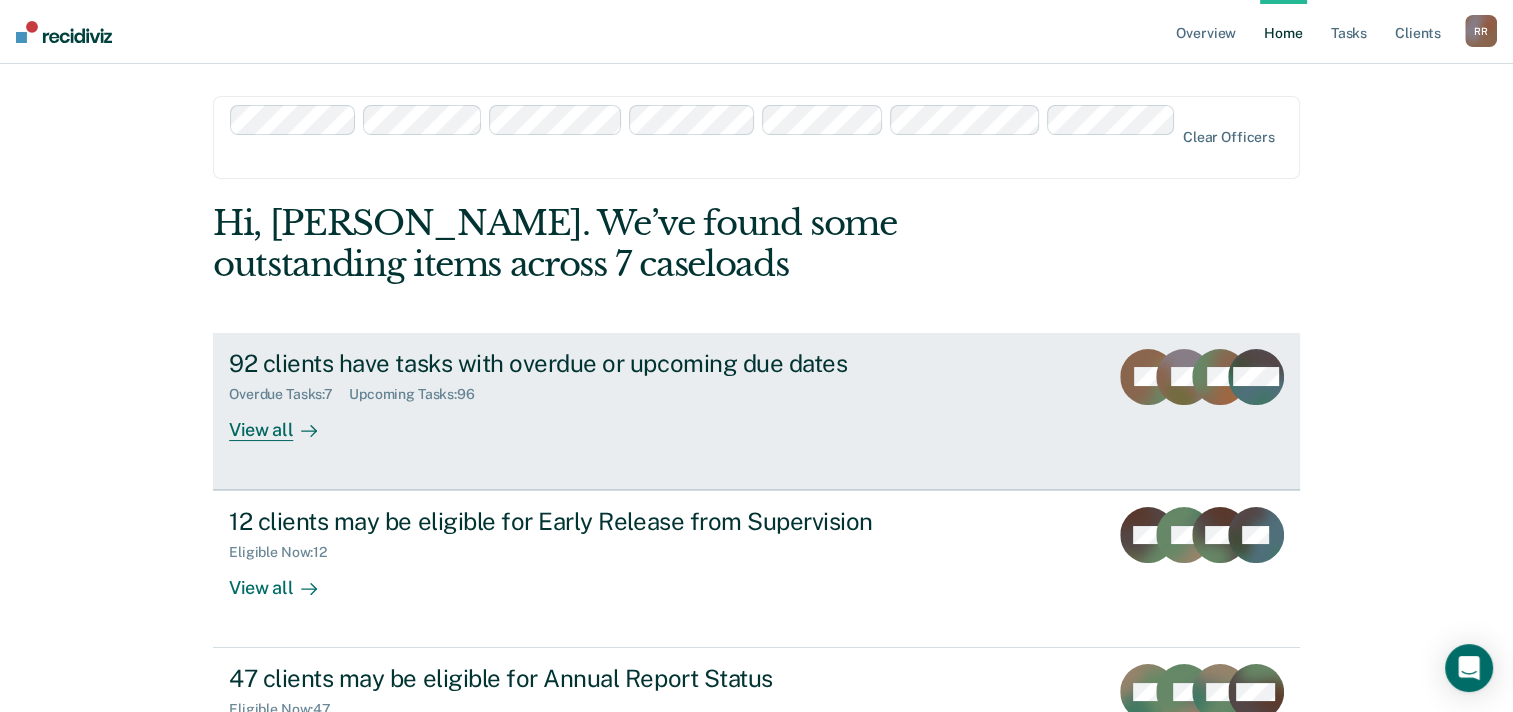 click on "View all" at bounding box center (285, 421) 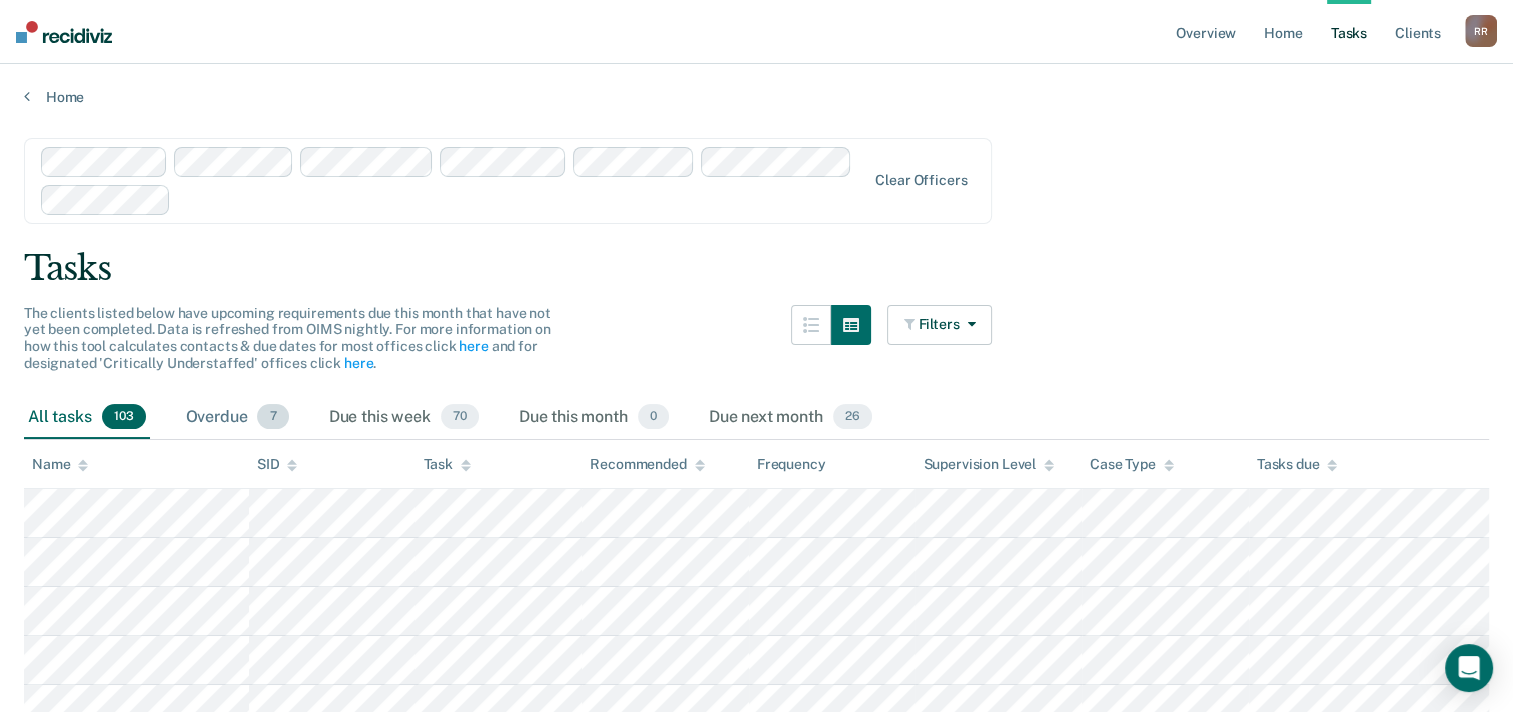 click on "Overdue 7" at bounding box center (237, 418) 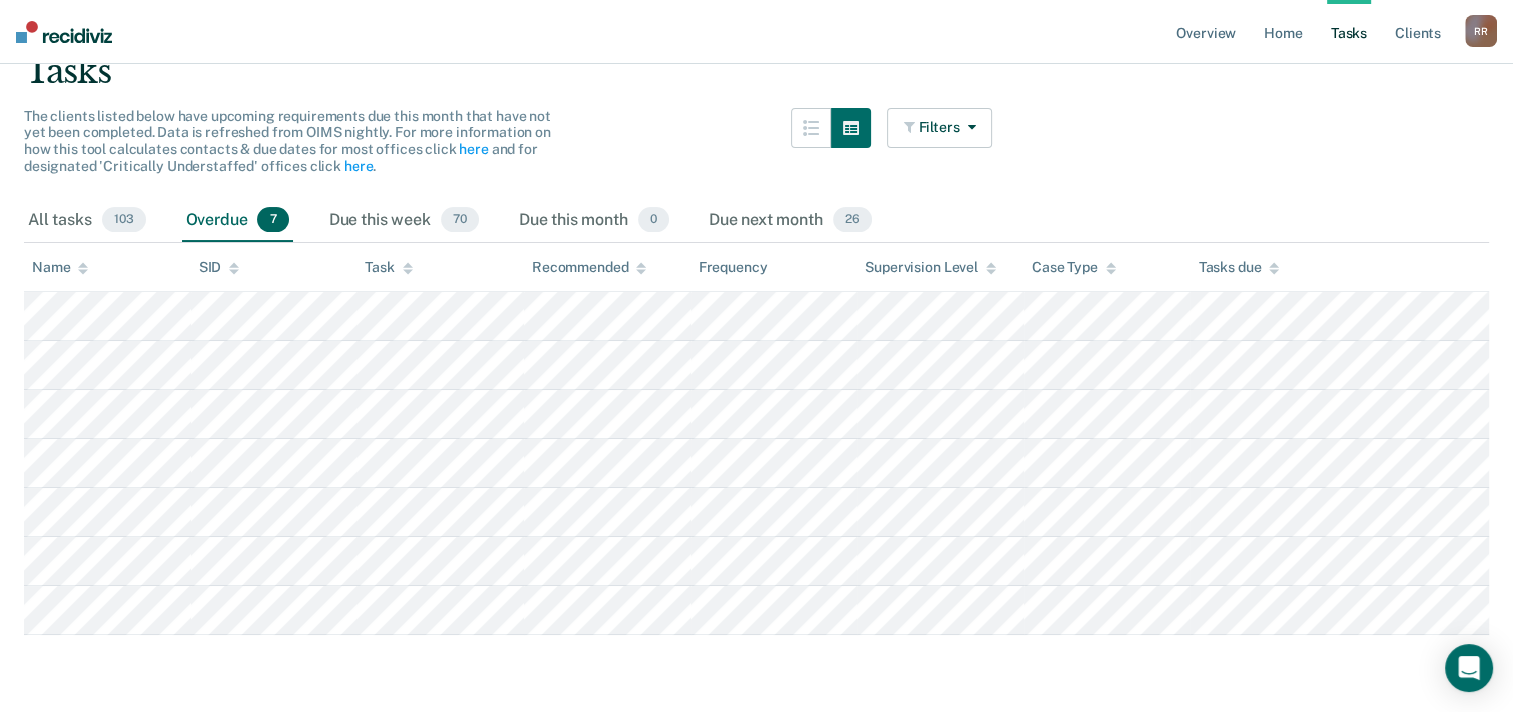 scroll, scrollTop: 198, scrollLeft: 0, axis: vertical 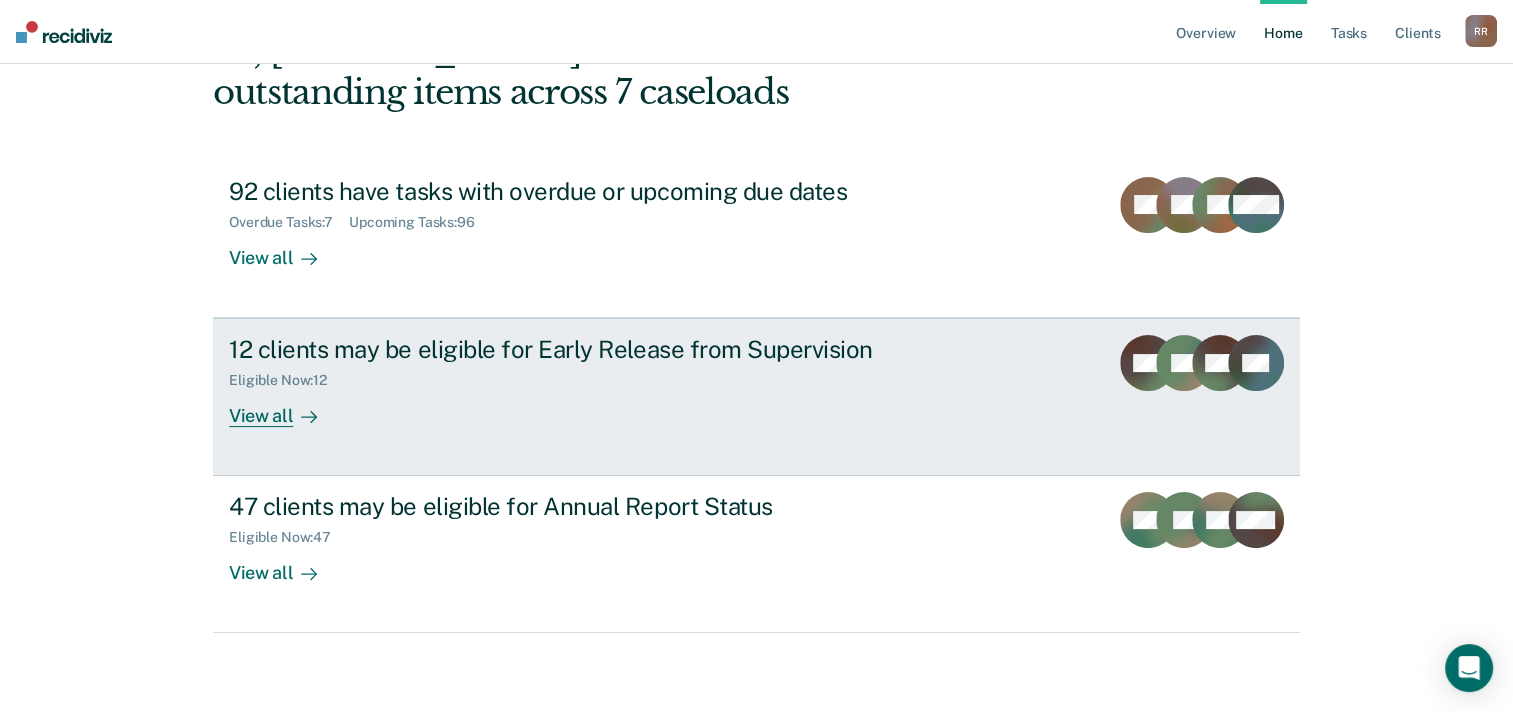 click on "Eligible Now :  12" at bounding box center [580, 376] 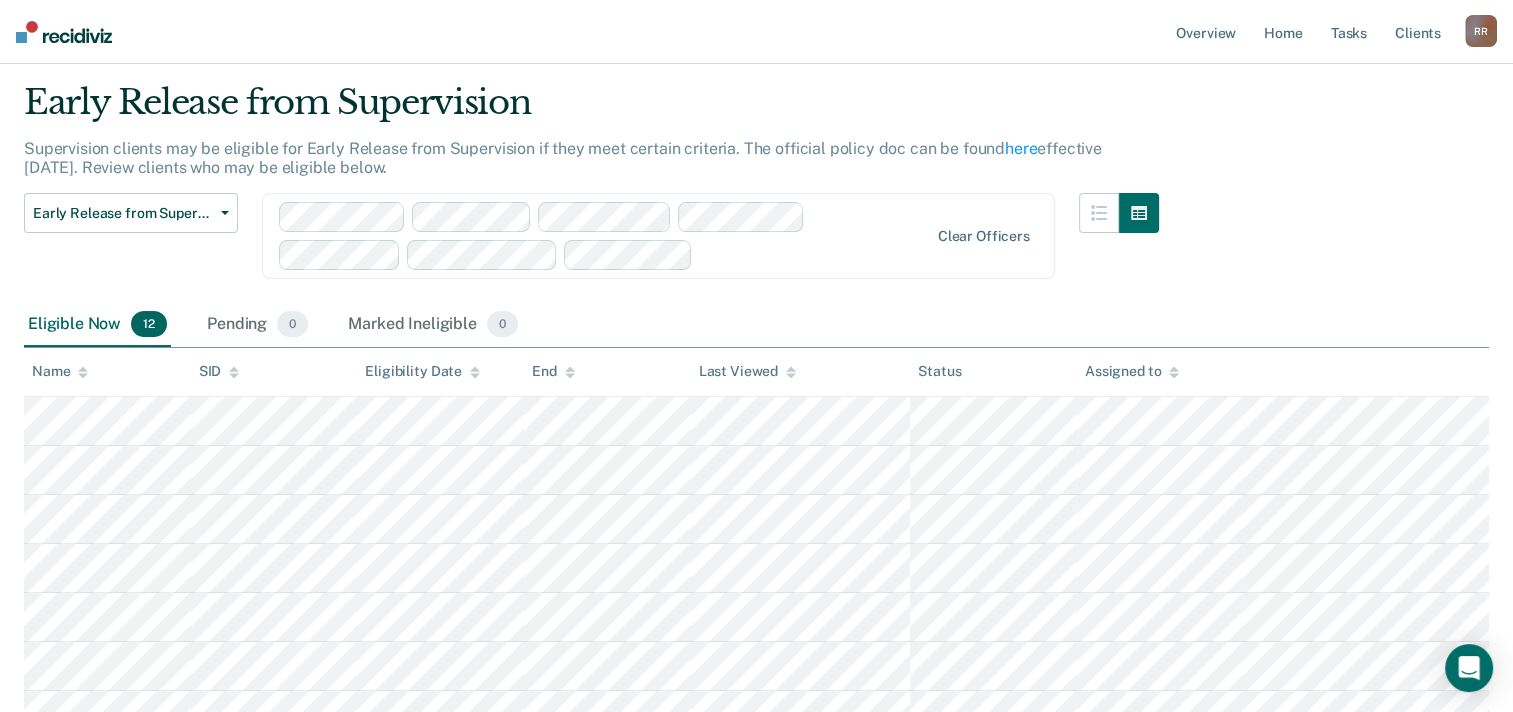 scroll, scrollTop: 0, scrollLeft: 0, axis: both 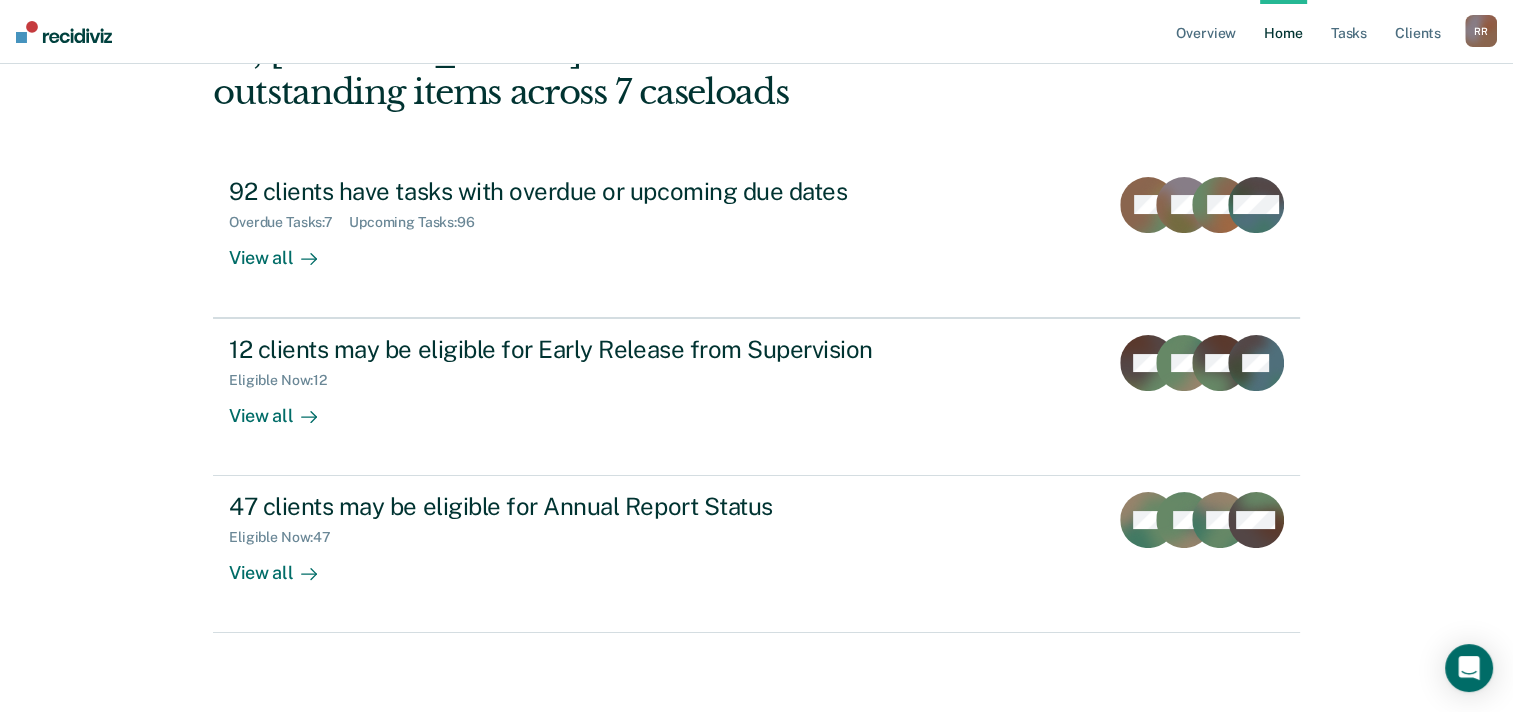 click on "R R" at bounding box center [1481, 31] 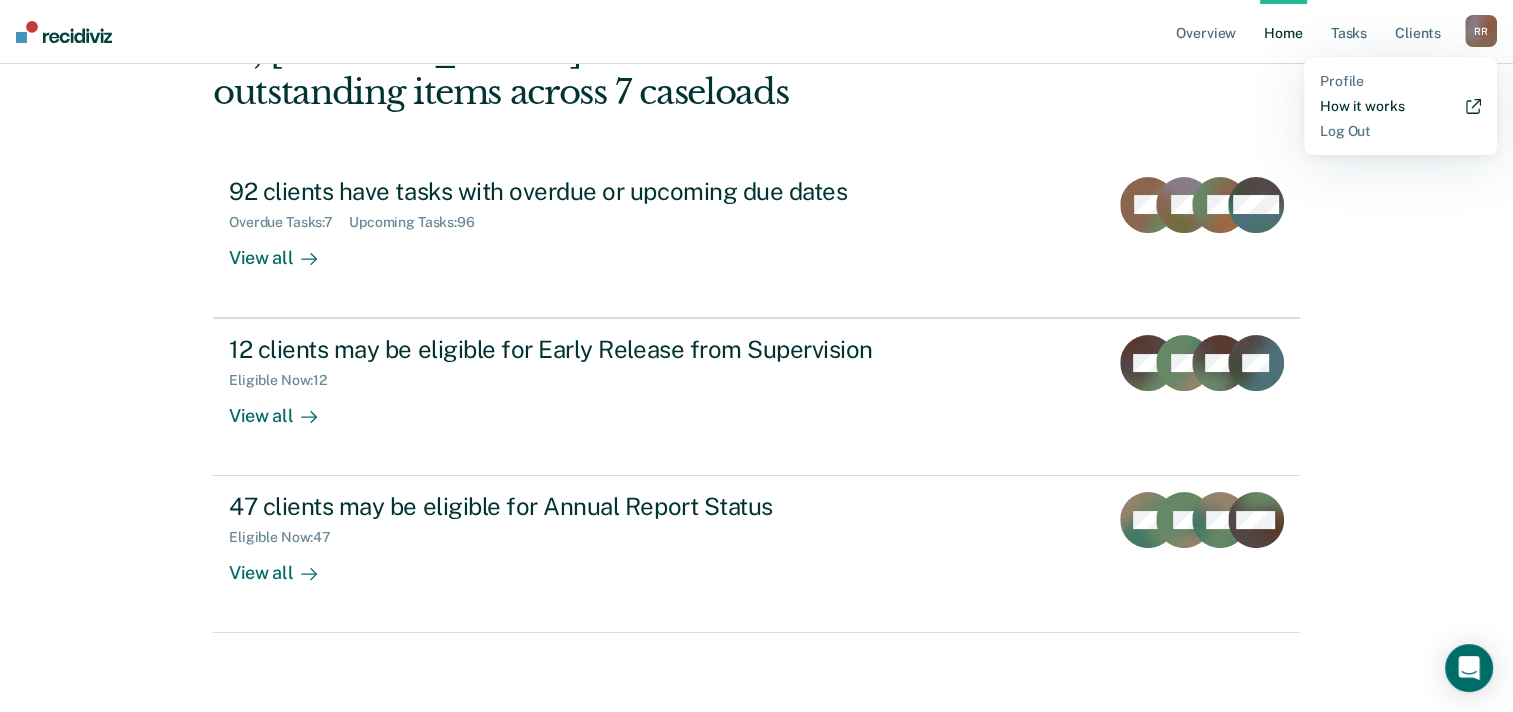 click on "How it works" at bounding box center [1400, 106] 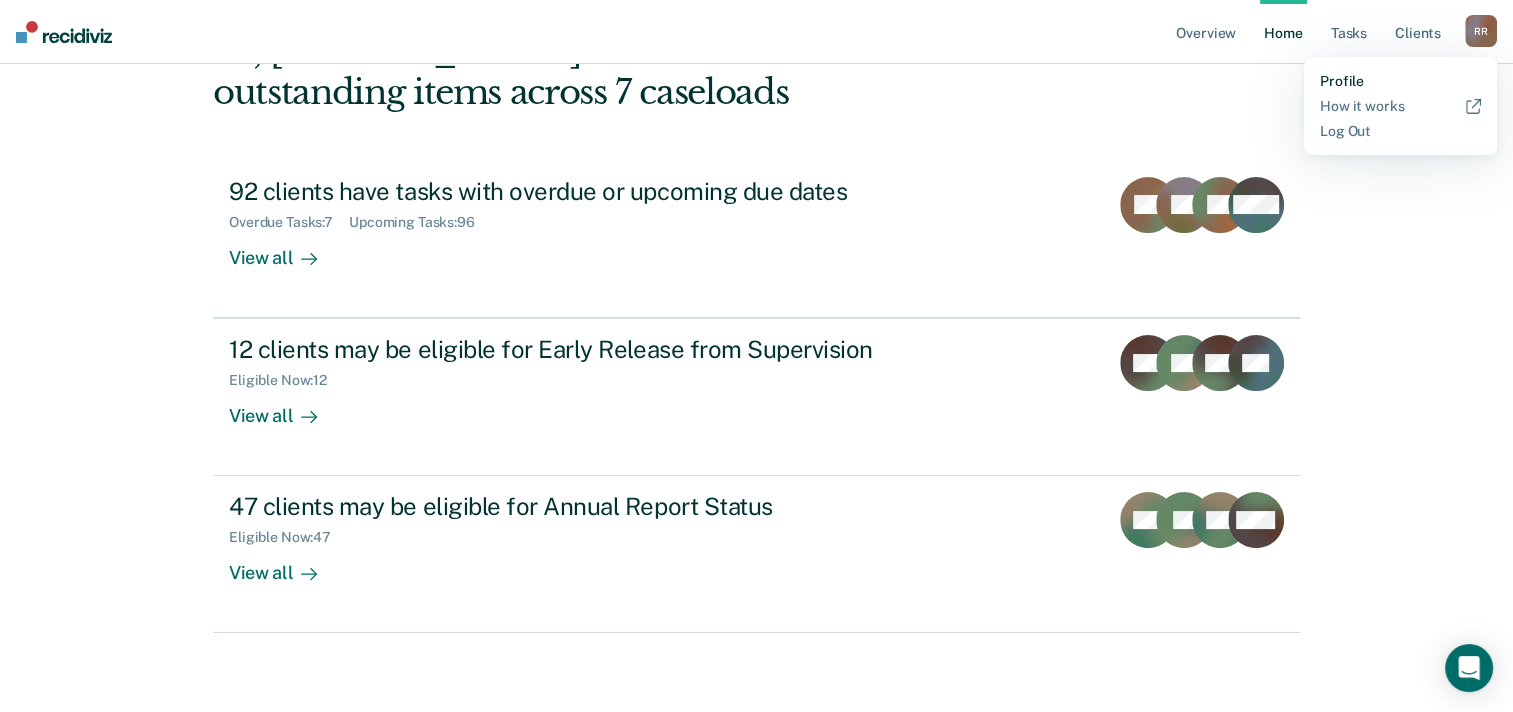 click on "Profile" at bounding box center [1400, 81] 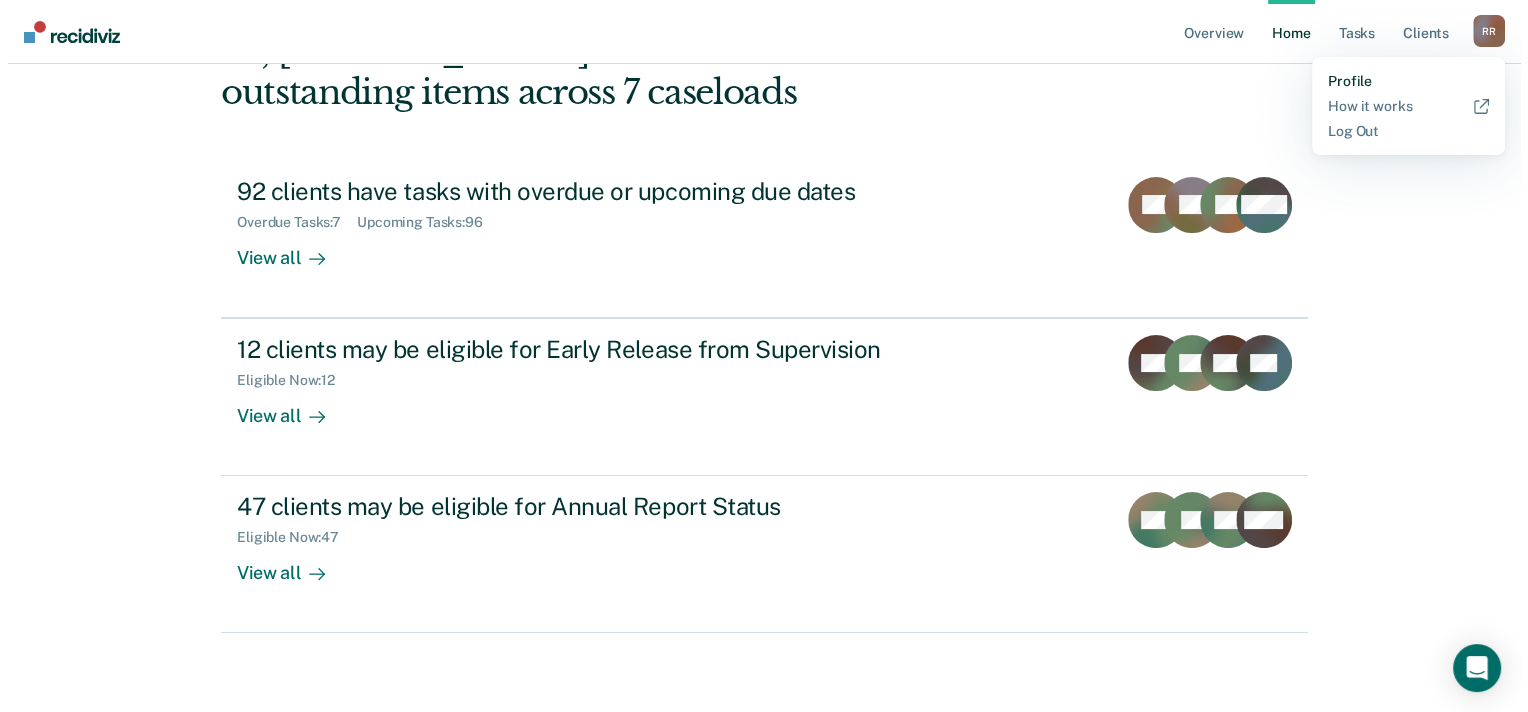 scroll, scrollTop: 0, scrollLeft: 0, axis: both 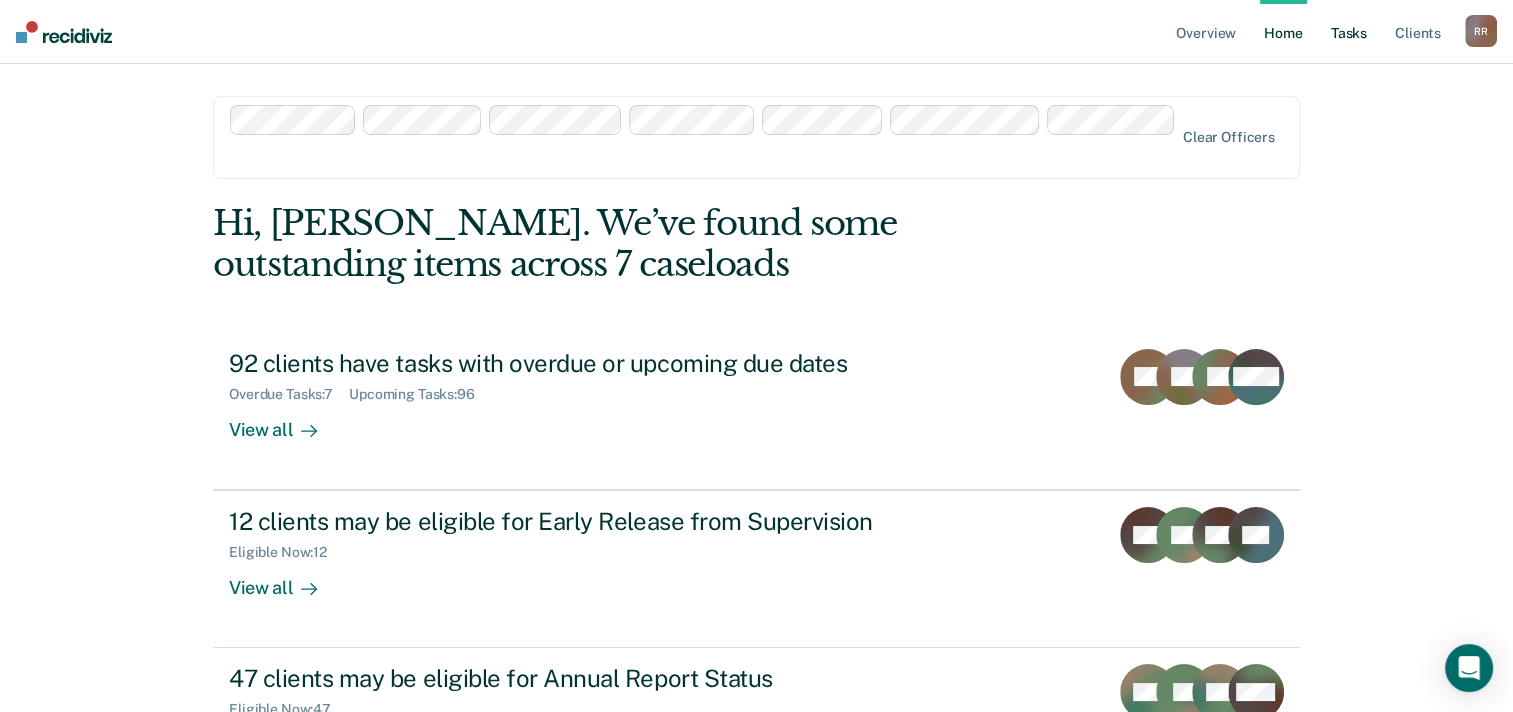 click on "Tasks" at bounding box center [1349, 32] 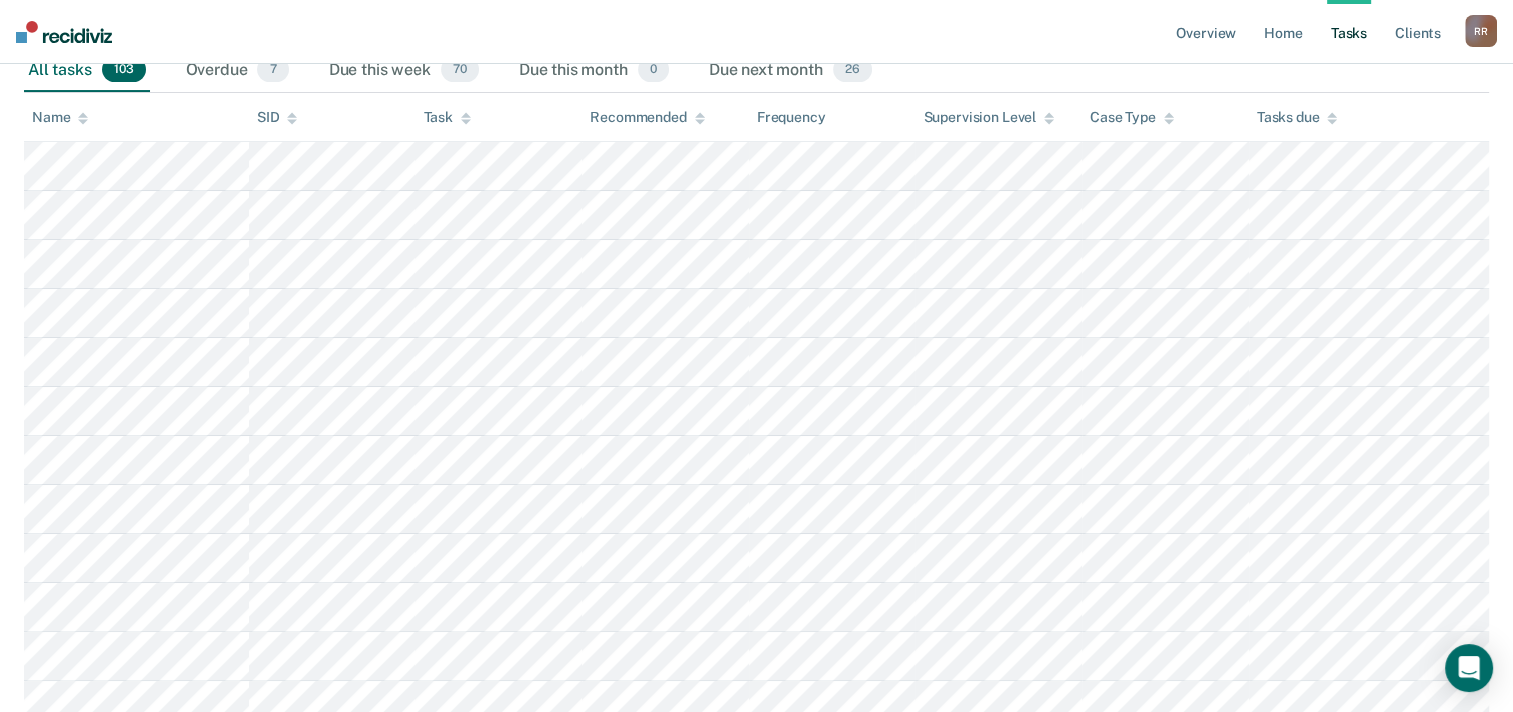 scroll, scrollTop: 0, scrollLeft: 0, axis: both 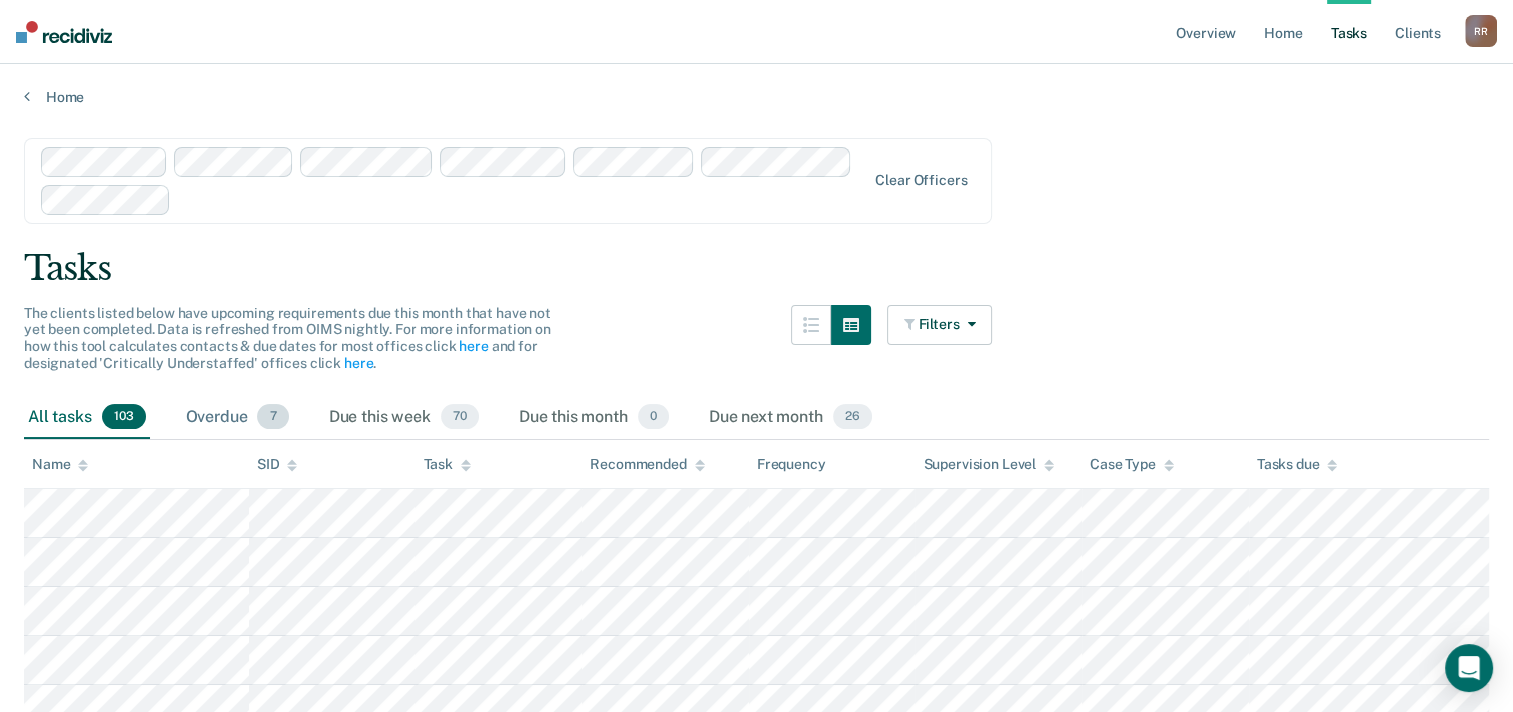 click on "Overdue 7" at bounding box center [237, 418] 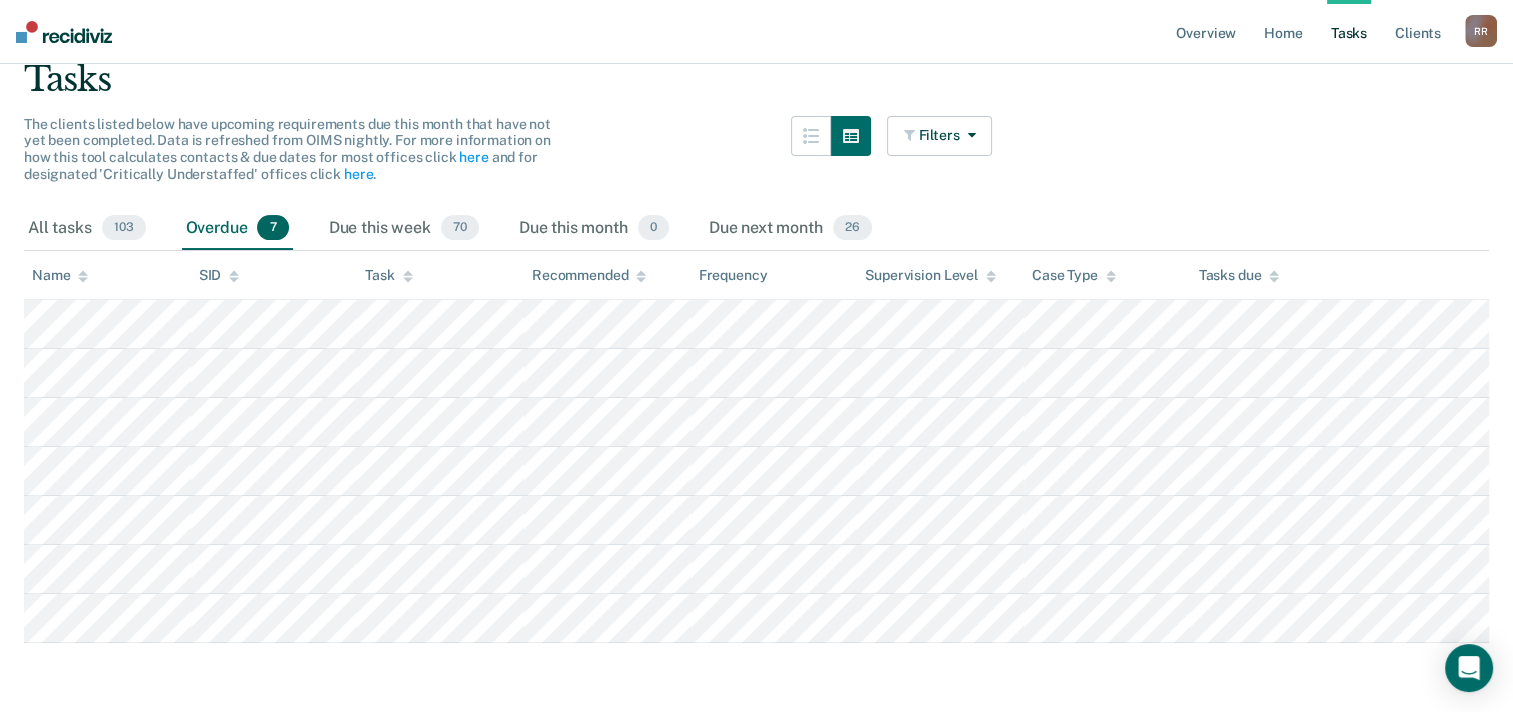 scroll, scrollTop: 198, scrollLeft: 0, axis: vertical 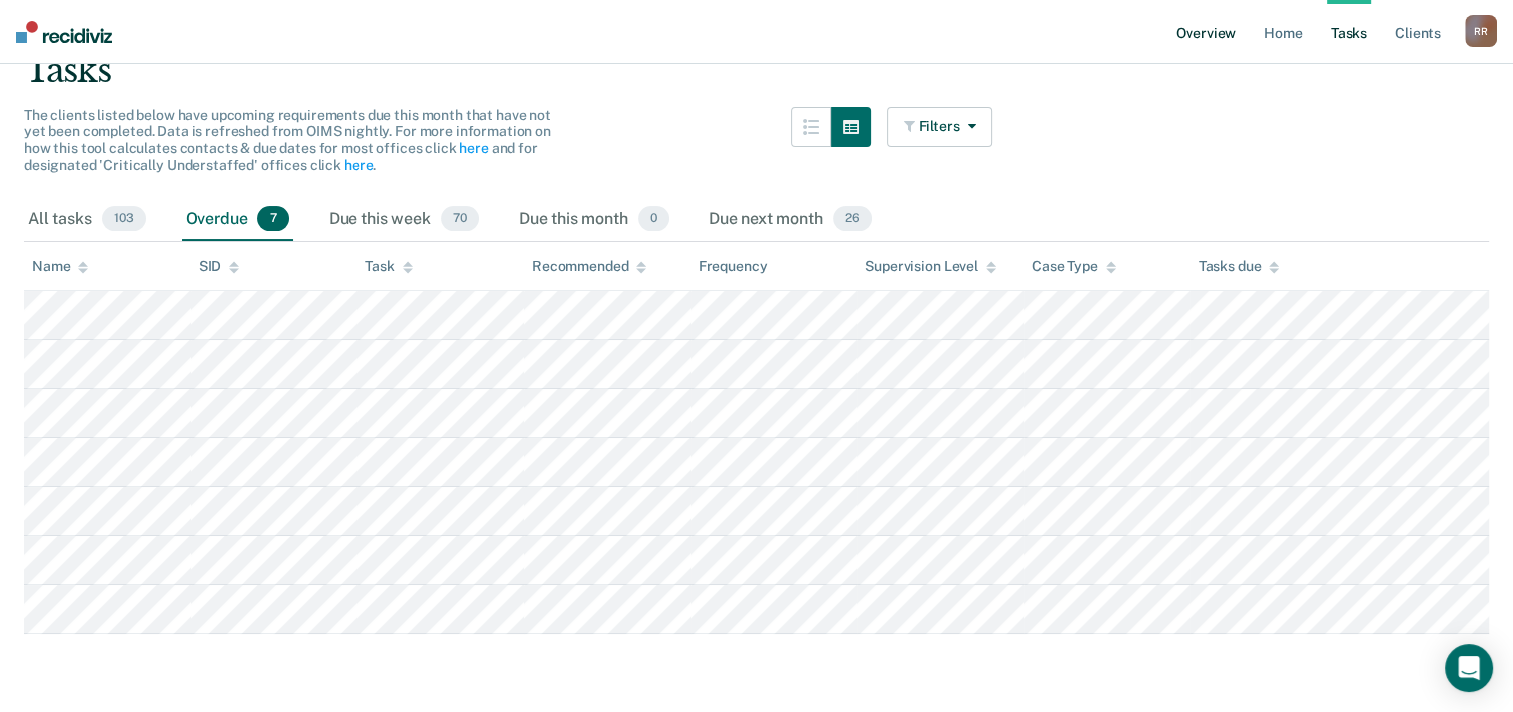 click on "Overview" at bounding box center (1206, 32) 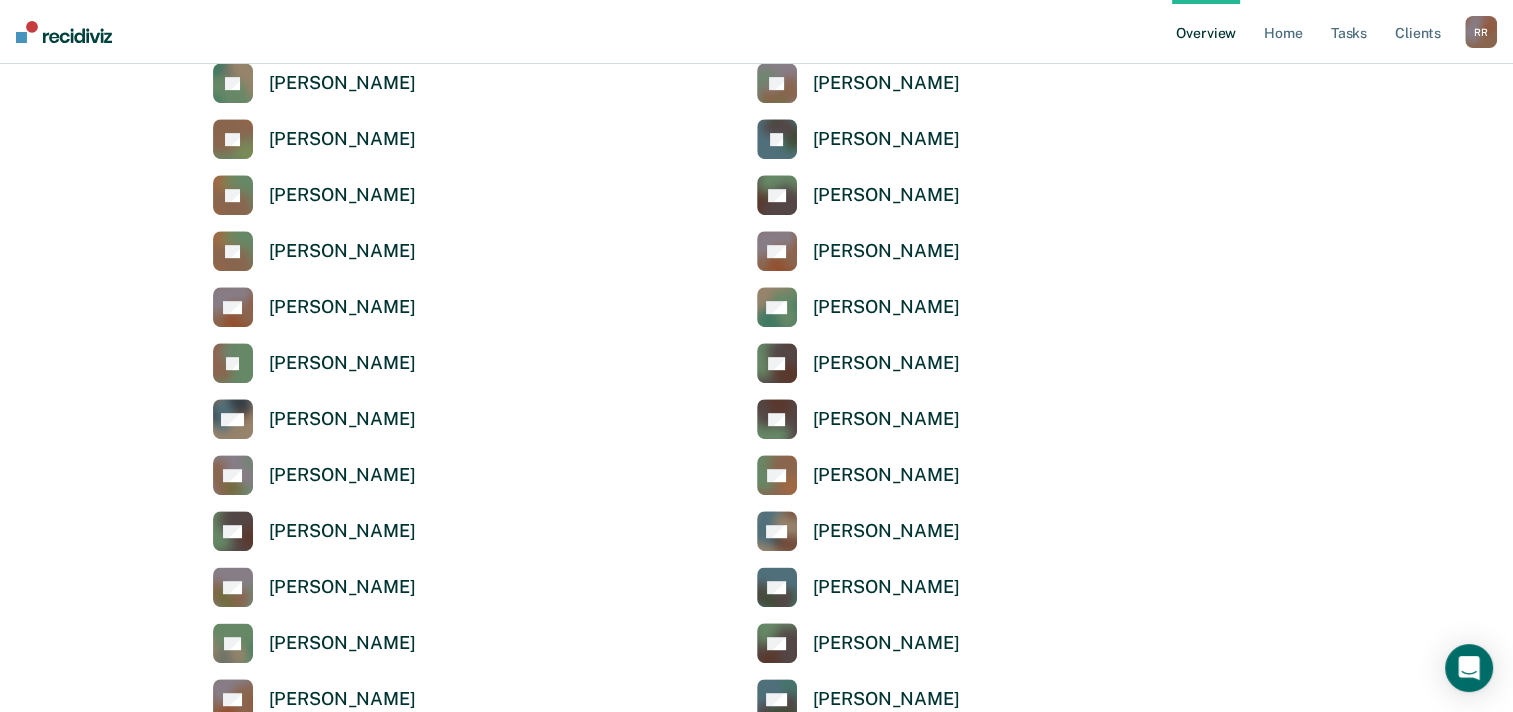 scroll, scrollTop: 900, scrollLeft: 0, axis: vertical 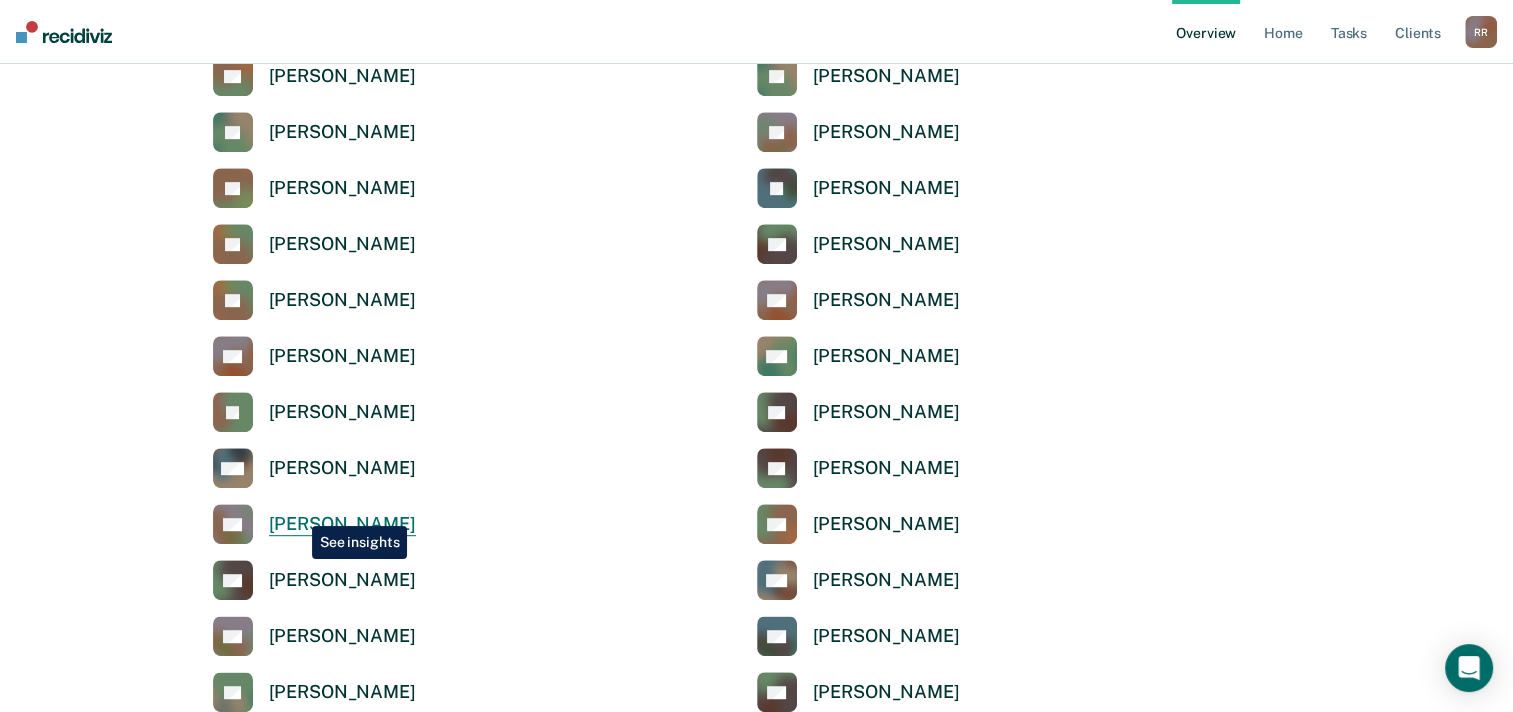 click on "RR [PERSON_NAME]" at bounding box center (314, 524) 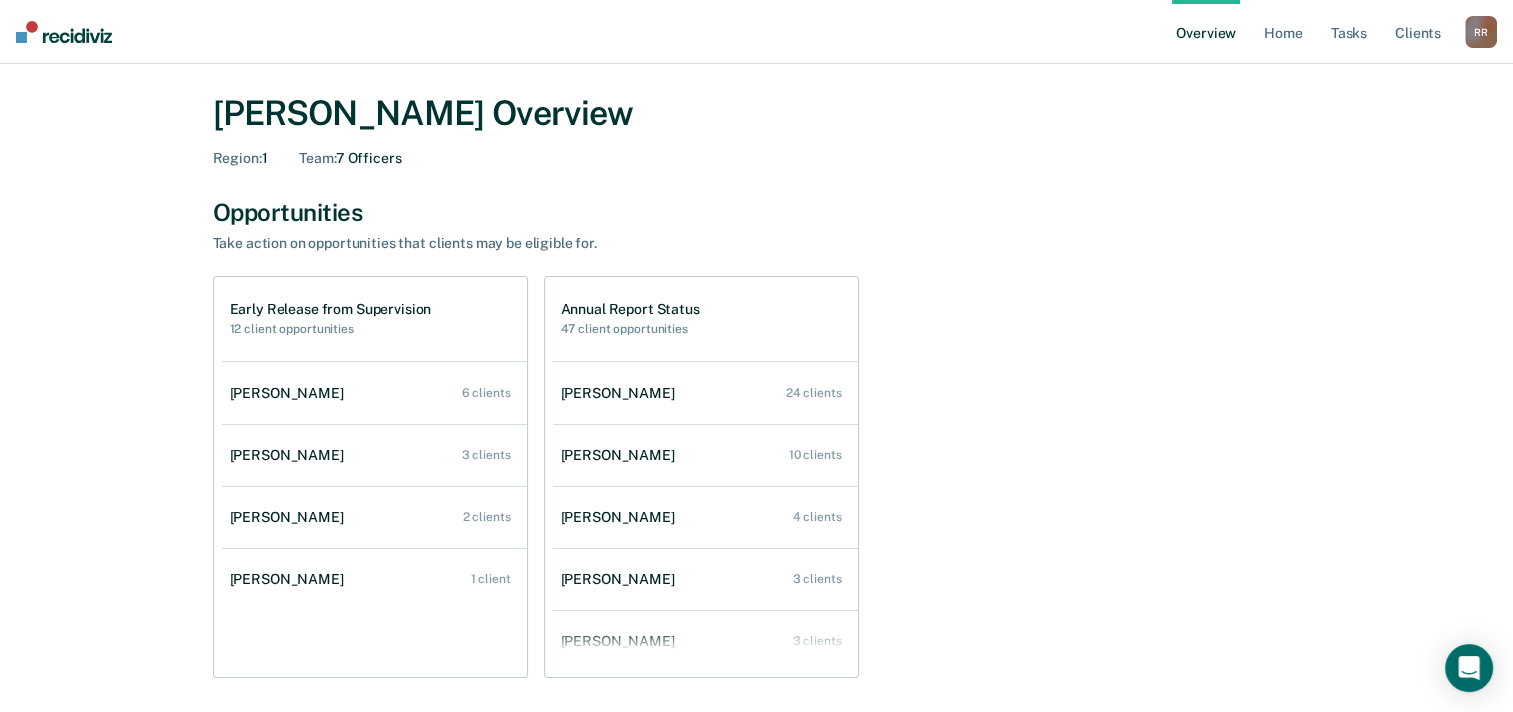 scroll, scrollTop: 100, scrollLeft: 0, axis: vertical 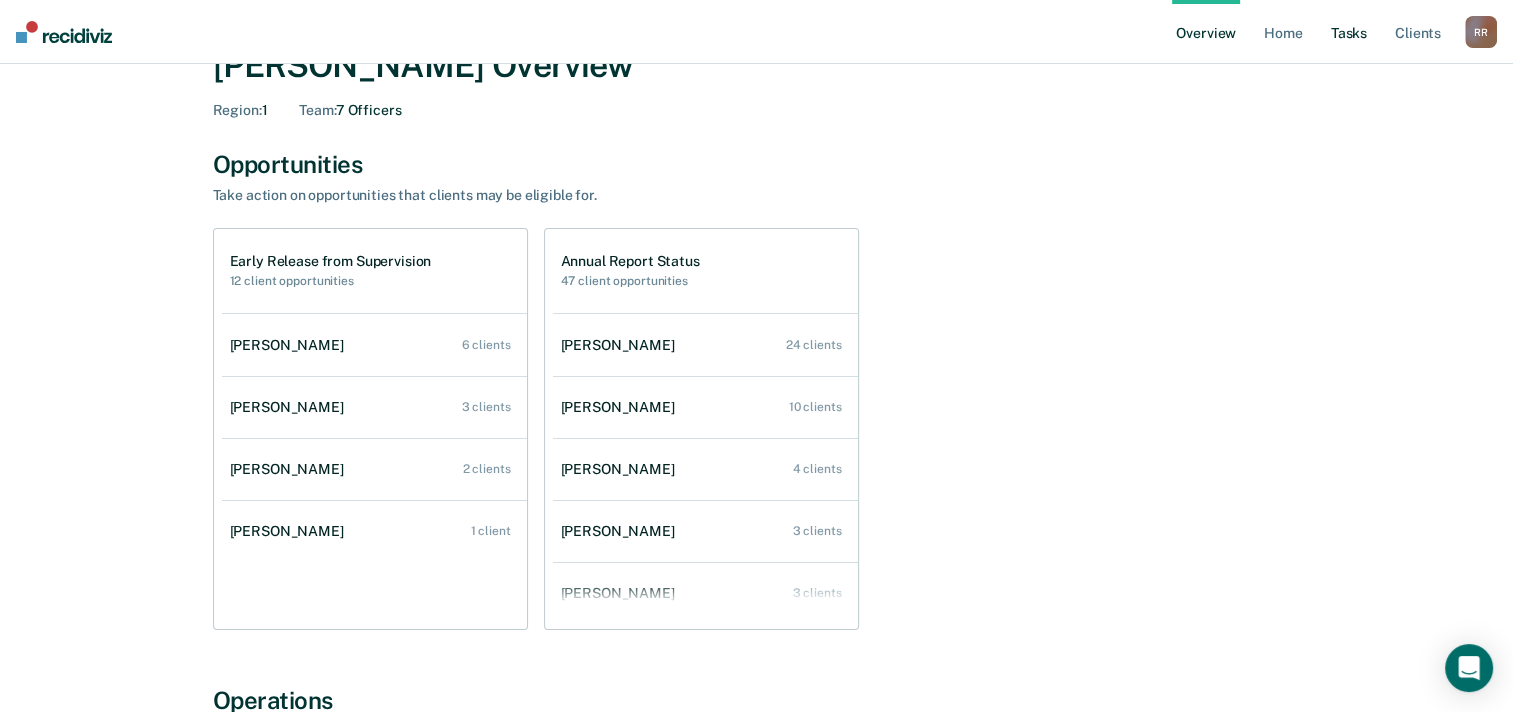 click on "Tasks" at bounding box center [1349, 32] 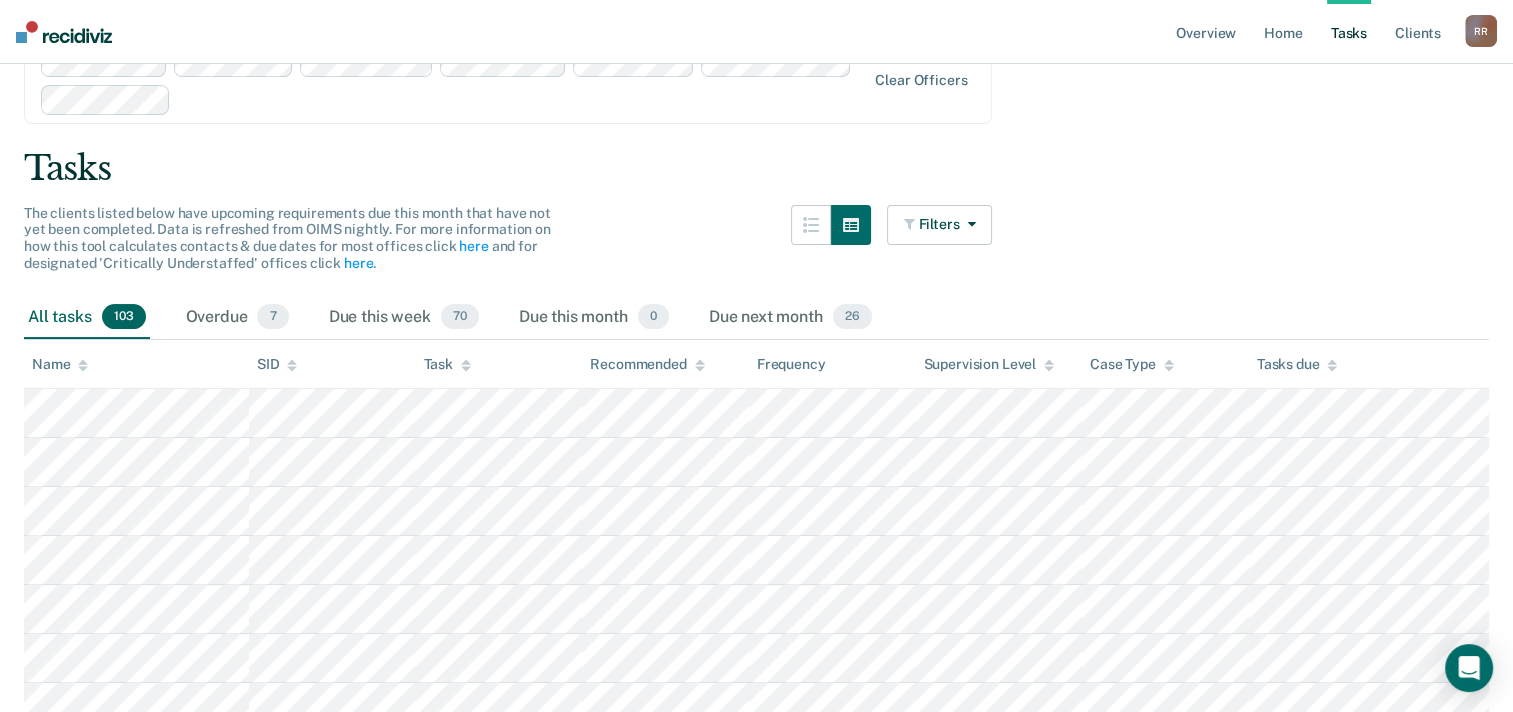 scroll, scrollTop: 0, scrollLeft: 0, axis: both 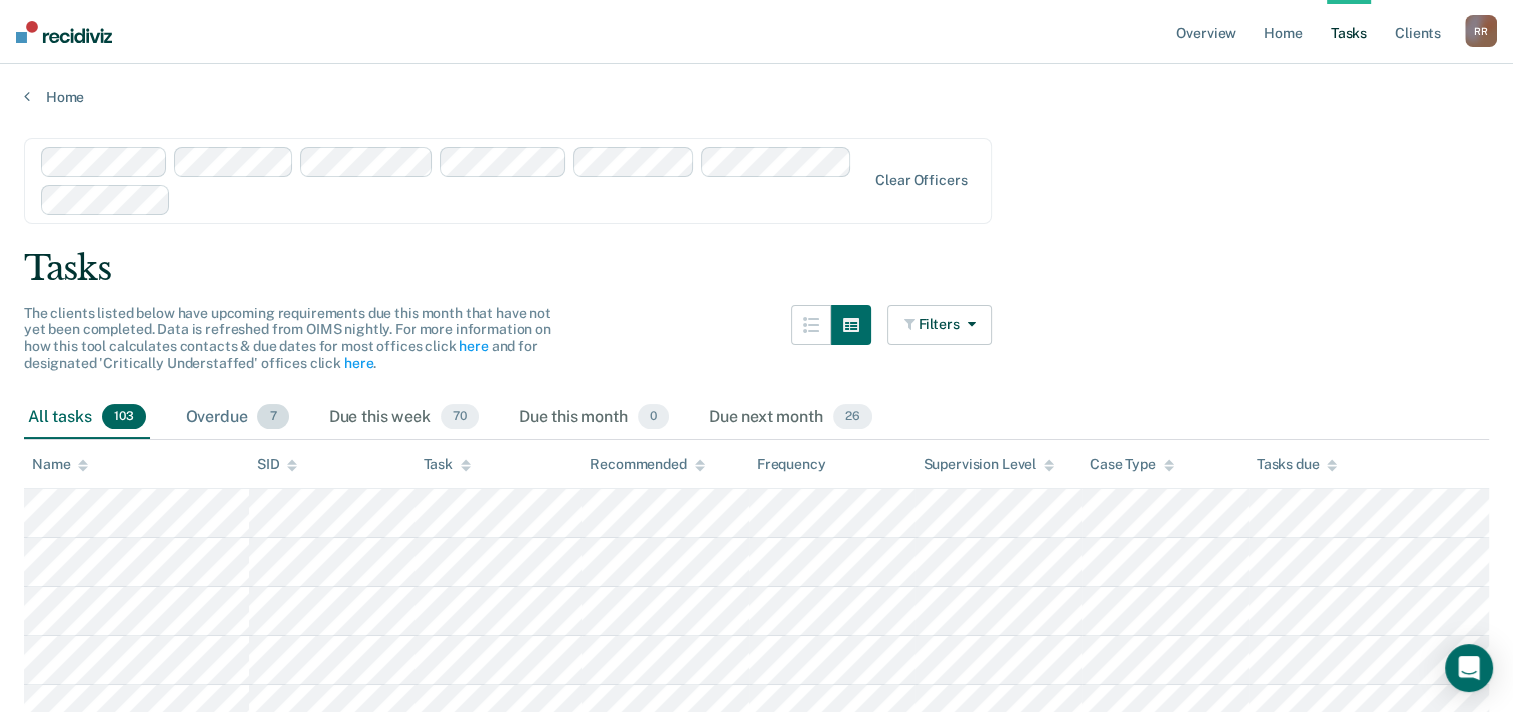 click on "Overdue 7" at bounding box center [237, 418] 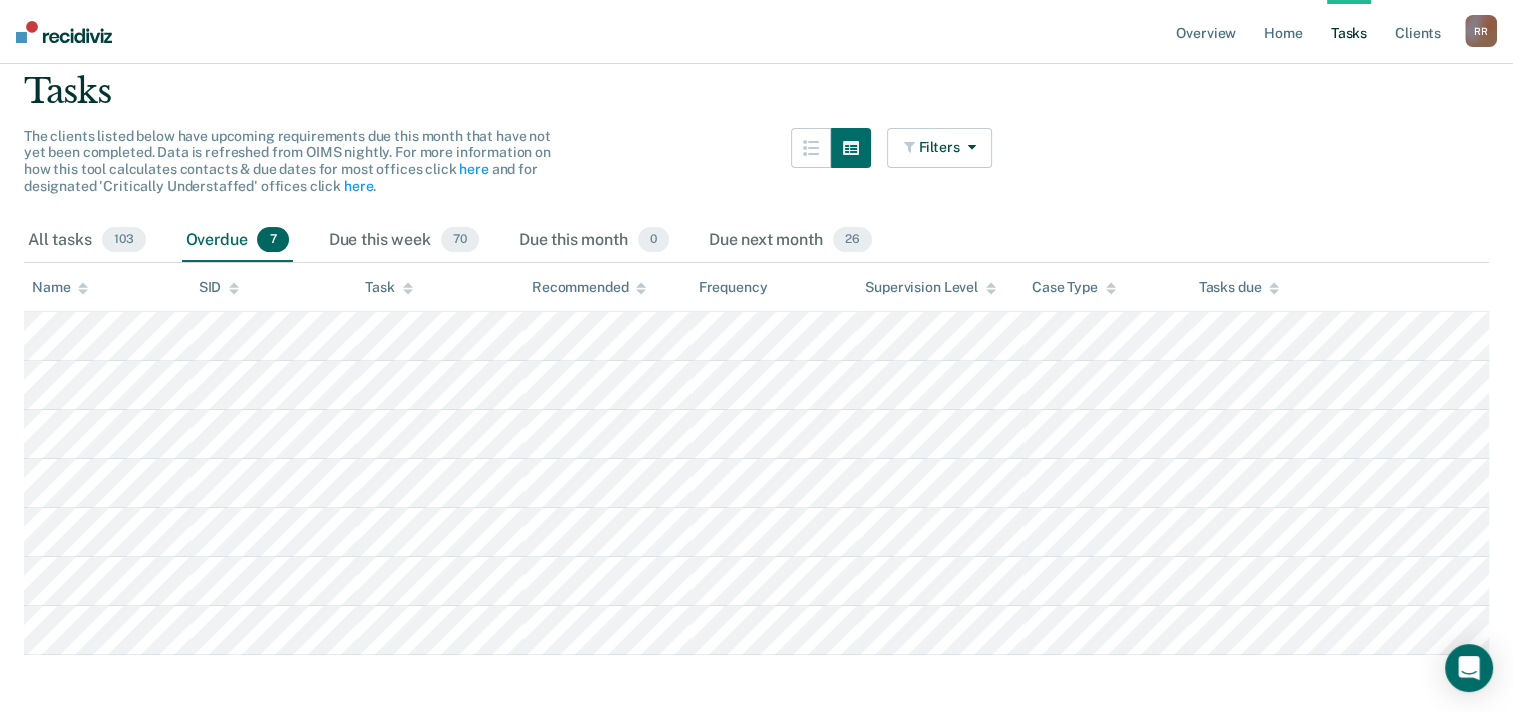 scroll, scrollTop: 198, scrollLeft: 0, axis: vertical 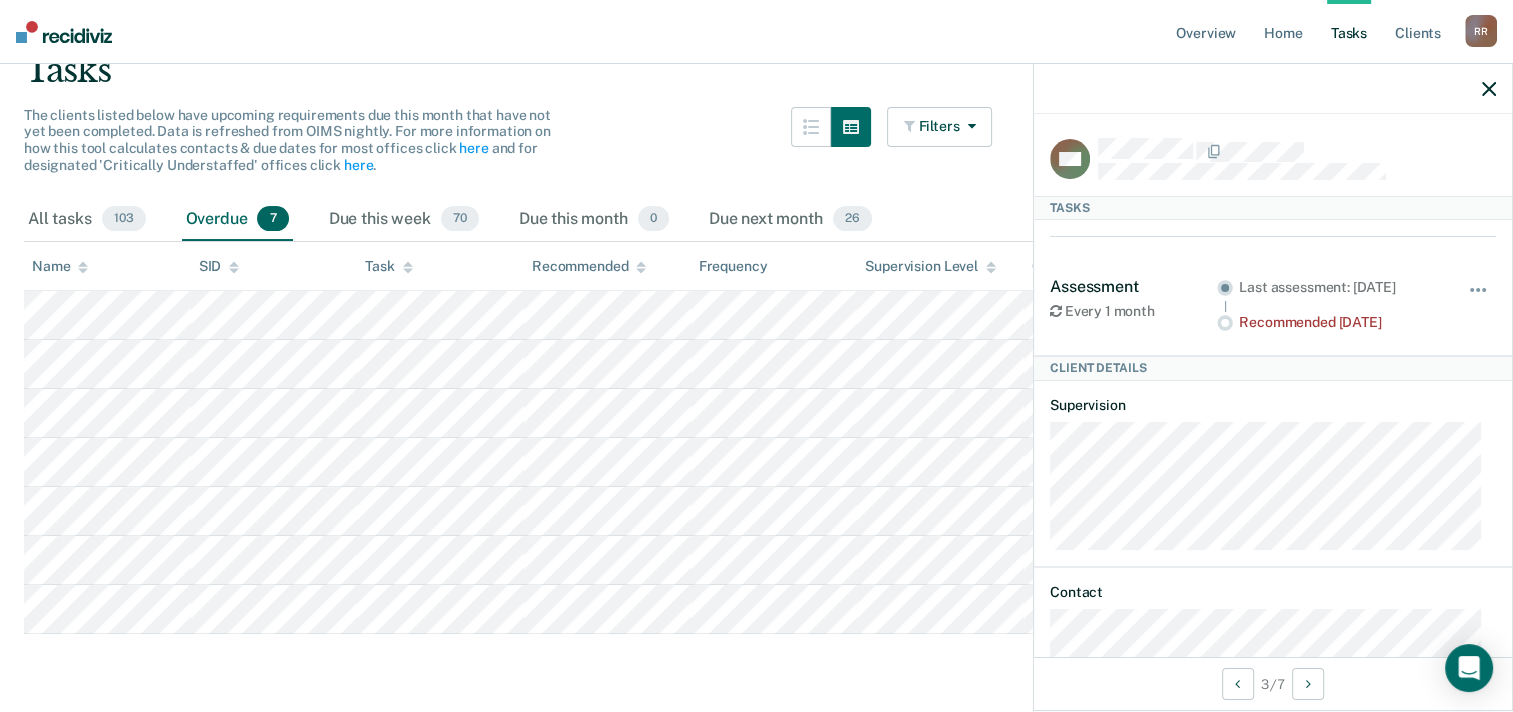 click 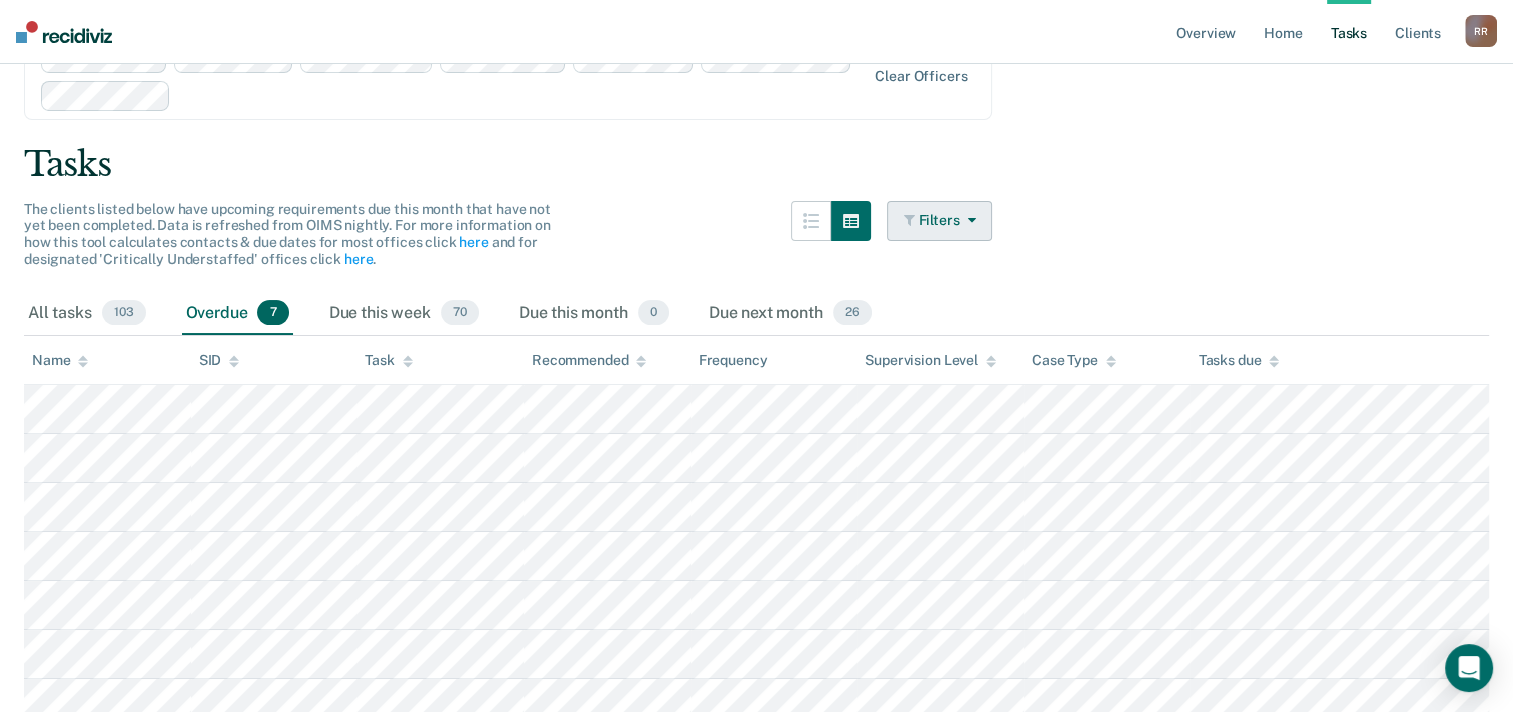 scroll, scrollTop: 0, scrollLeft: 0, axis: both 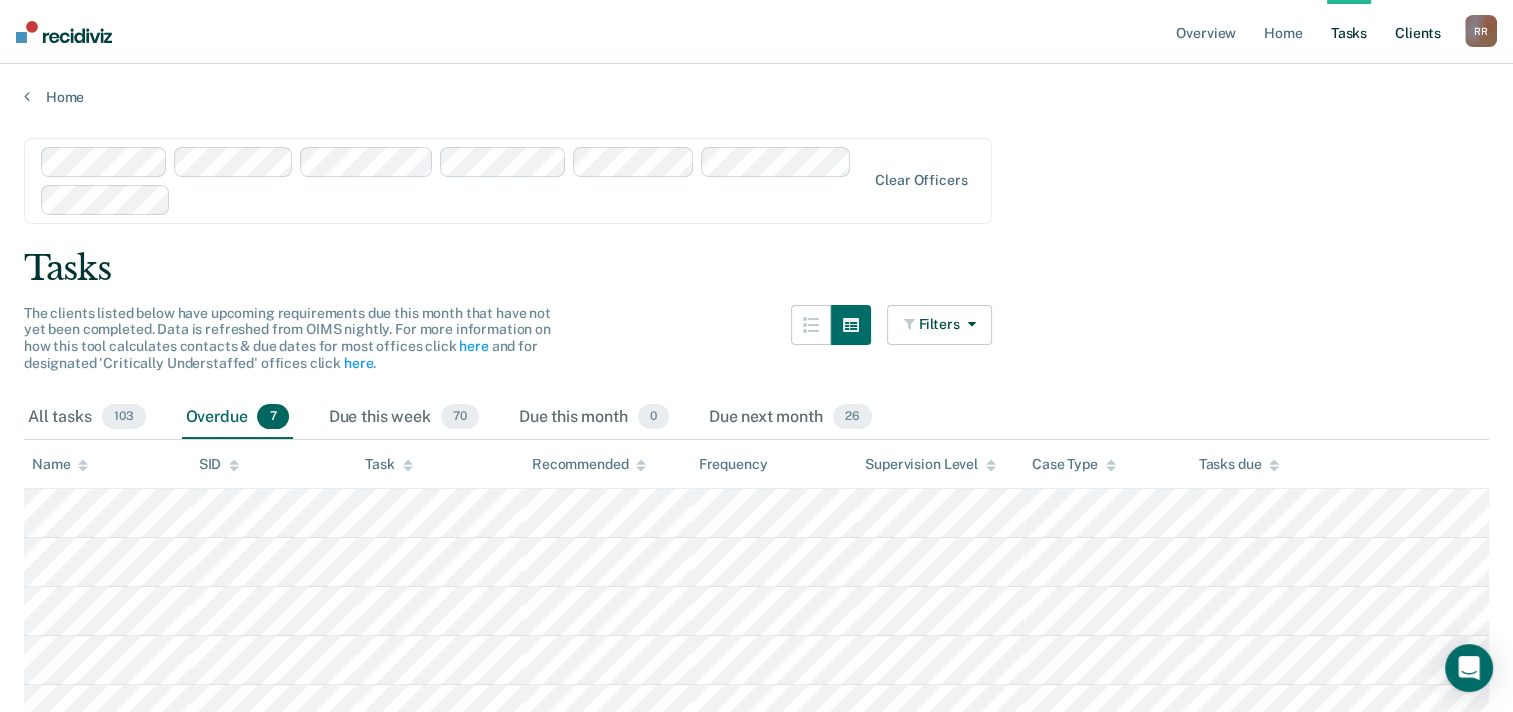 click on "Client s" at bounding box center (1418, 32) 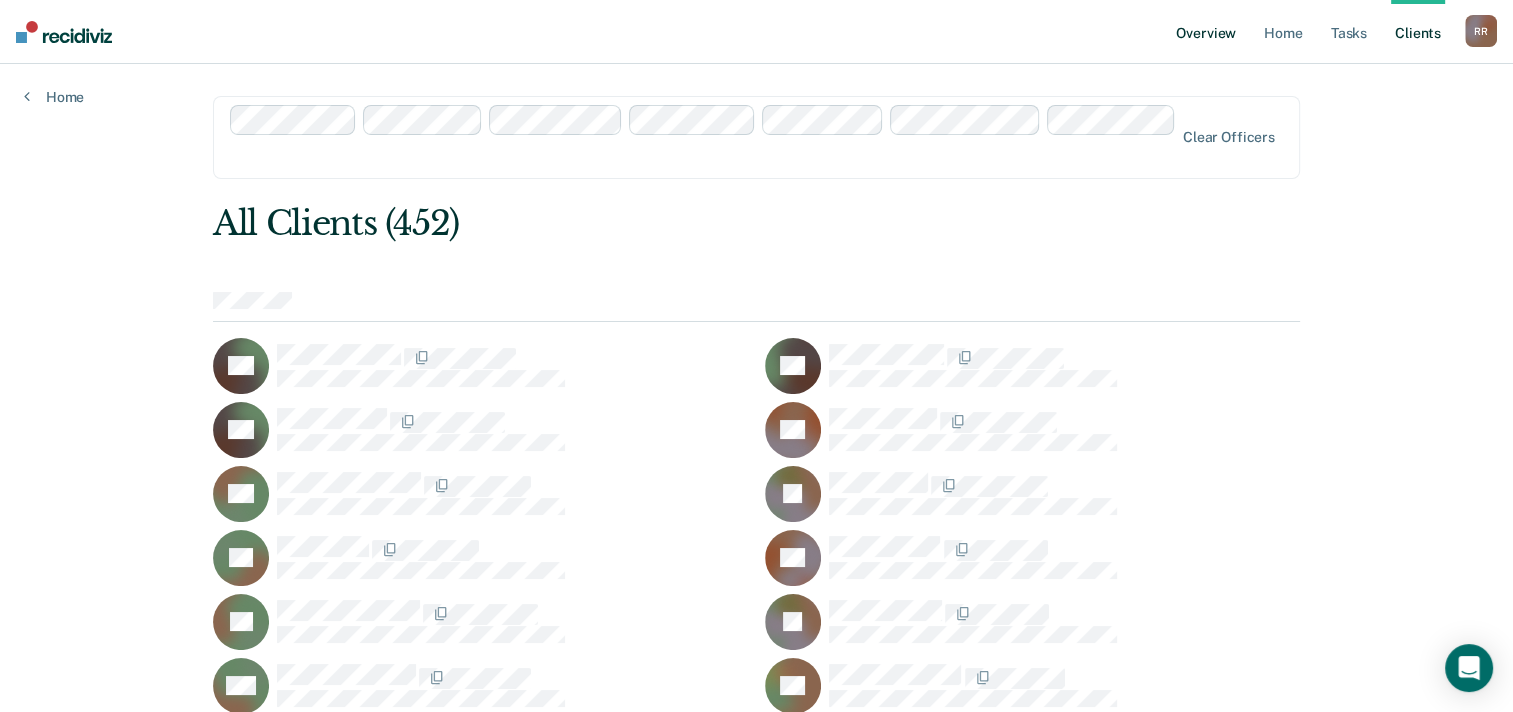 click on "Overview" at bounding box center [1206, 32] 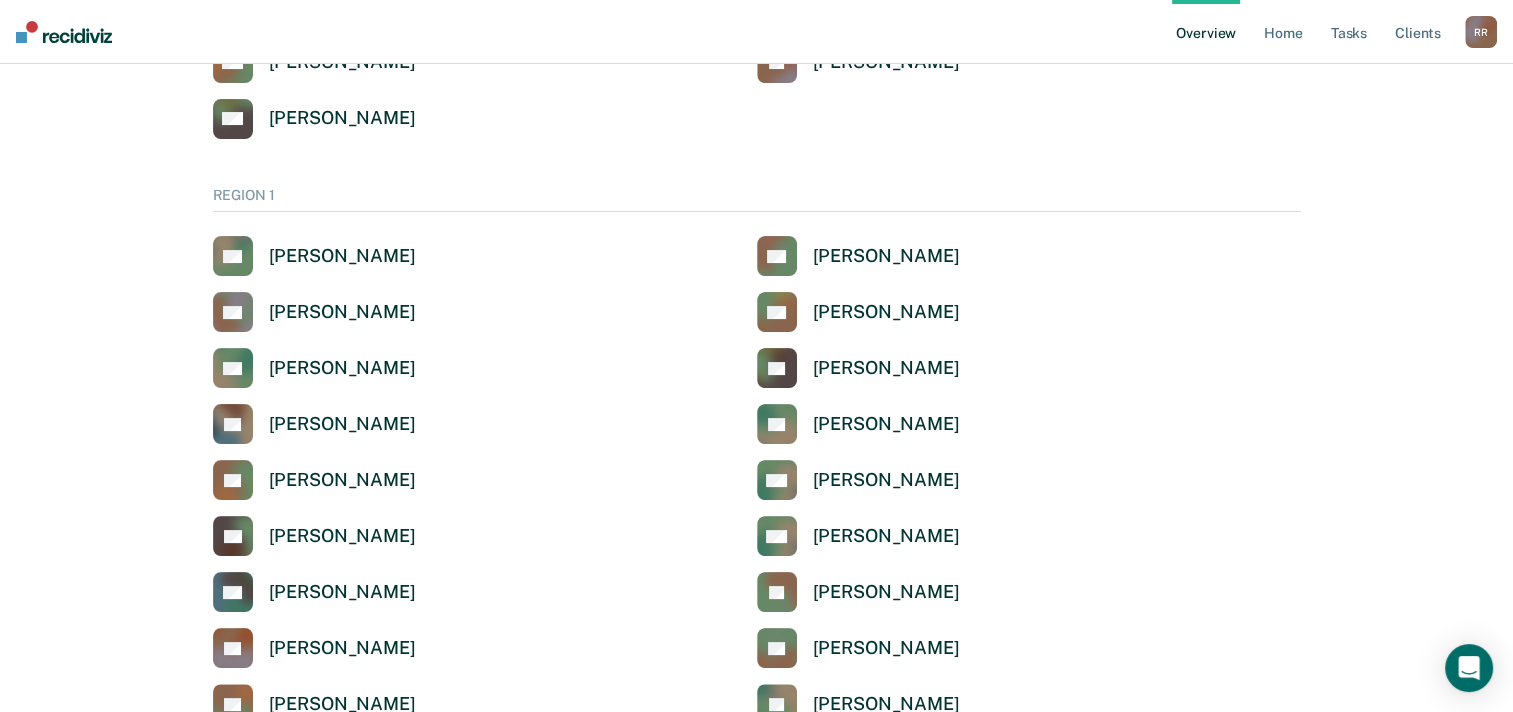scroll, scrollTop: 0, scrollLeft: 0, axis: both 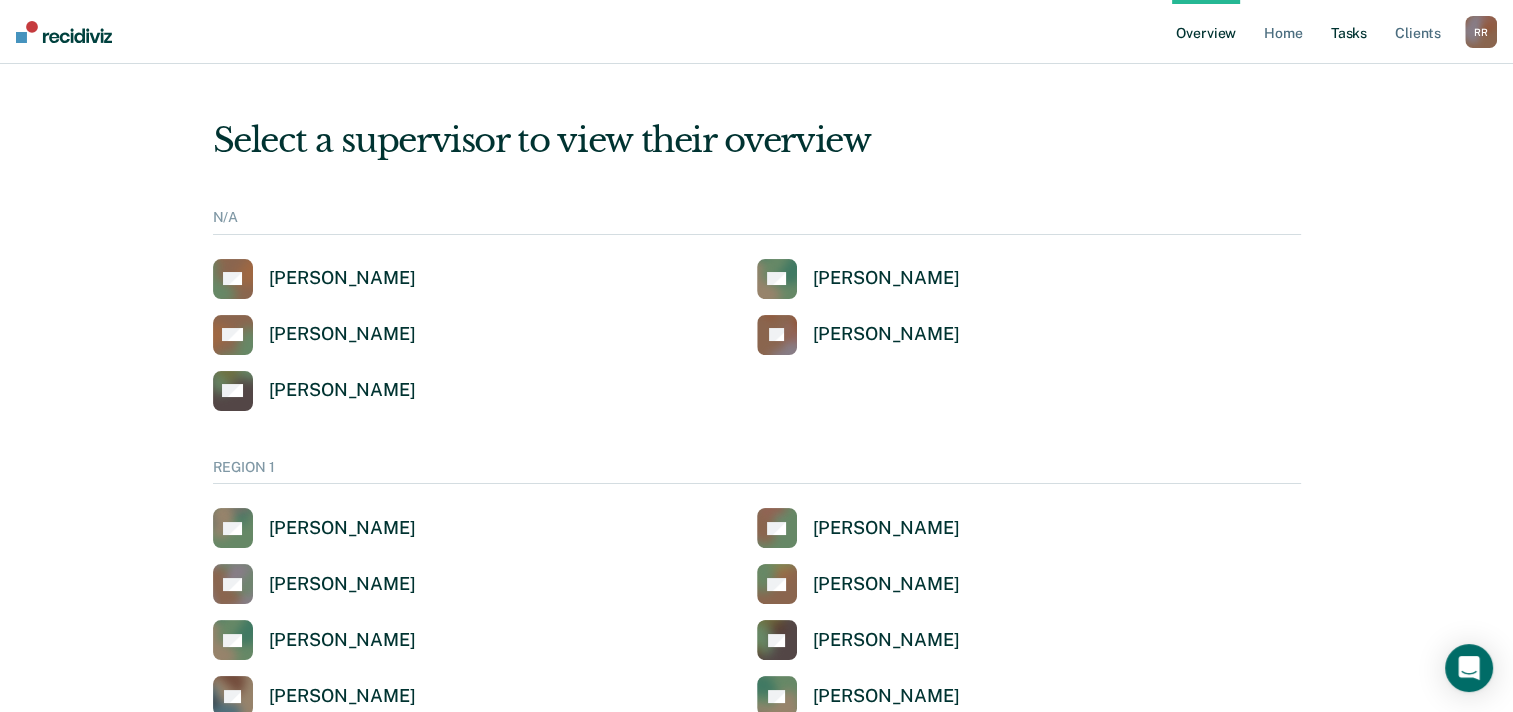 click on "Tasks" at bounding box center (1349, 32) 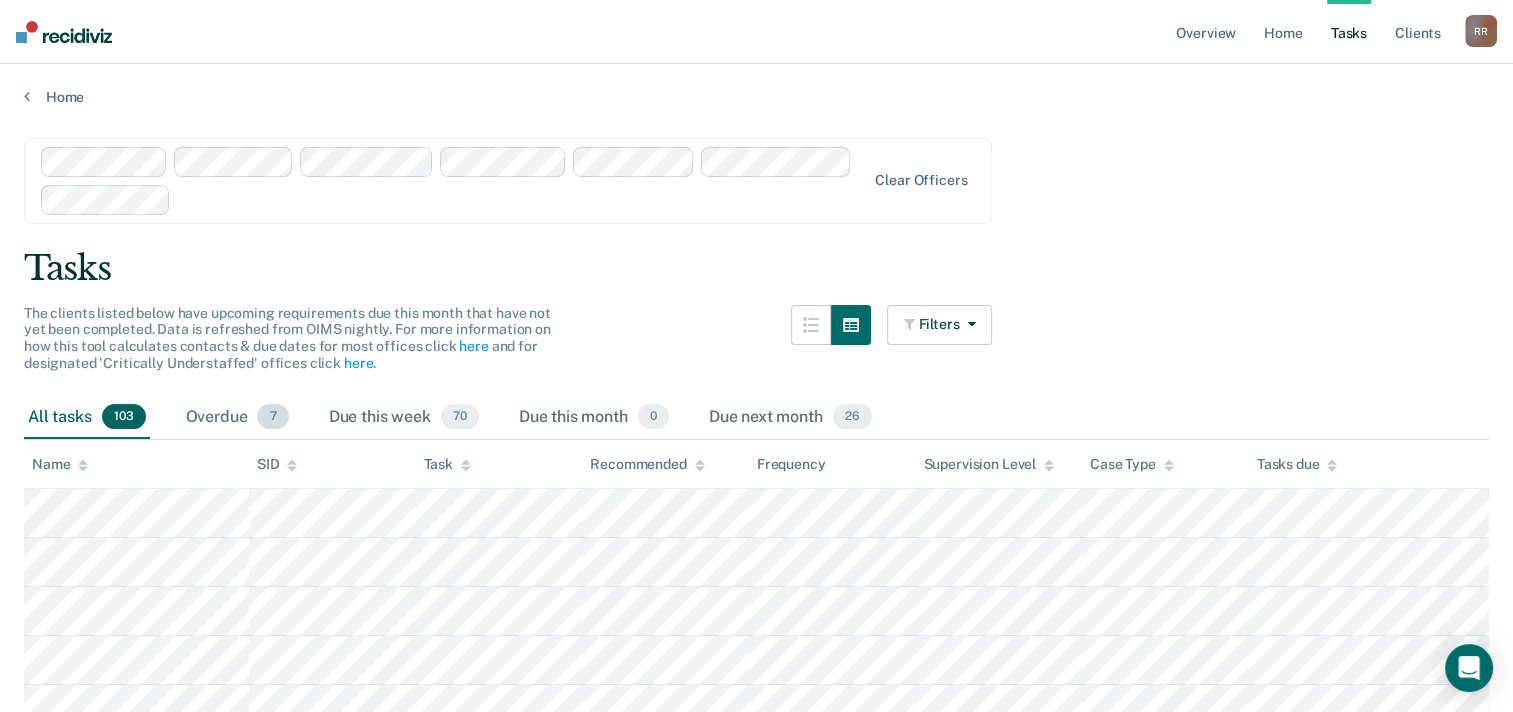 click on "Overdue 7" at bounding box center [237, 418] 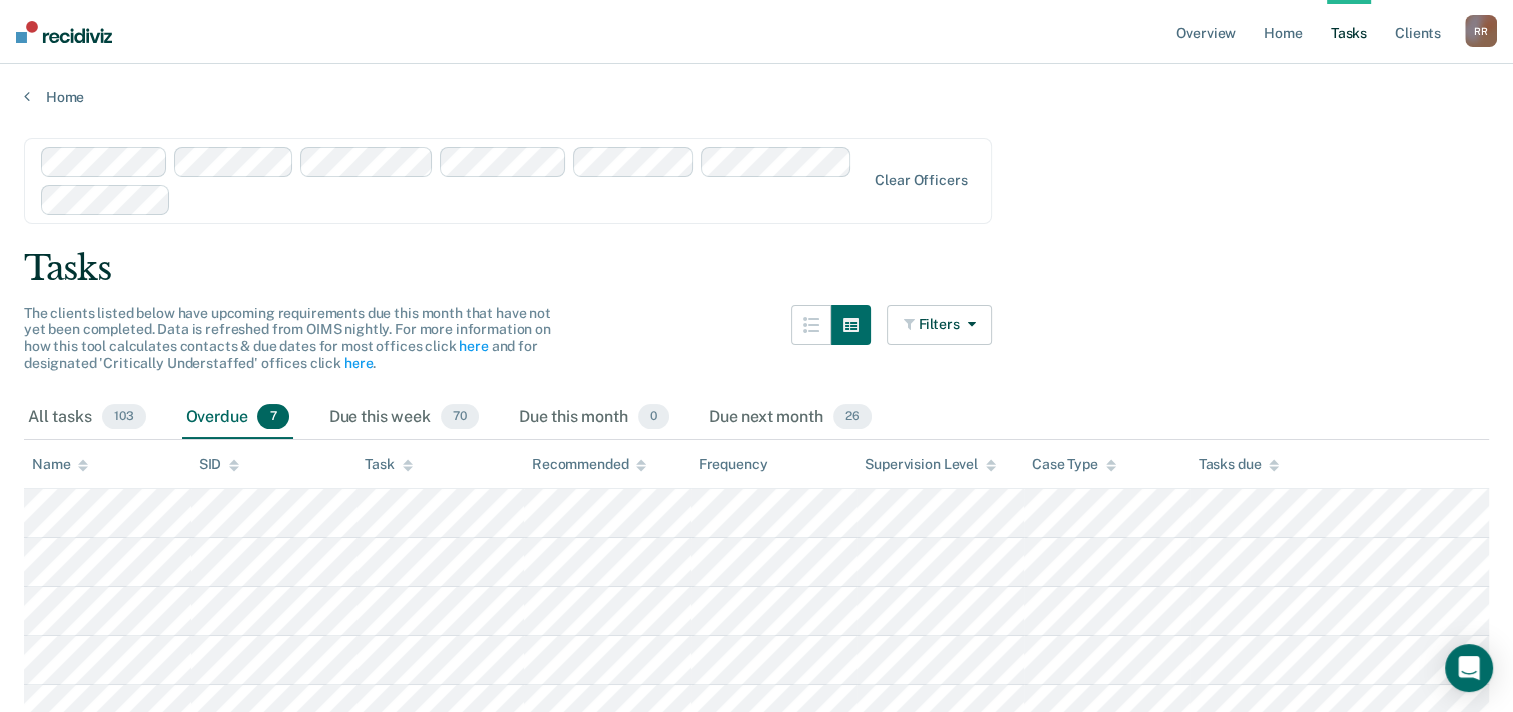 scroll, scrollTop: 198, scrollLeft: 0, axis: vertical 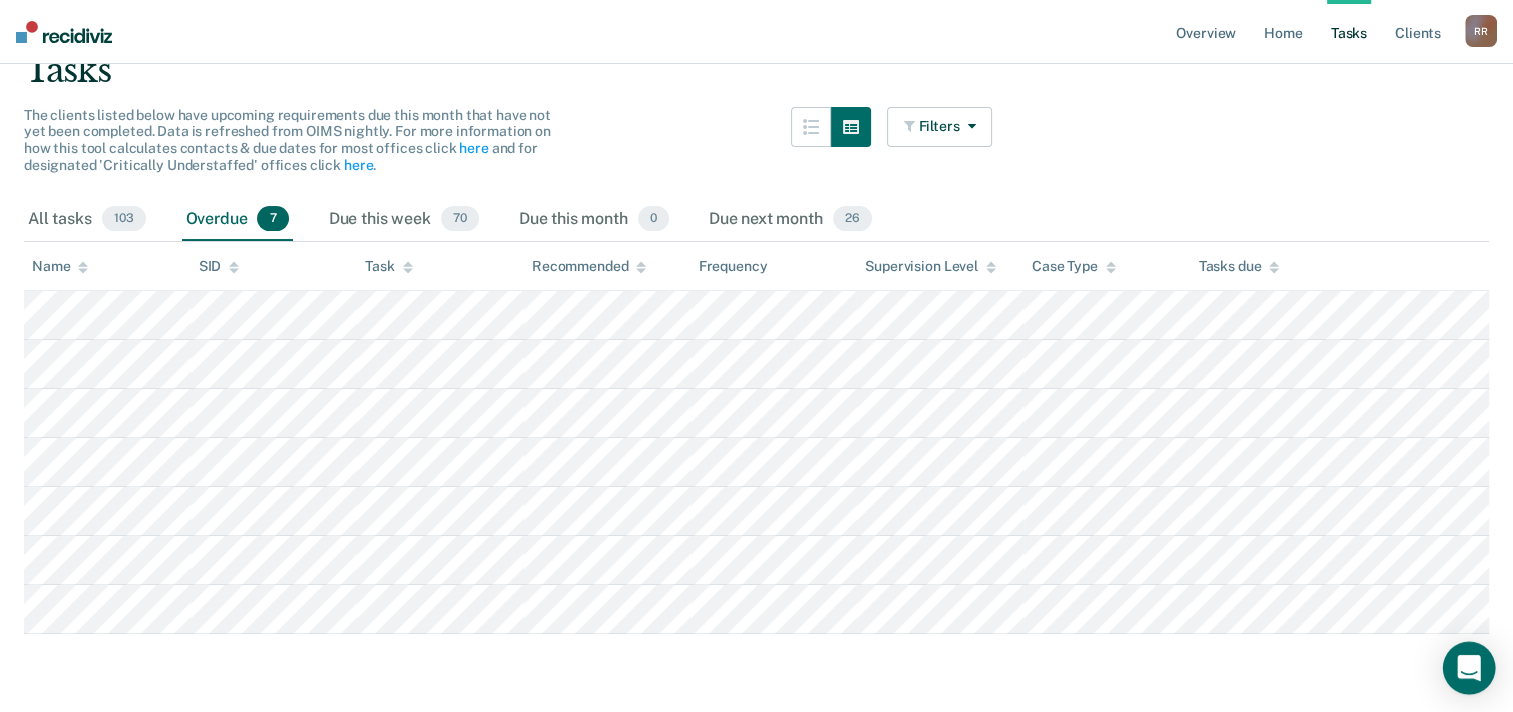 click 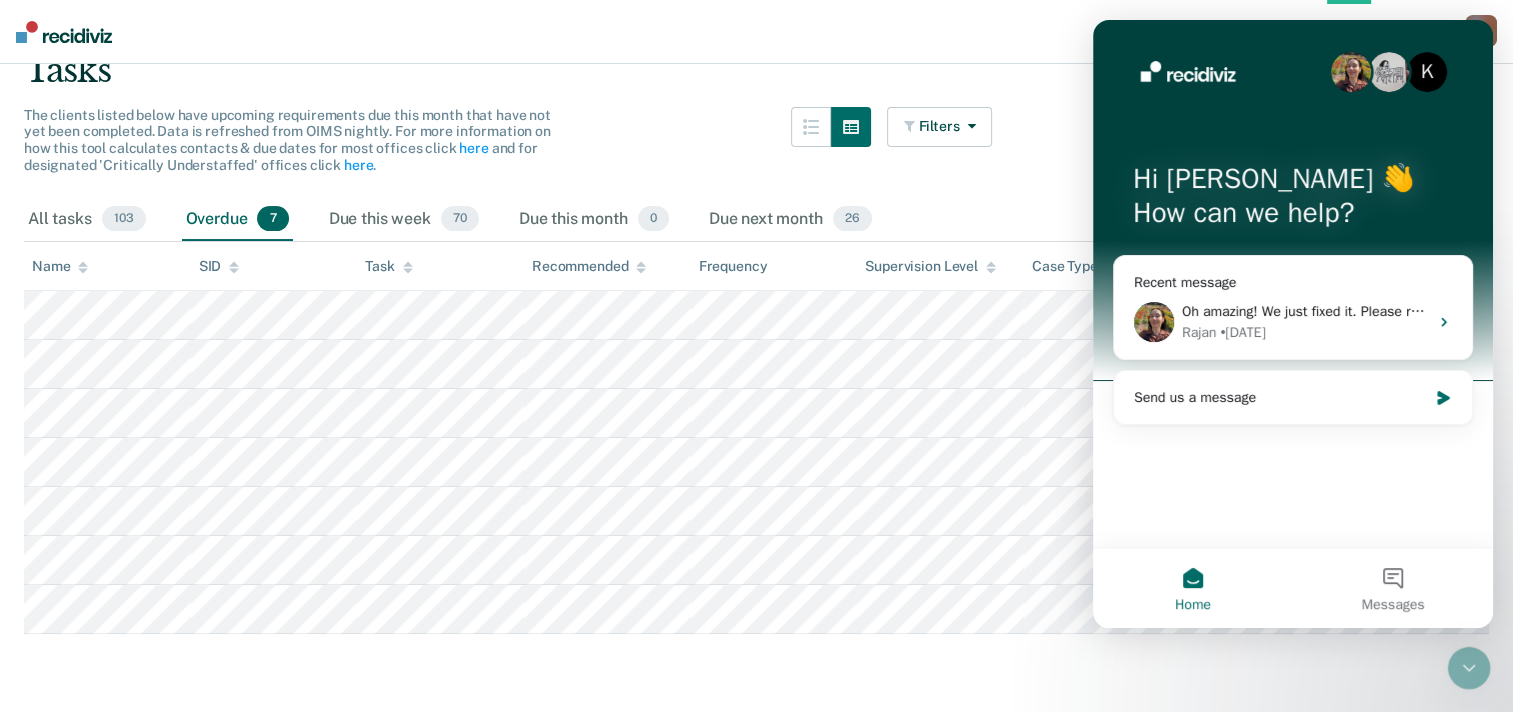 scroll, scrollTop: 0, scrollLeft: 0, axis: both 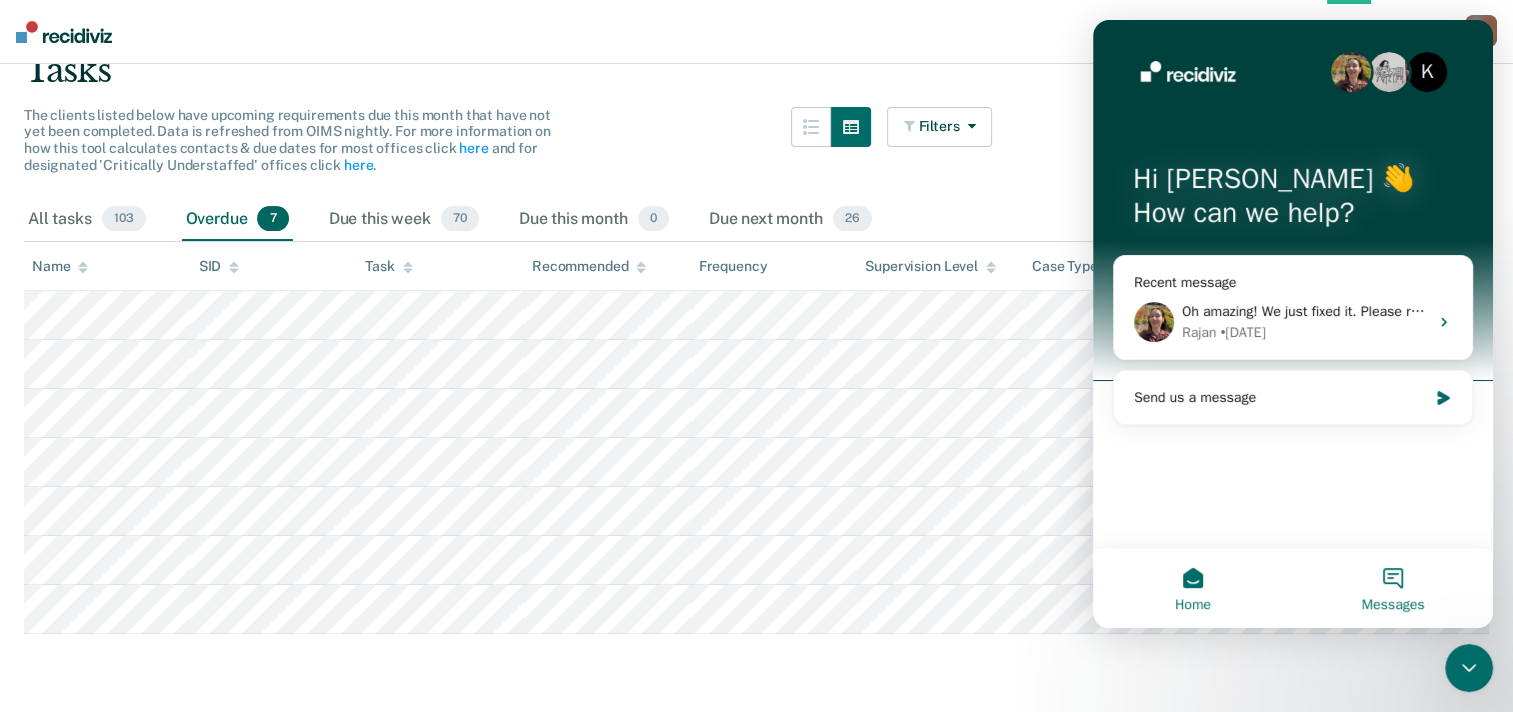 click on "Messages" at bounding box center [1393, 588] 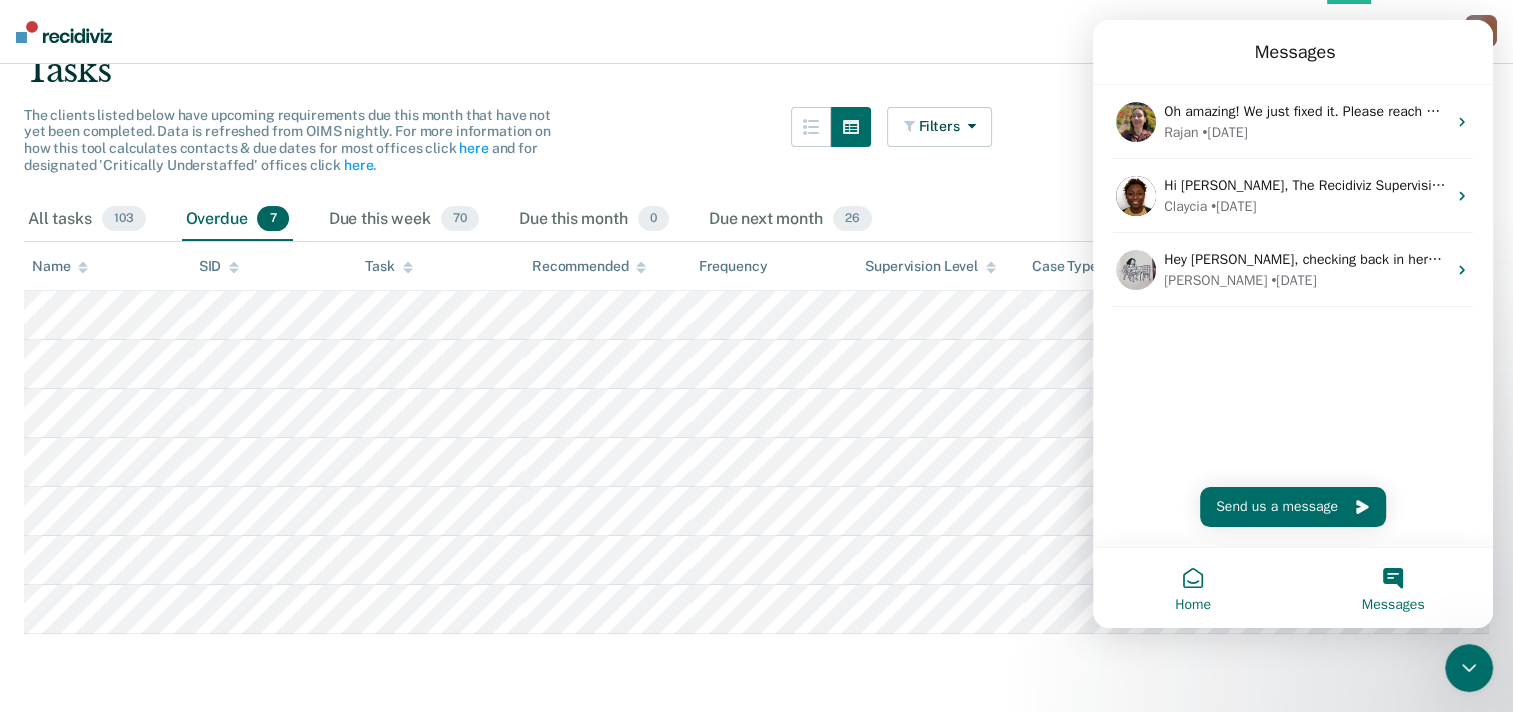 click on "Home" at bounding box center (1193, 588) 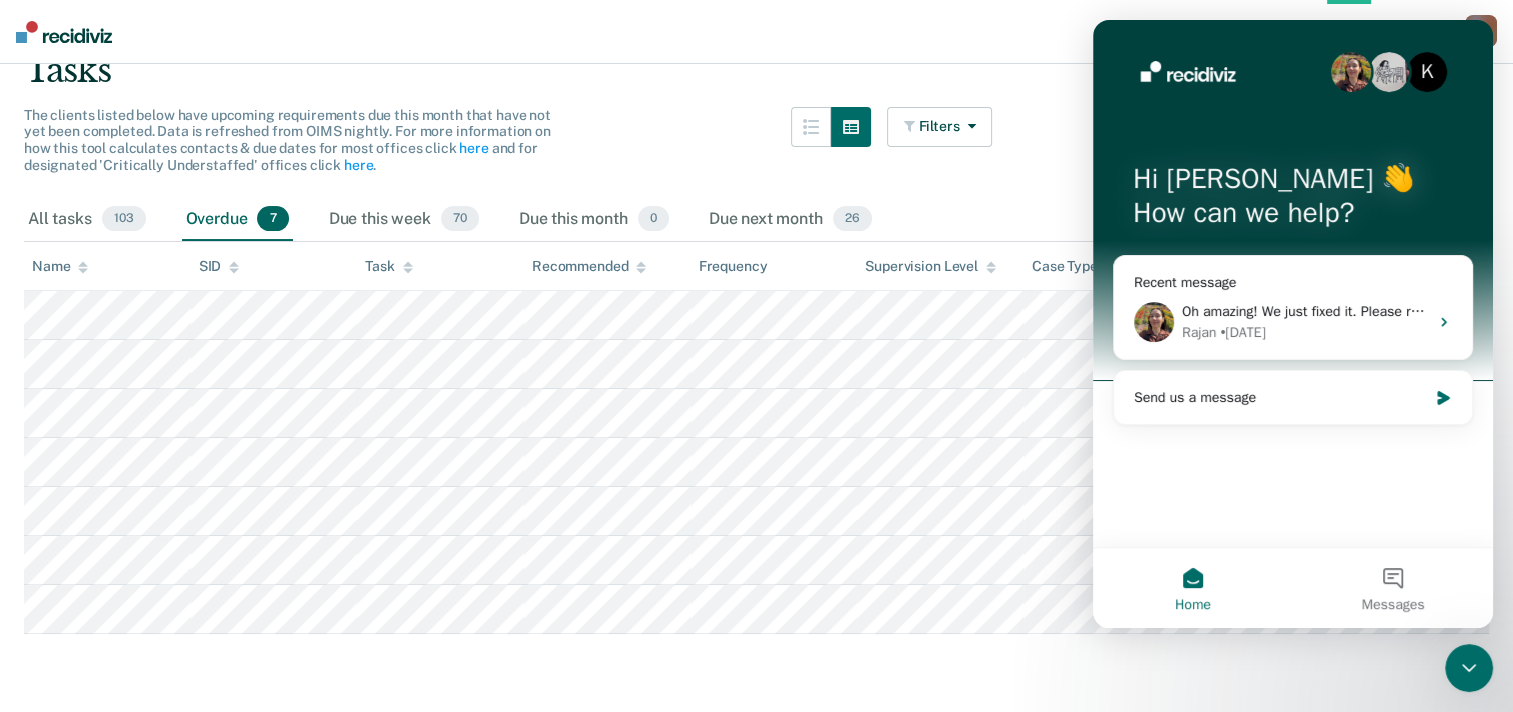 click at bounding box center (1469, 668) 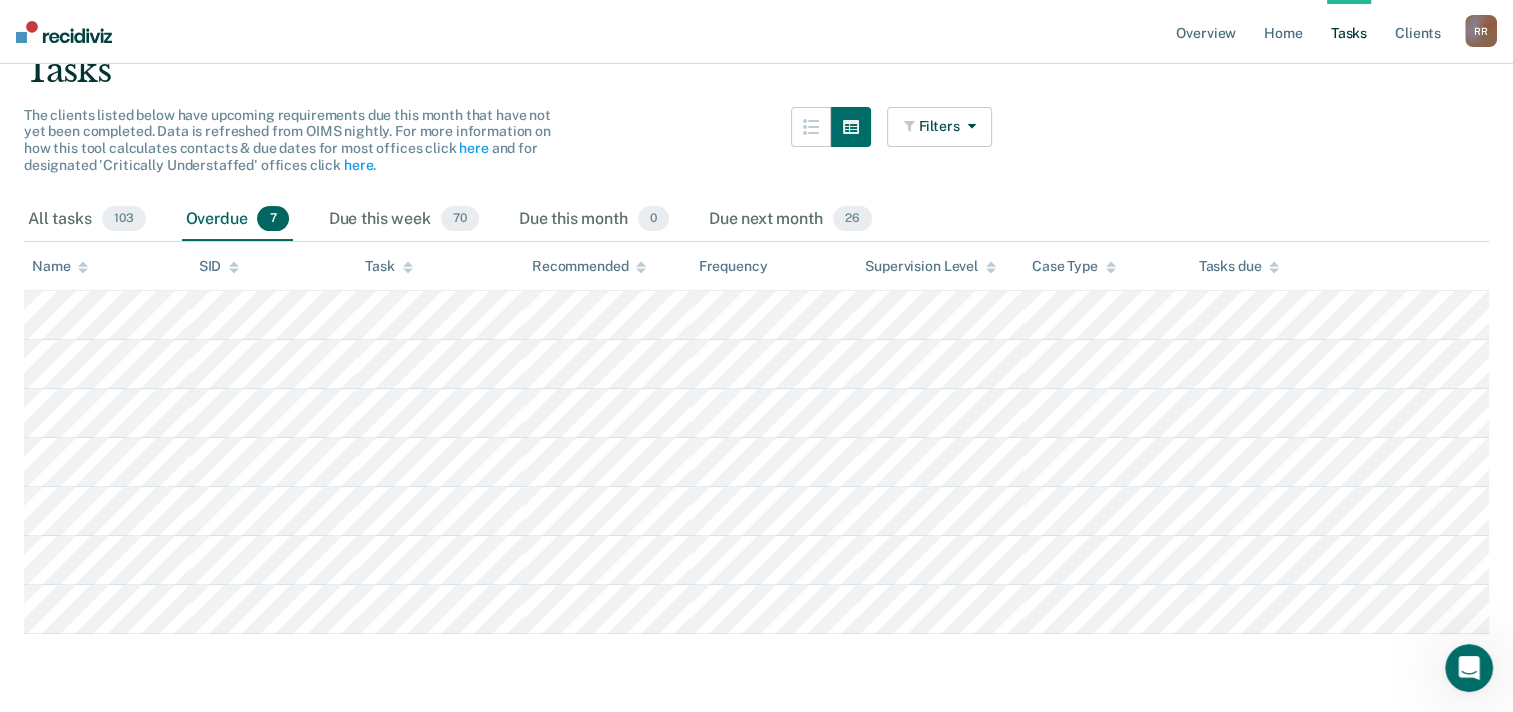 scroll, scrollTop: 0, scrollLeft: 0, axis: both 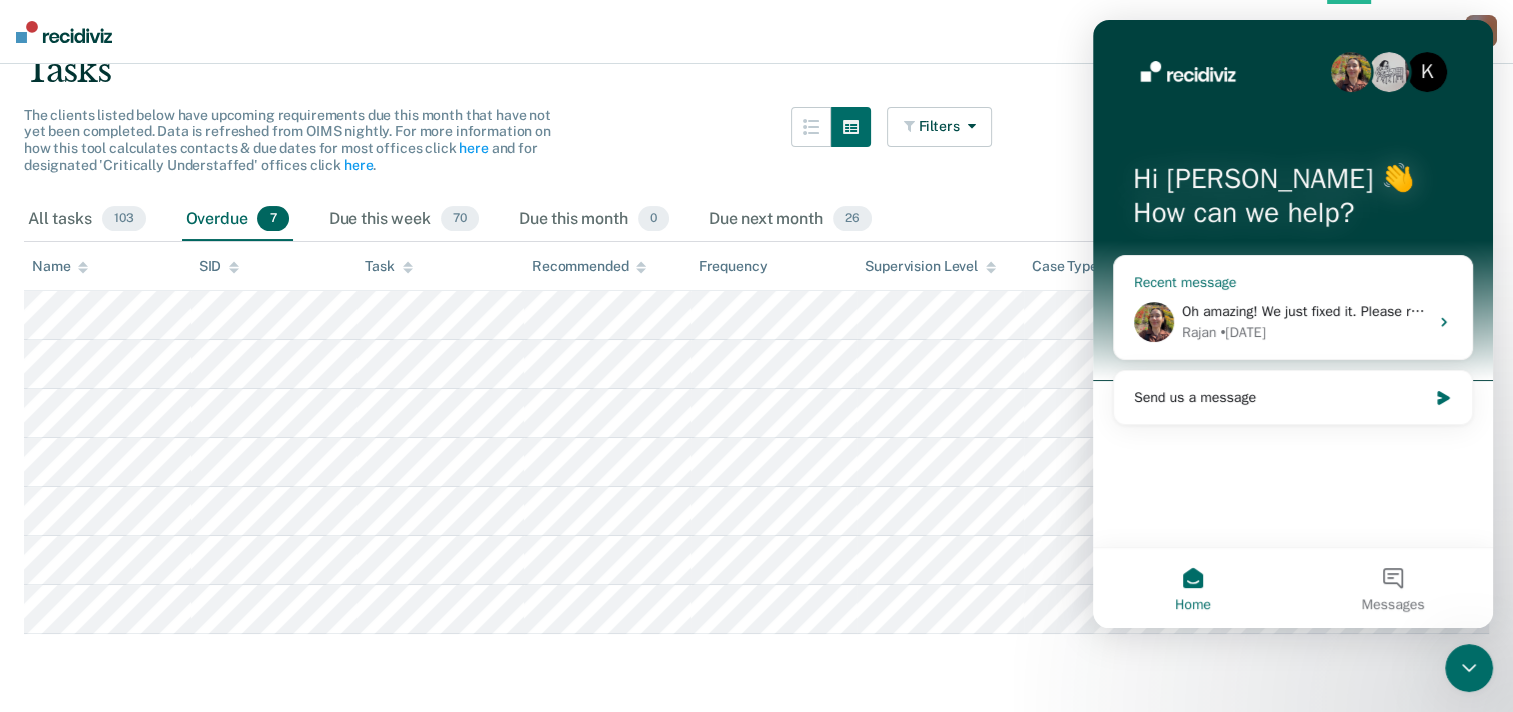 click 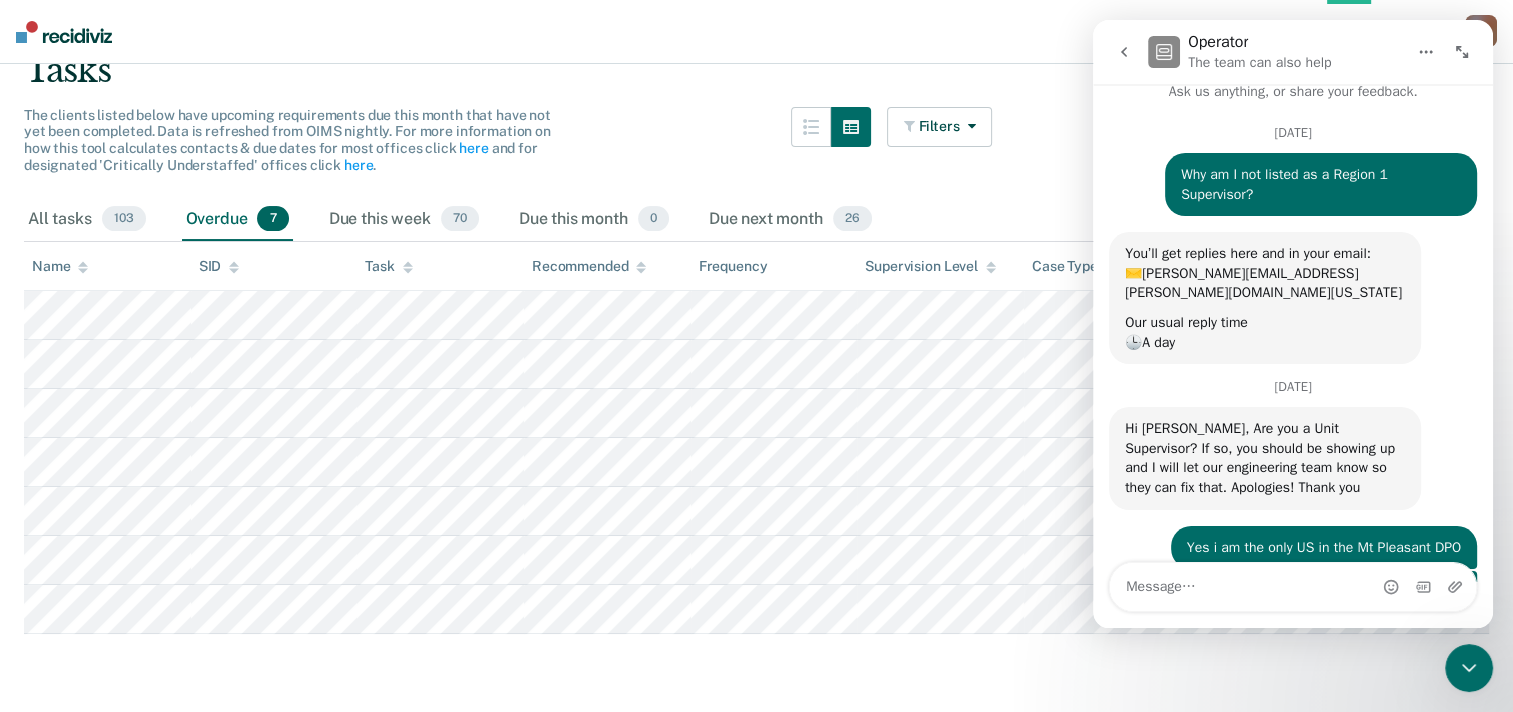 scroll, scrollTop: 0, scrollLeft: 0, axis: both 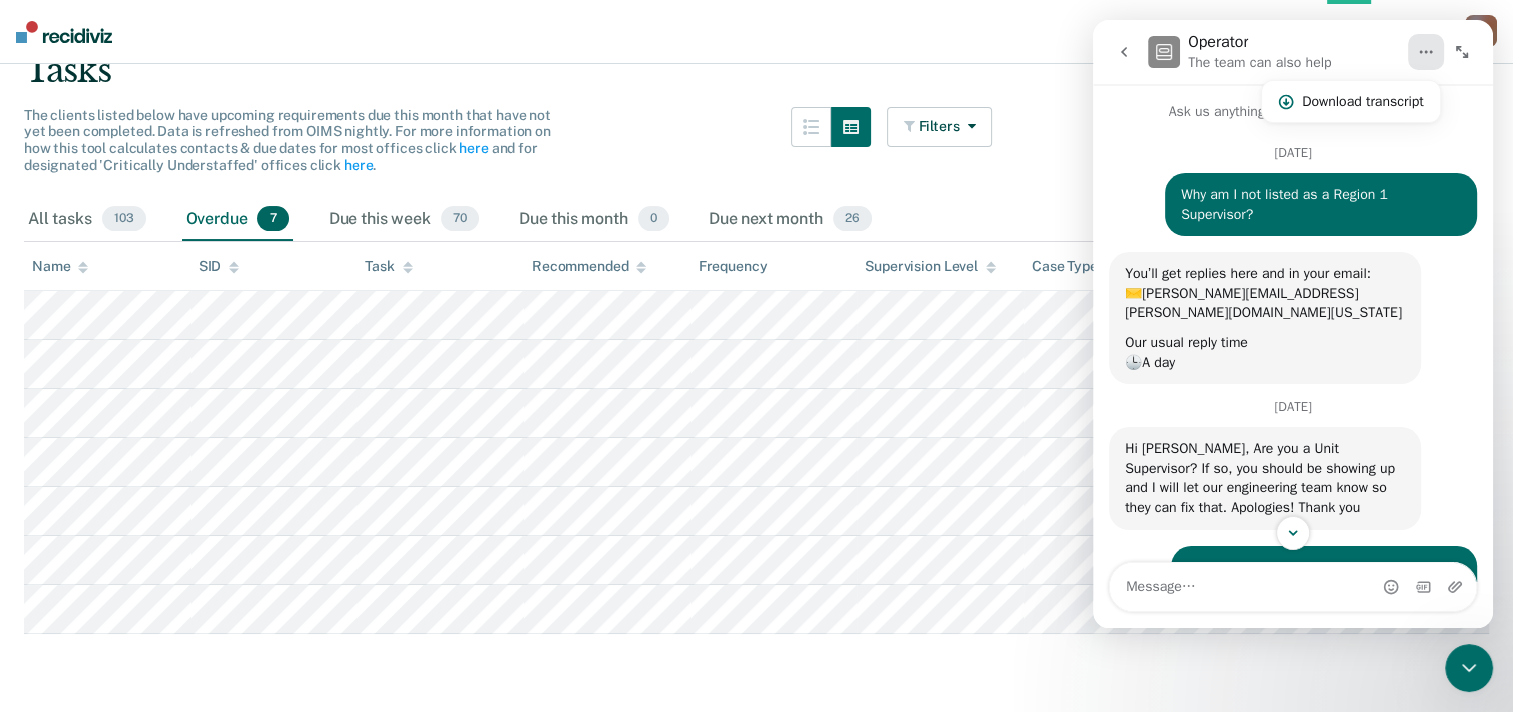 click 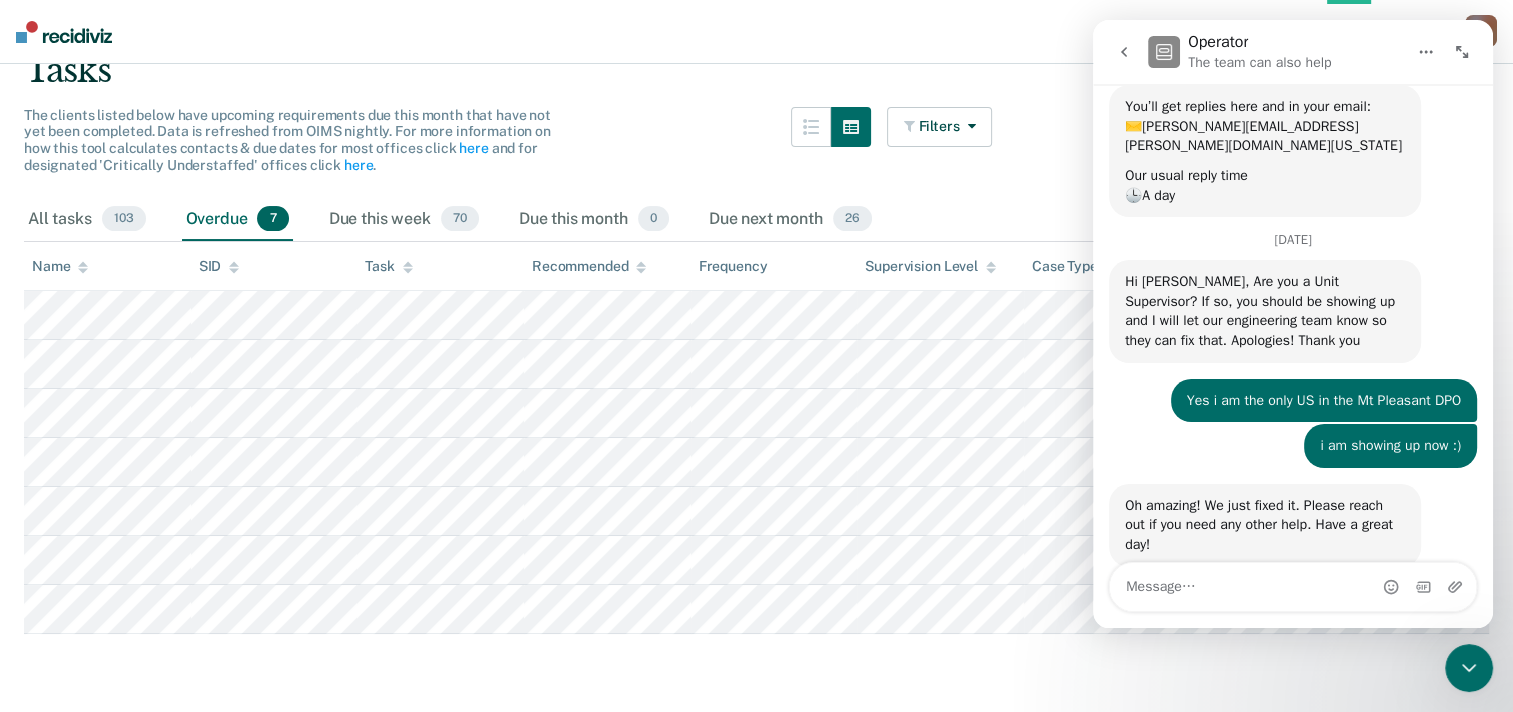 scroll, scrollTop: 192, scrollLeft: 0, axis: vertical 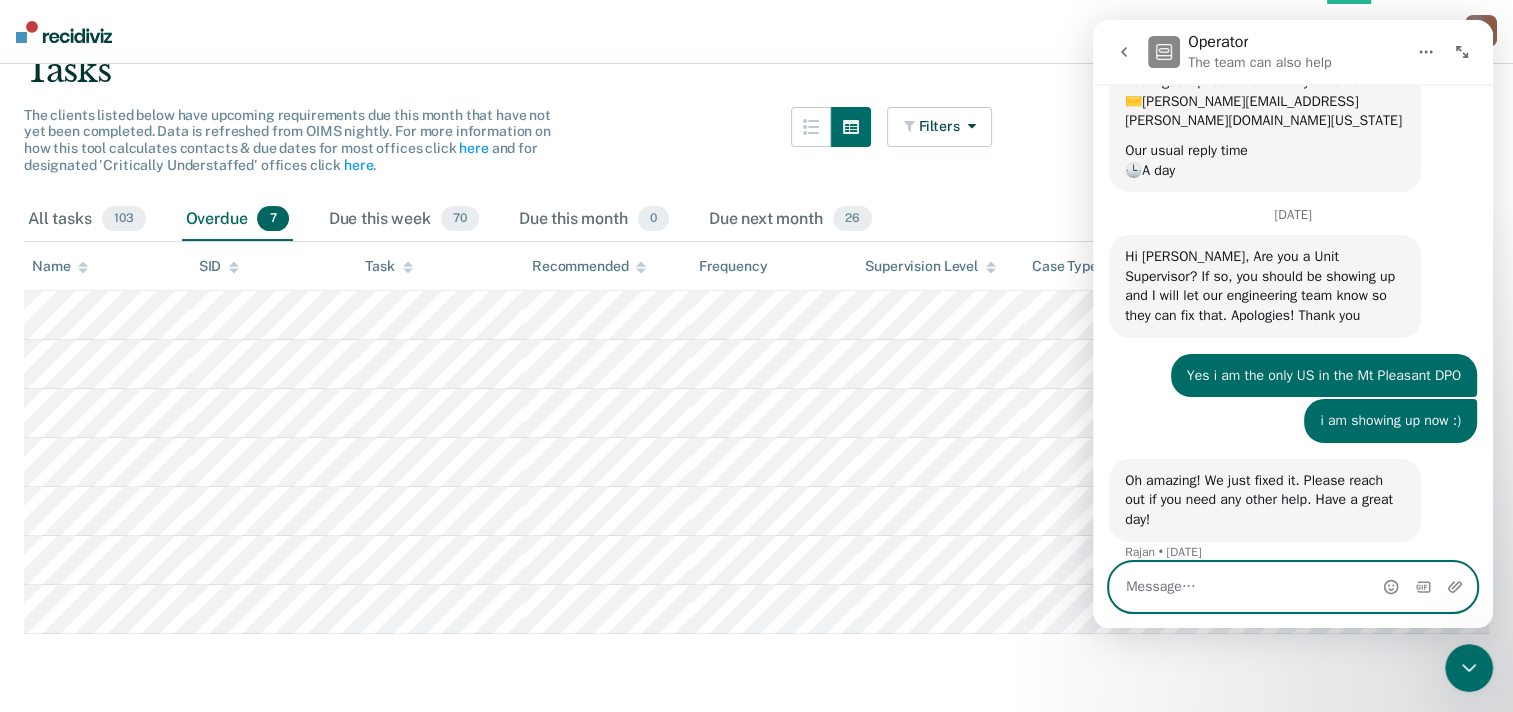 click at bounding box center [1293, 587] 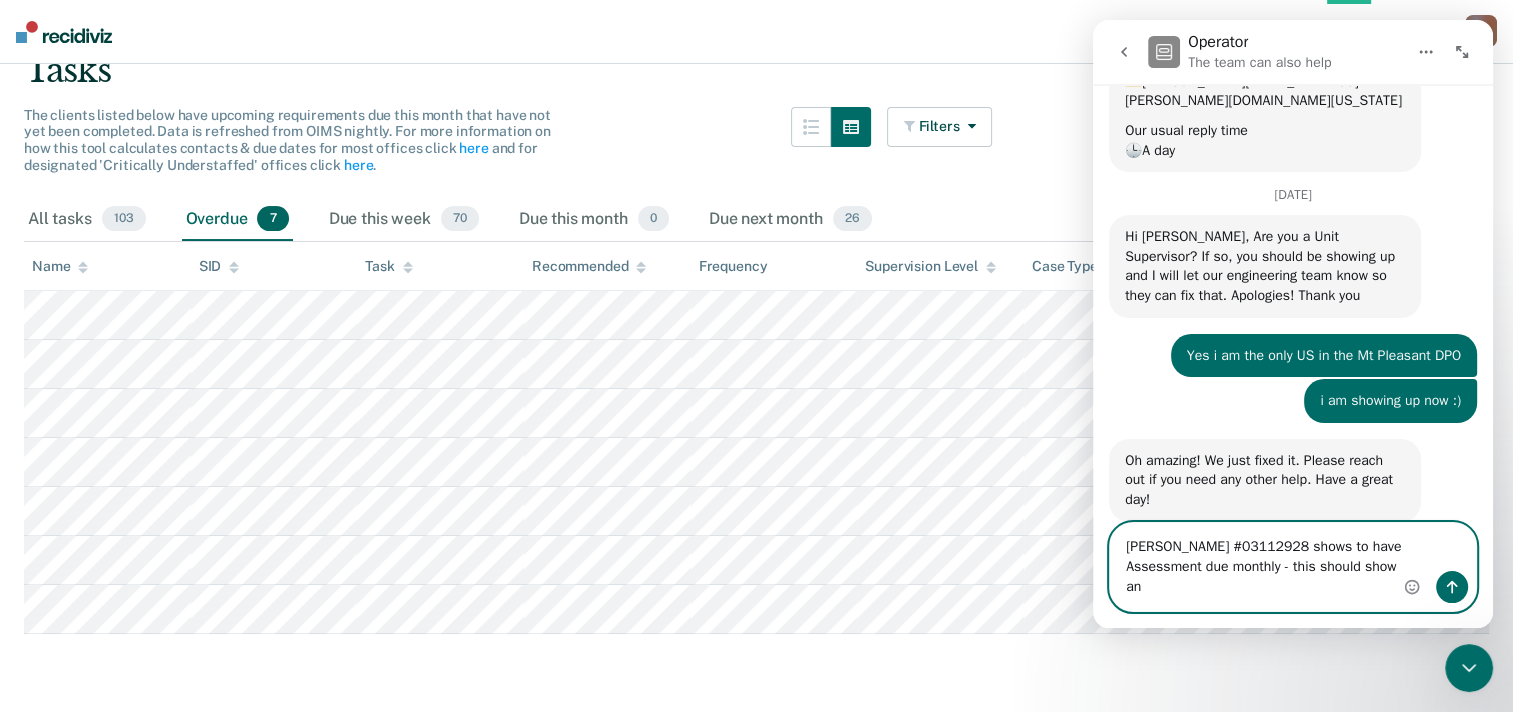 scroll, scrollTop: 232, scrollLeft: 0, axis: vertical 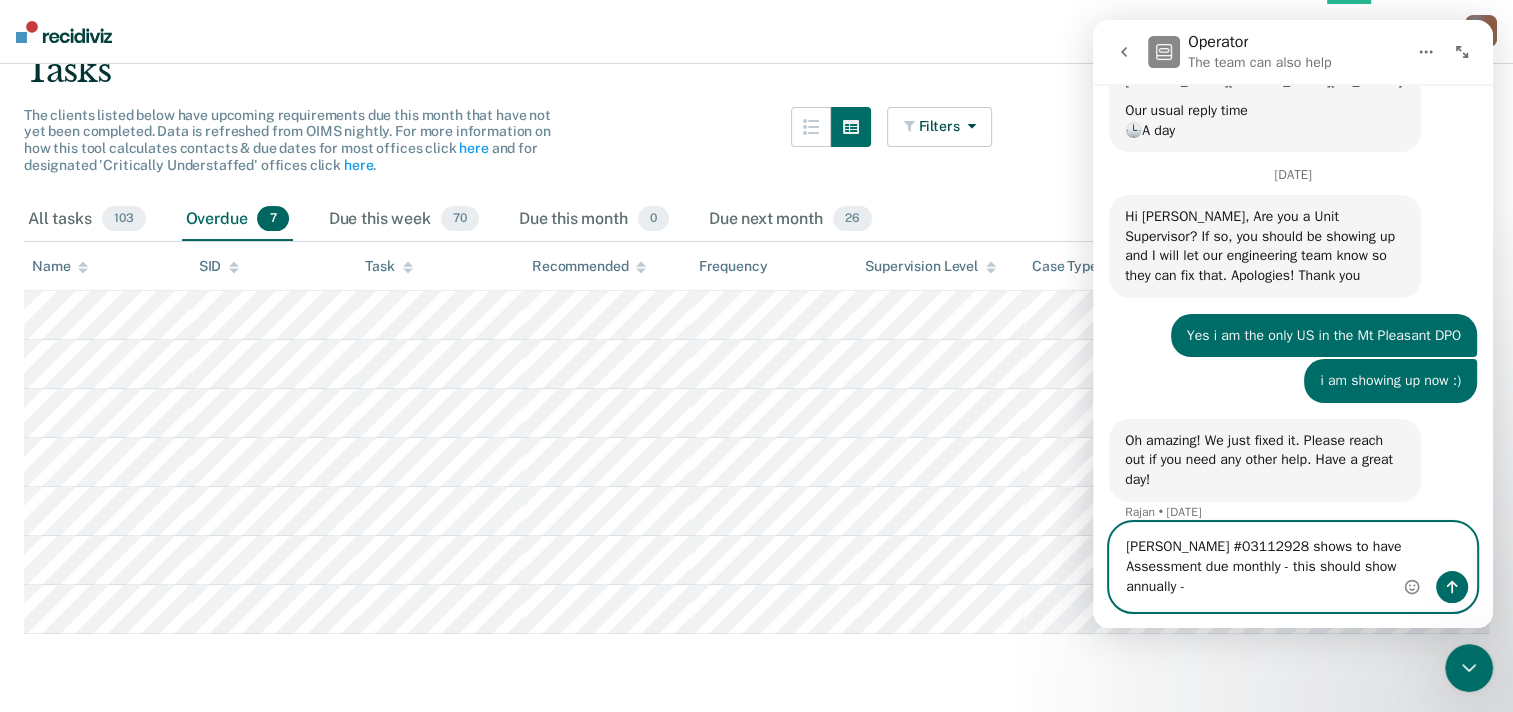 type on "[PERSON_NAME] #03112928 shows to have Assessment due monthly - this should show annually -" 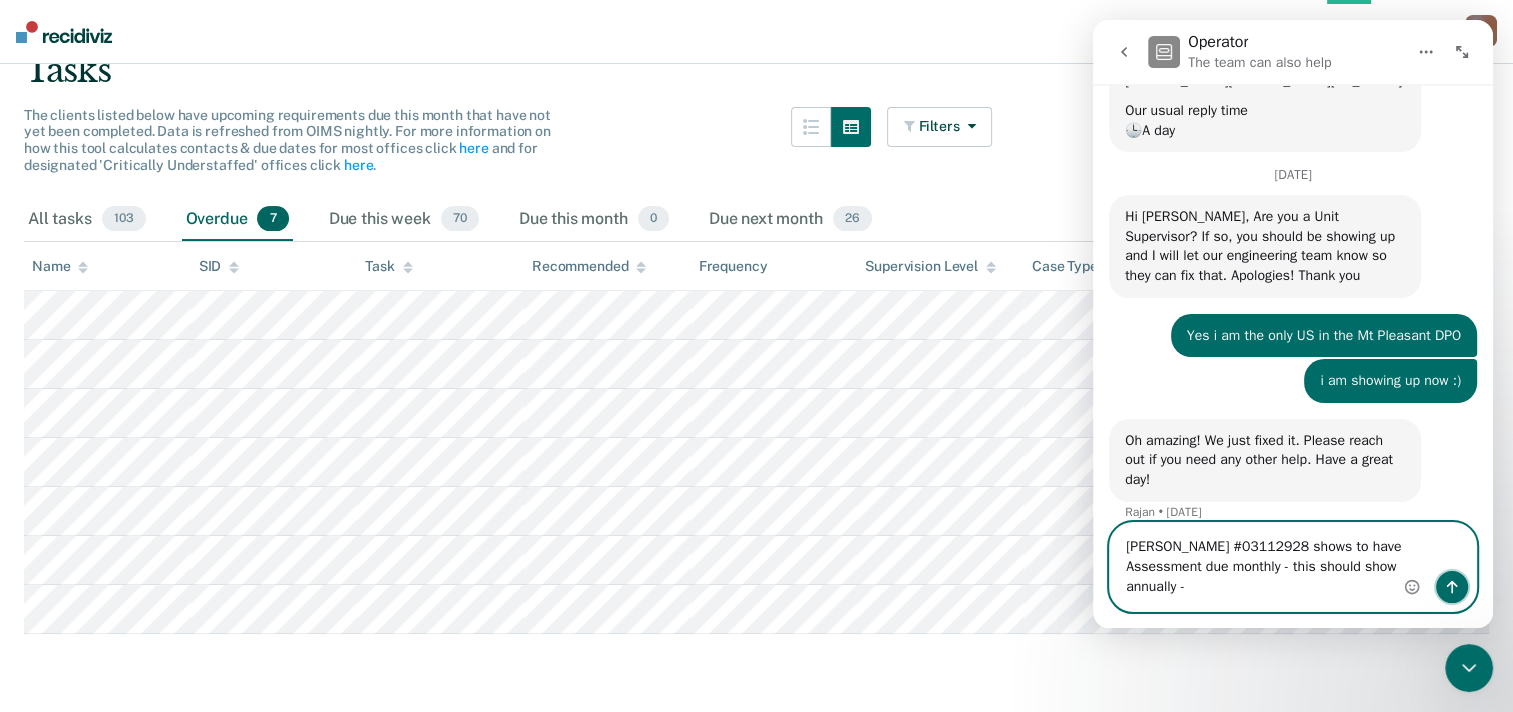 click at bounding box center (1452, 587) 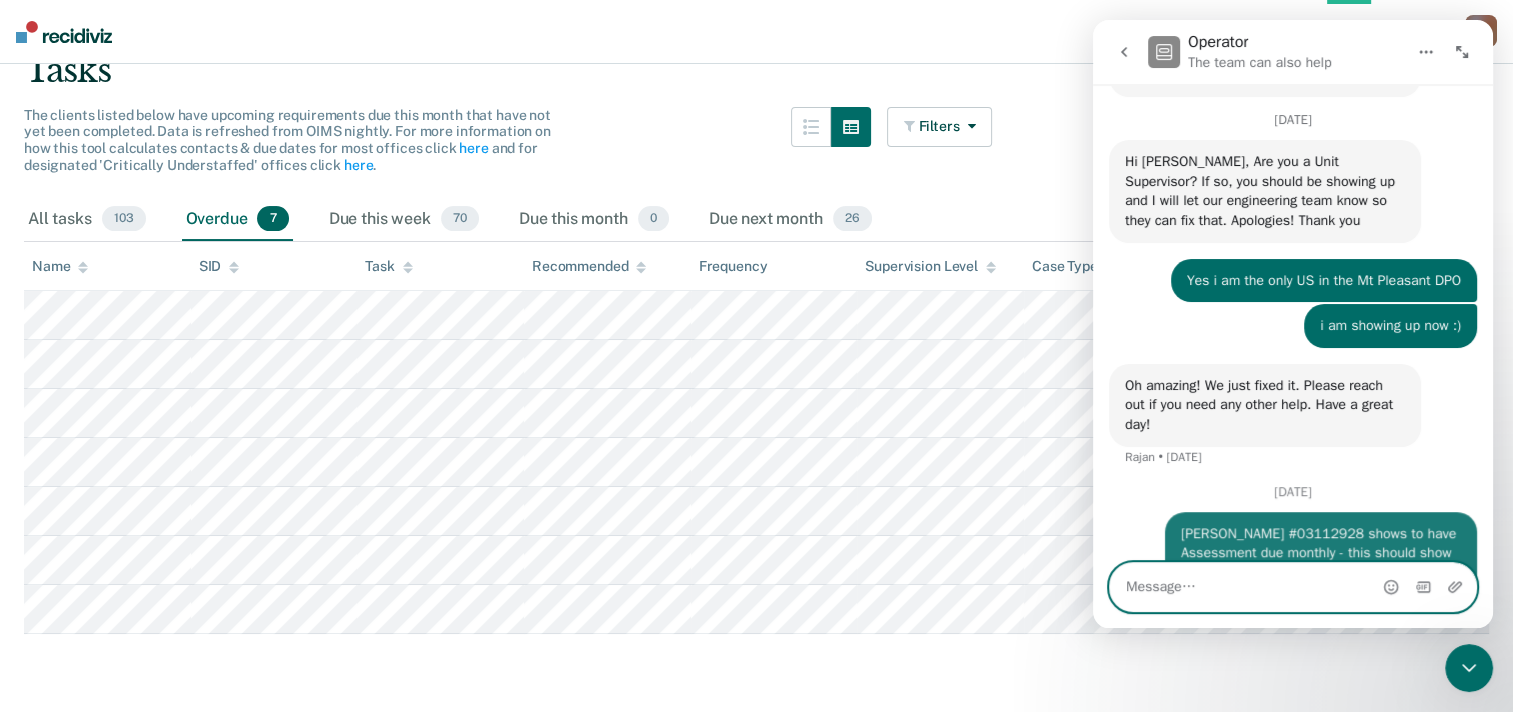 scroll, scrollTop: 318, scrollLeft: 0, axis: vertical 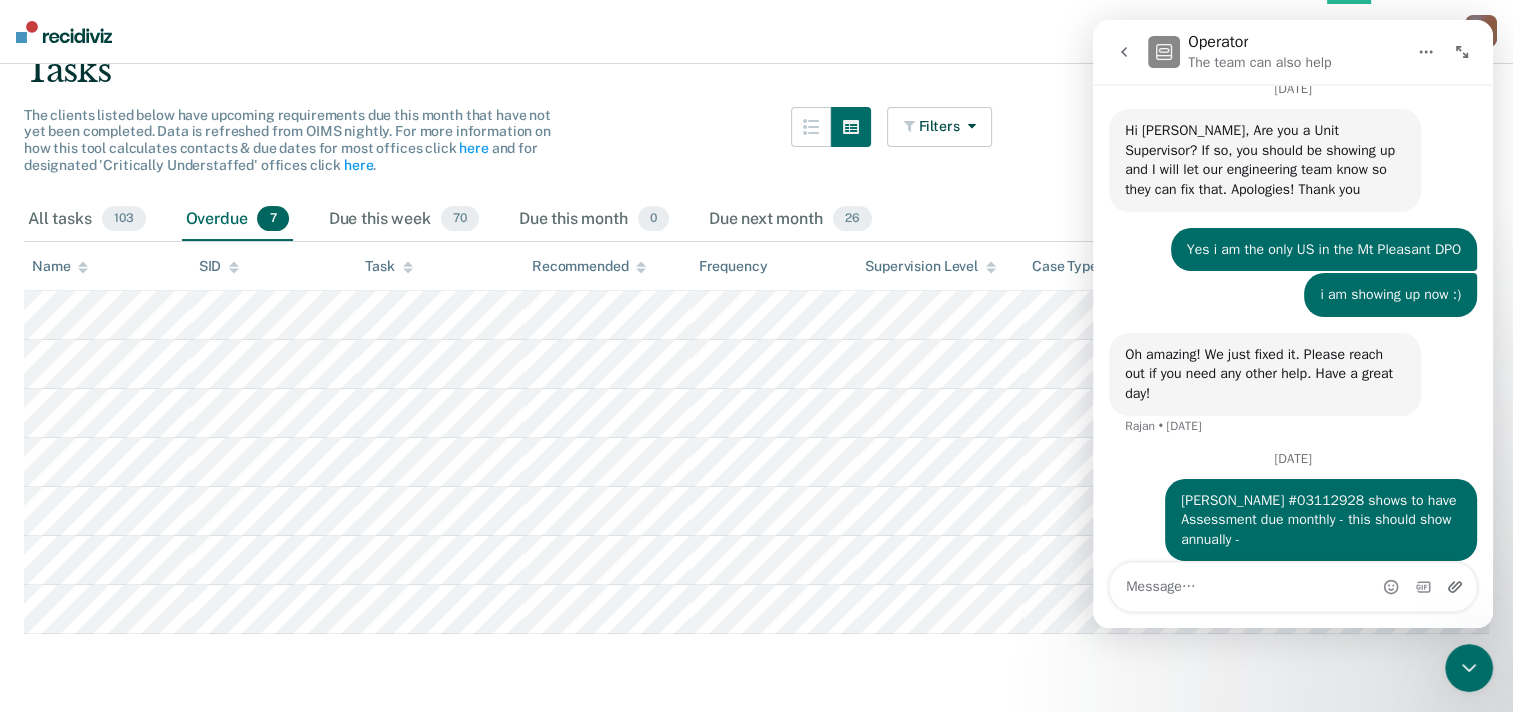 click 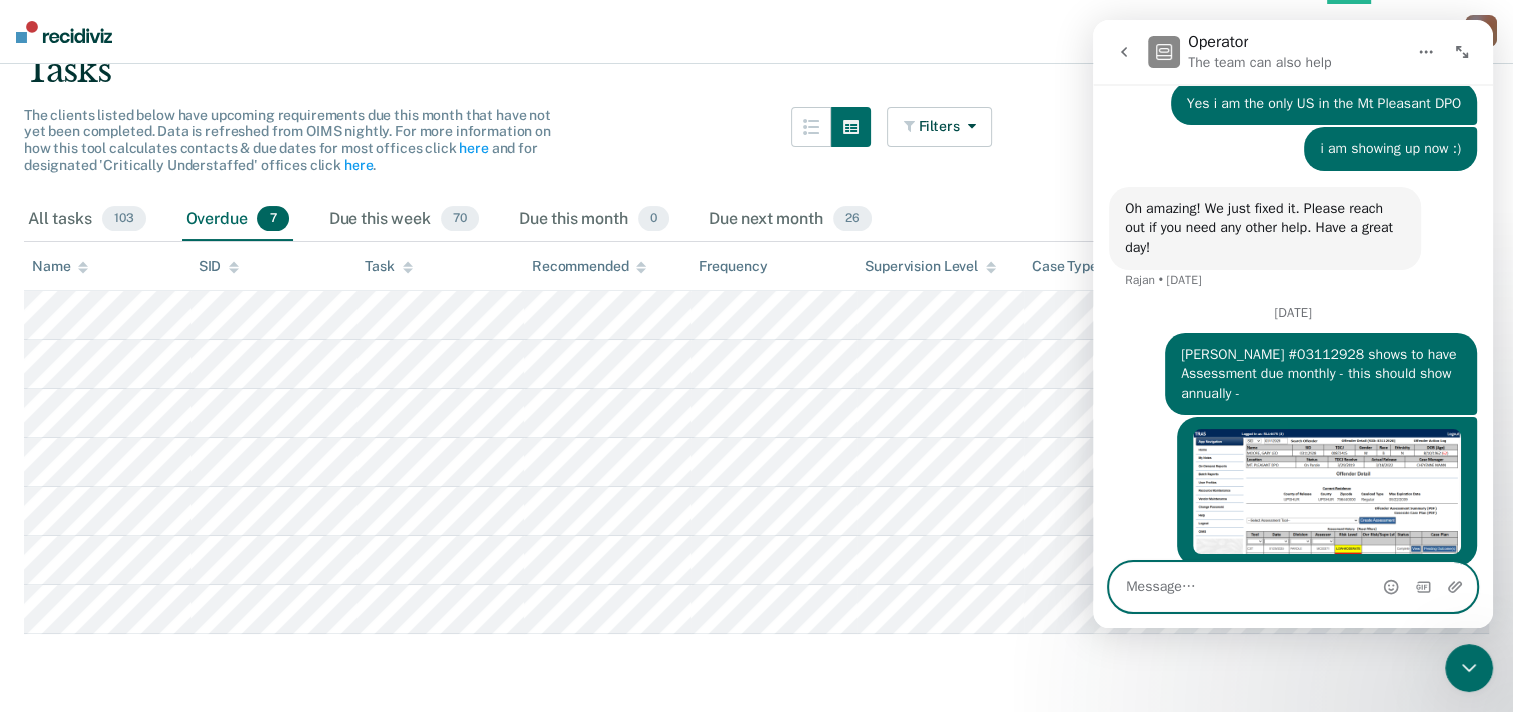 scroll, scrollTop: 468, scrollLeft: 0, axis: vertical 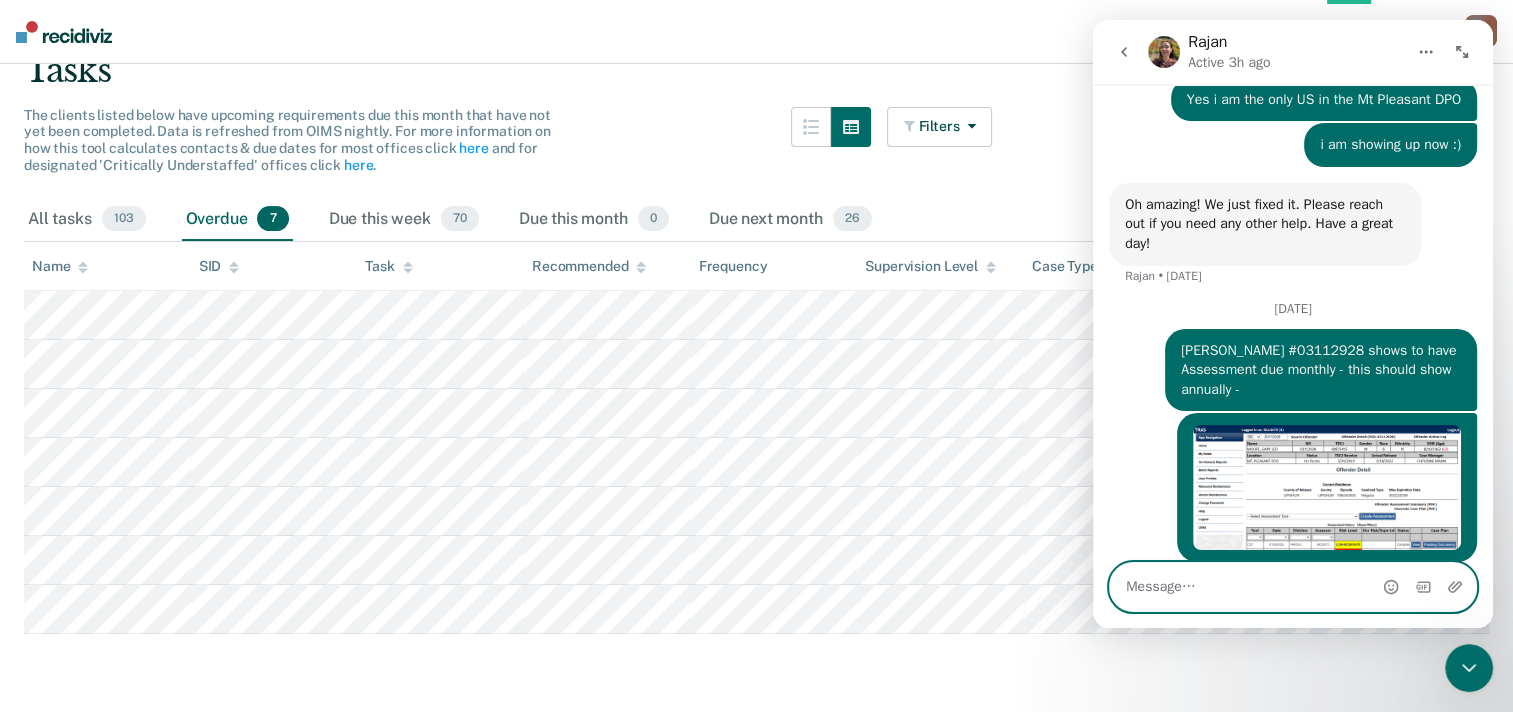 click at bounding box center (1293, 587) 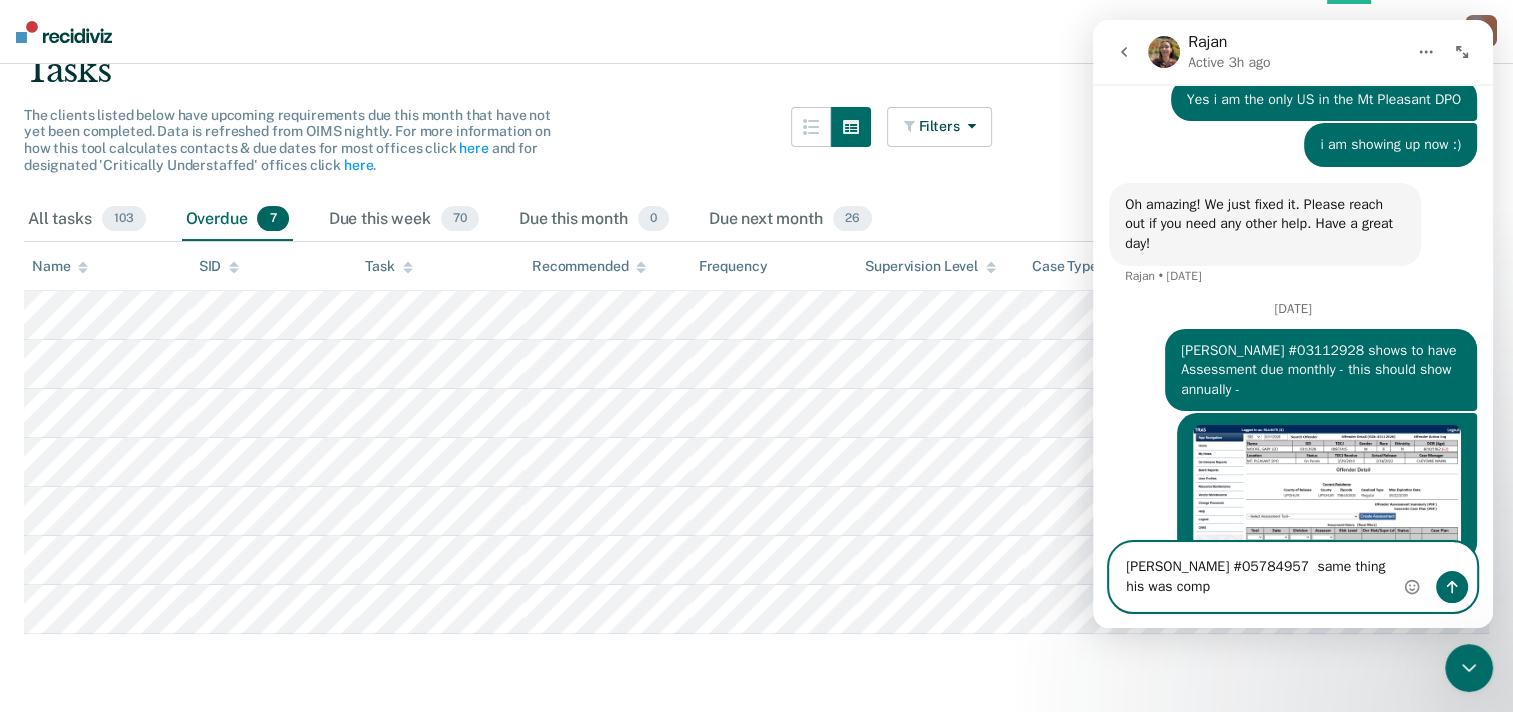 scroll, scrollTop: 488, scrollLeft: 0, axis: vertical 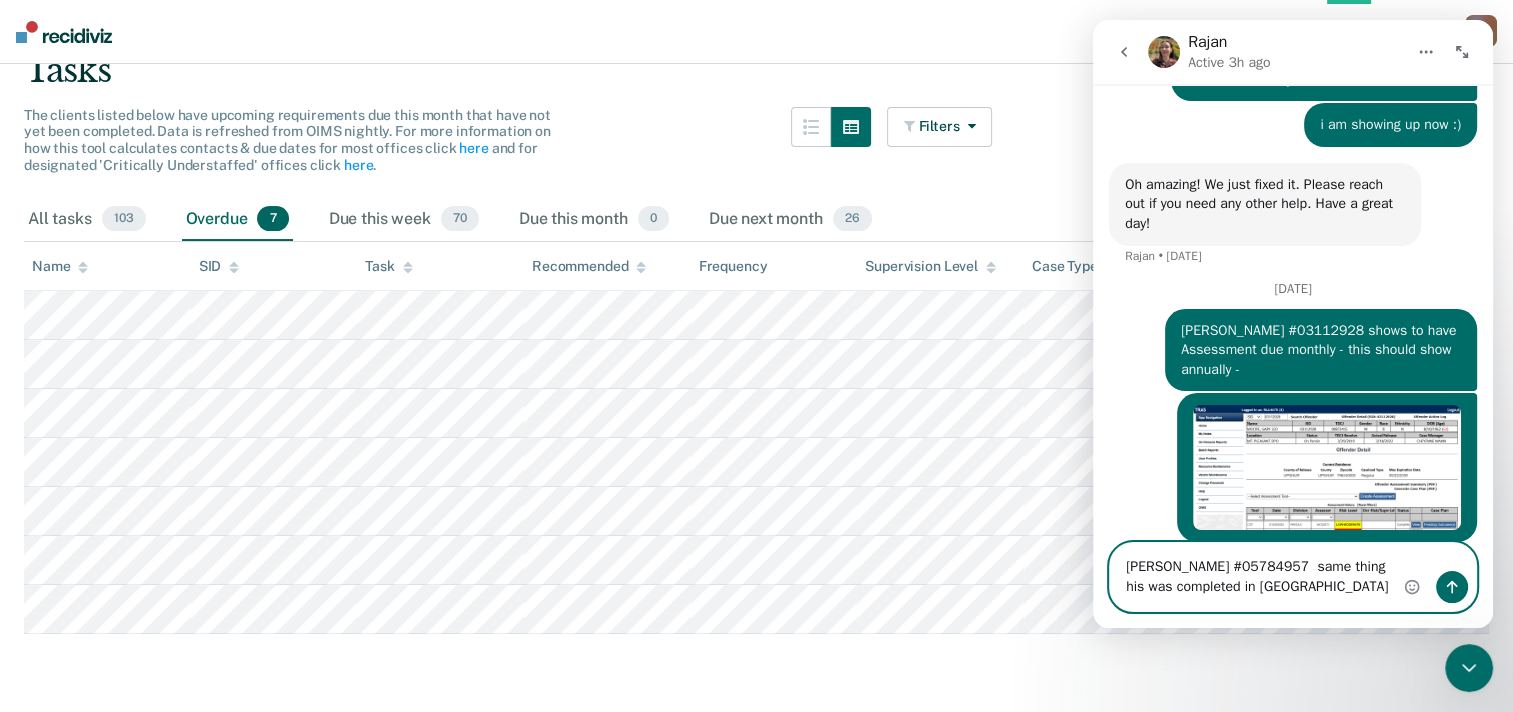 type on "[PERSON_NAME] #05784957  same thing his was completed in may" 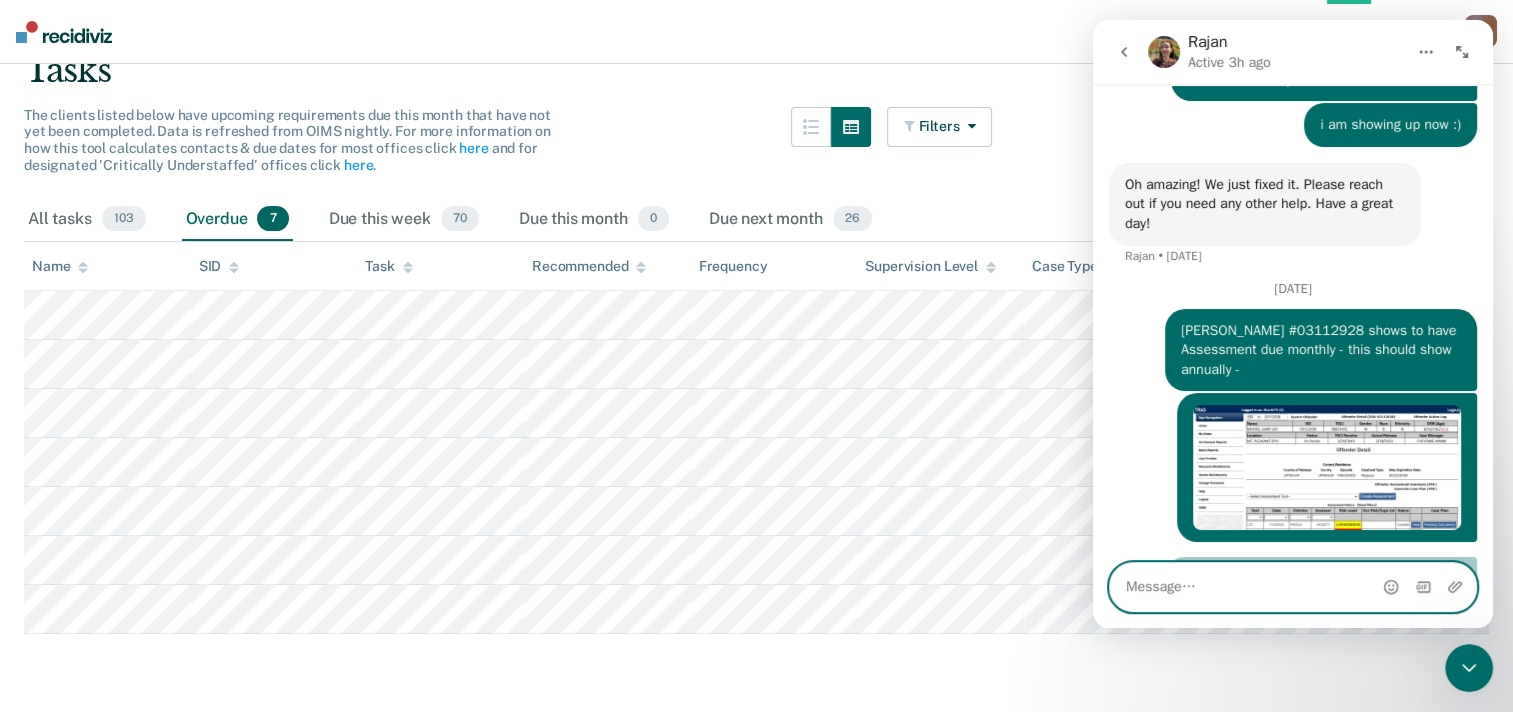 scroll, scrollTop: 533, scrollLeft: 0, axis: vertical 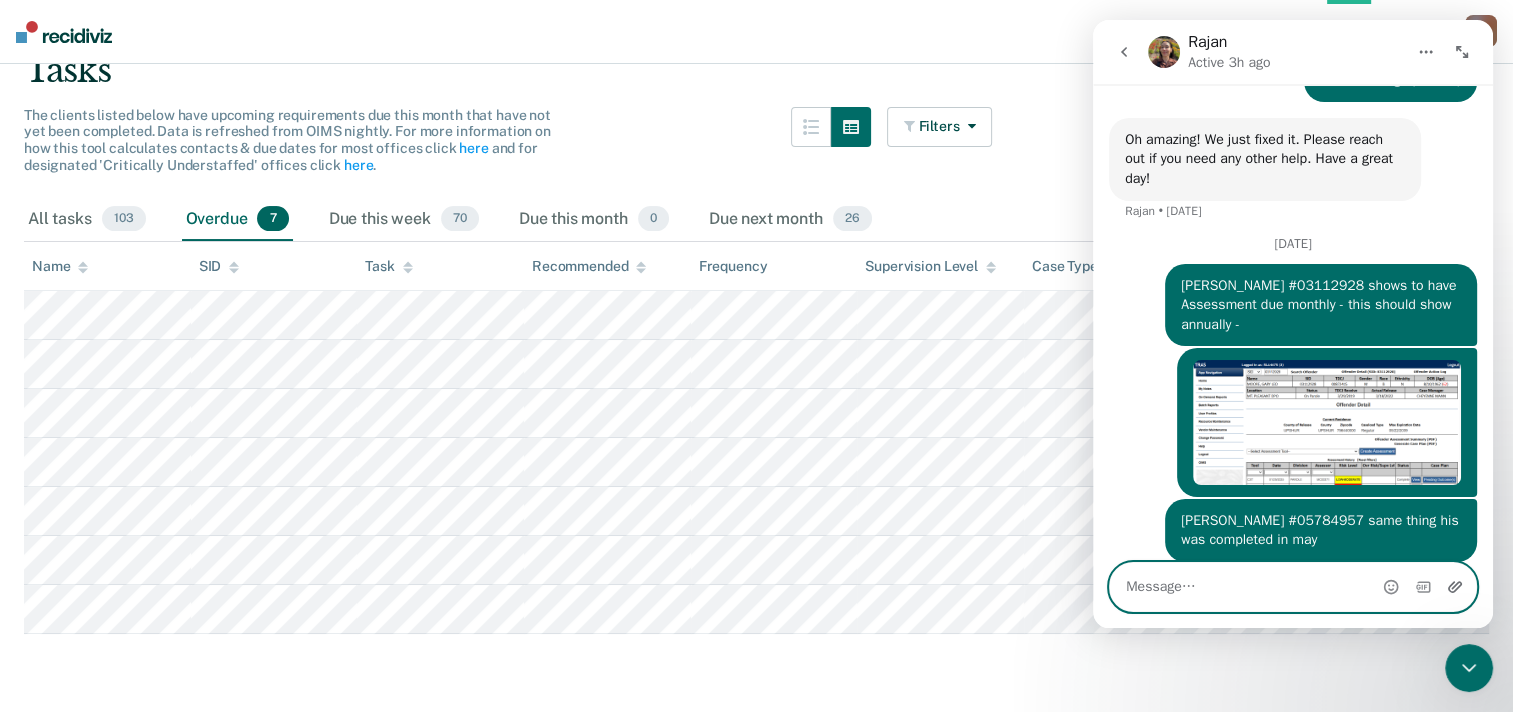 type 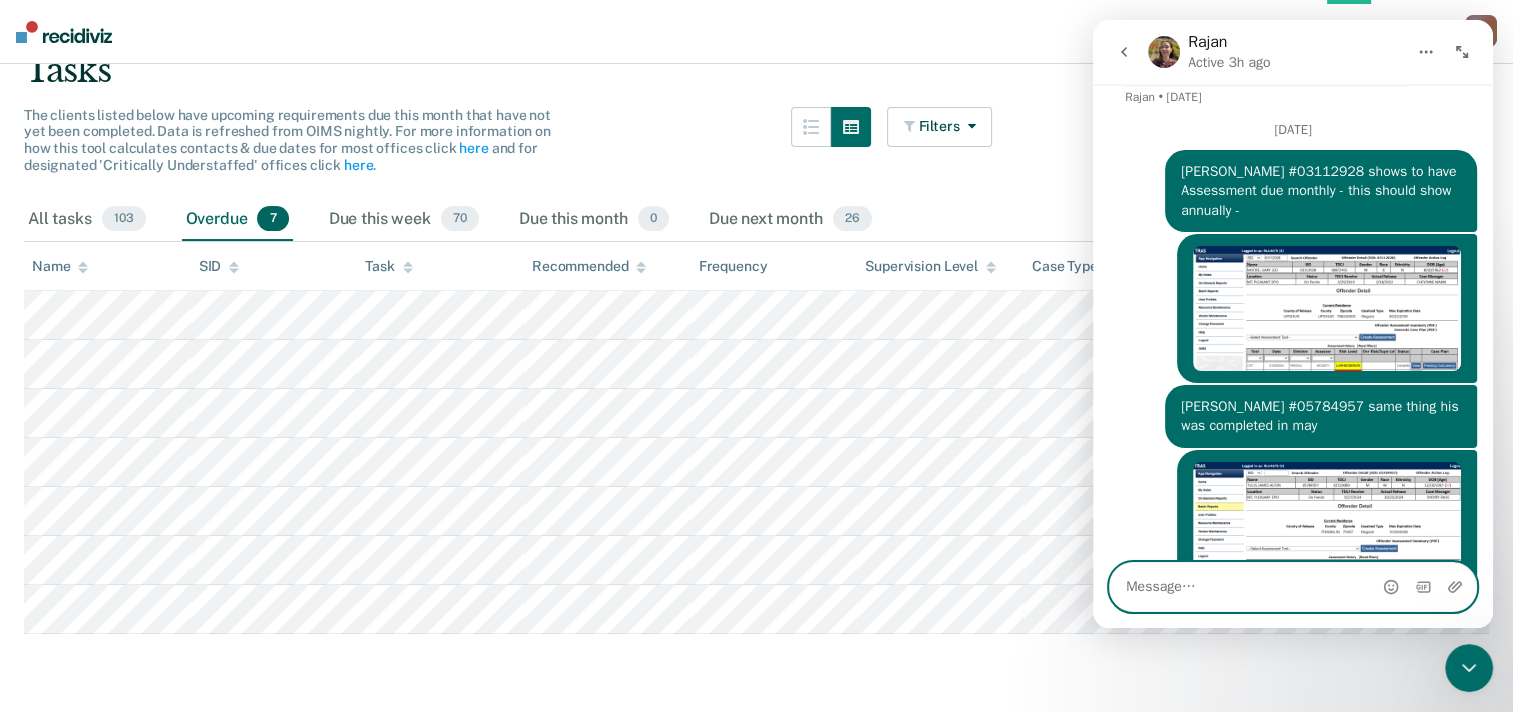 scroll, scrollTop: 679, scrollLeft: 0, axis: vertical 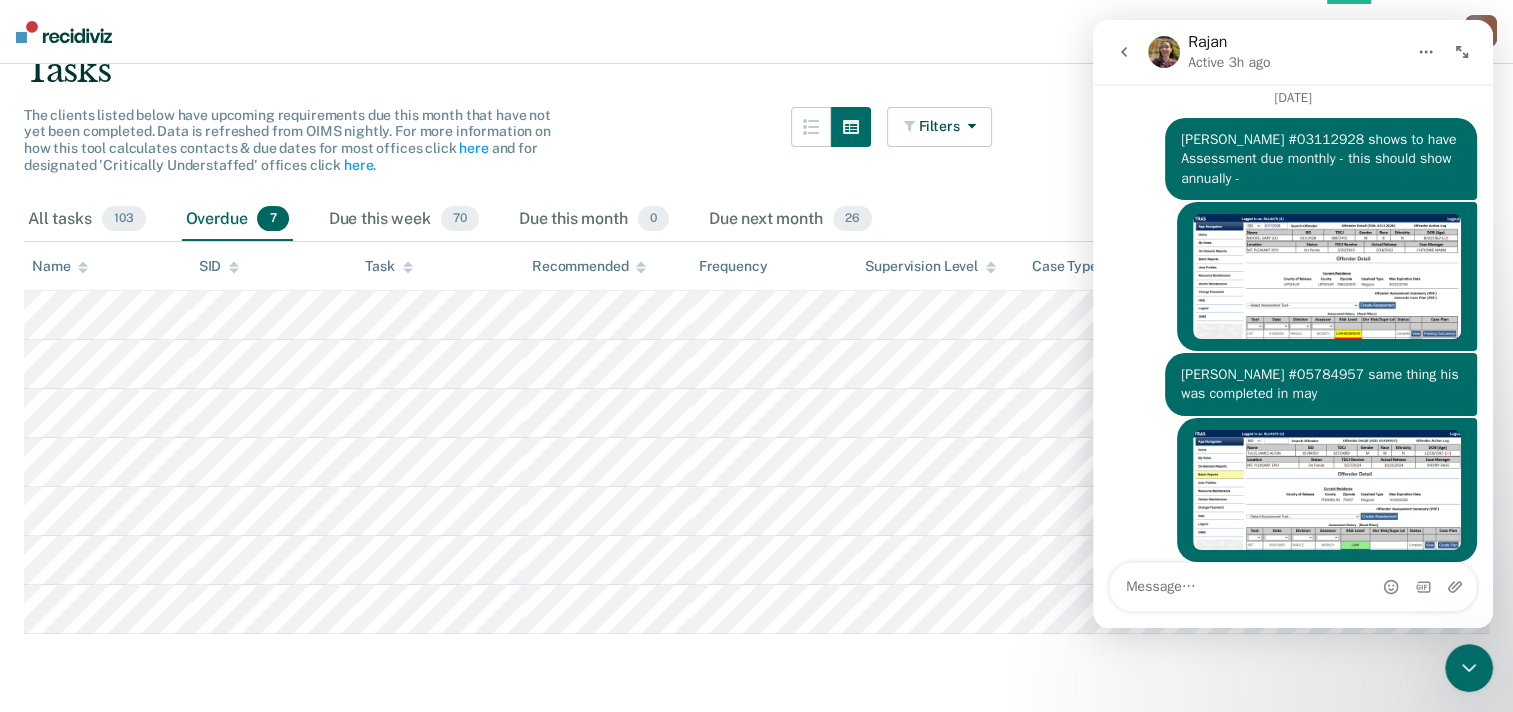 click on "Clear   officers Tasks The clients listed below have upcoming requirements due this month that have not yet been completed. Data is refreshed from OIMS nightly. For more information on how this tool calculates contacts & due dates for most offices click   here   and for designated 'Critically Understaffed' offices click   here .  Filters Contact Type Collateral Contact 2 ONLY Home Contact, Sch. 29 ONLY Home Contact, Unsch. 26 ONLY Home Contact, Misc. 5 ONLY In-Custody Contact 14 ONLY Office Contact 6 ONLY Field Contact, Sch. 0 ONLY Field Contact, Unsch. 0 ONLY Virtual Office Contact, Sch. 0 ONLY Virtual Office or In-Person Office Contact 0 ONLY Generic Contact 4 ONLY Assessments 17 ONLY Supervision Level Annual 0 ONLY Low 38 ONLY Low-Moderate 15 ONLY Moderate 15 ONLY High 19 ONLY In-custody 14 ONLY Case Type Regular 35 ONLY Annual 0 ONLY Sex offender 25 ONLY Substance abuse - phase 1 0 ONLY Substance abuse - phase 2 12 ONLY Substance abuse - phase 3 4 ONLY Mentally ill 12 ONLY Intellectually disabled 0 ONLY 8" at bounding box center (756, 308) 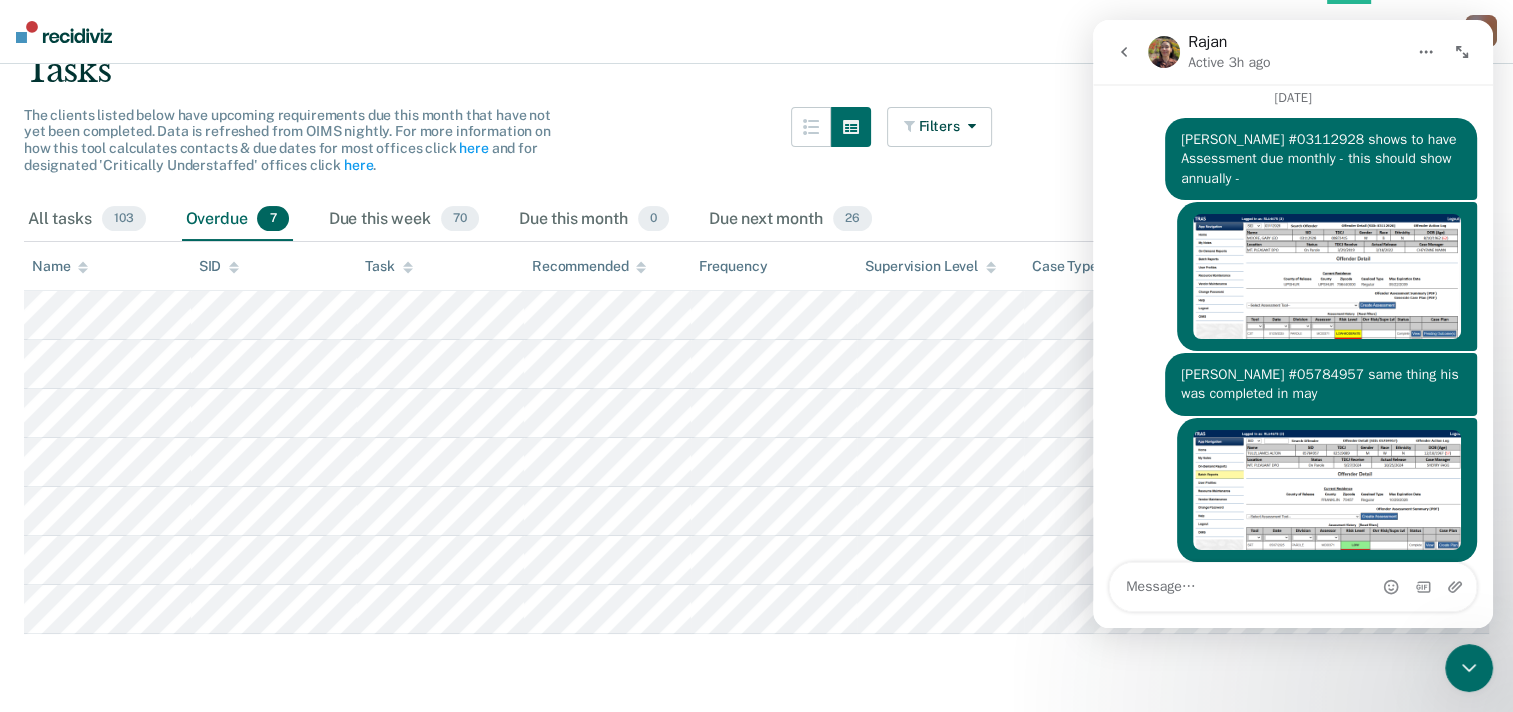click 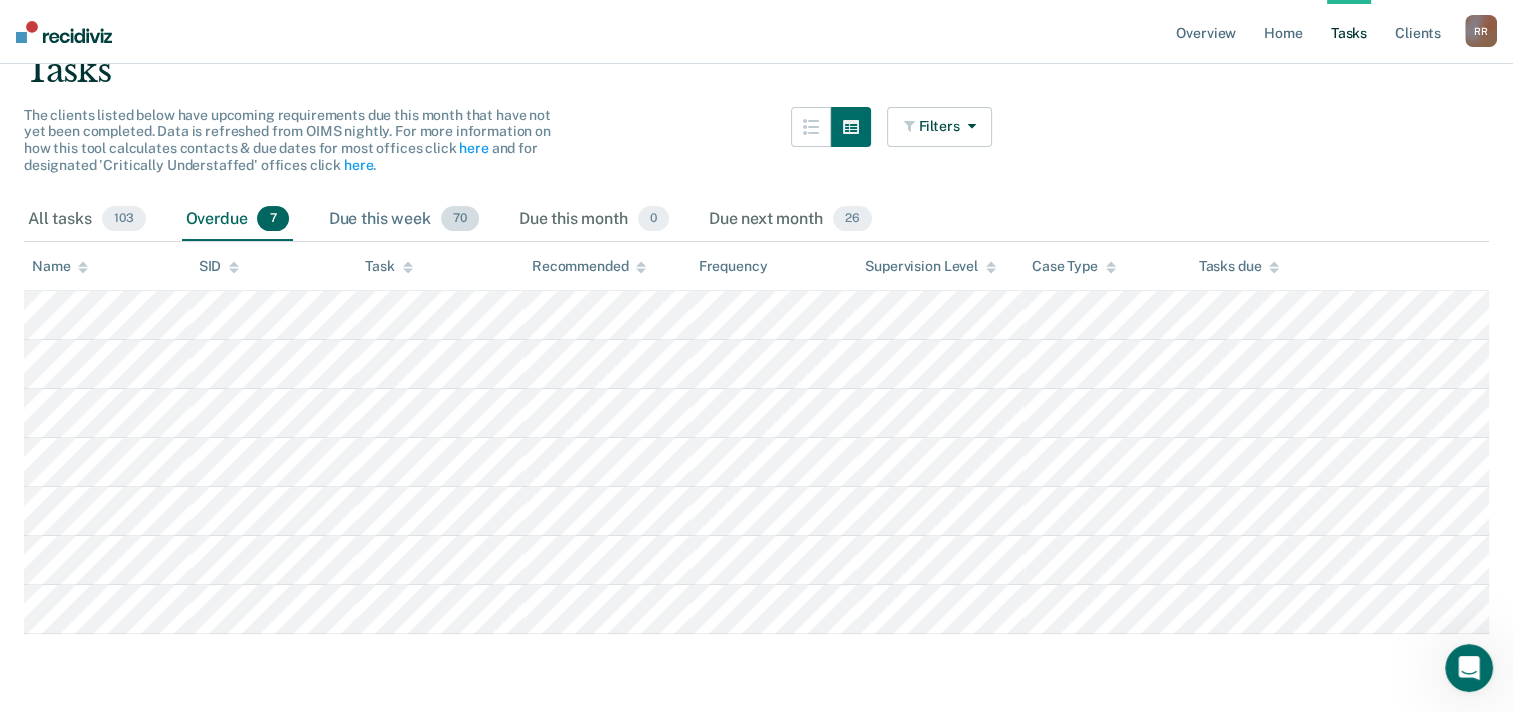 click on "Due this week 70" at bounding box center [404, 220] 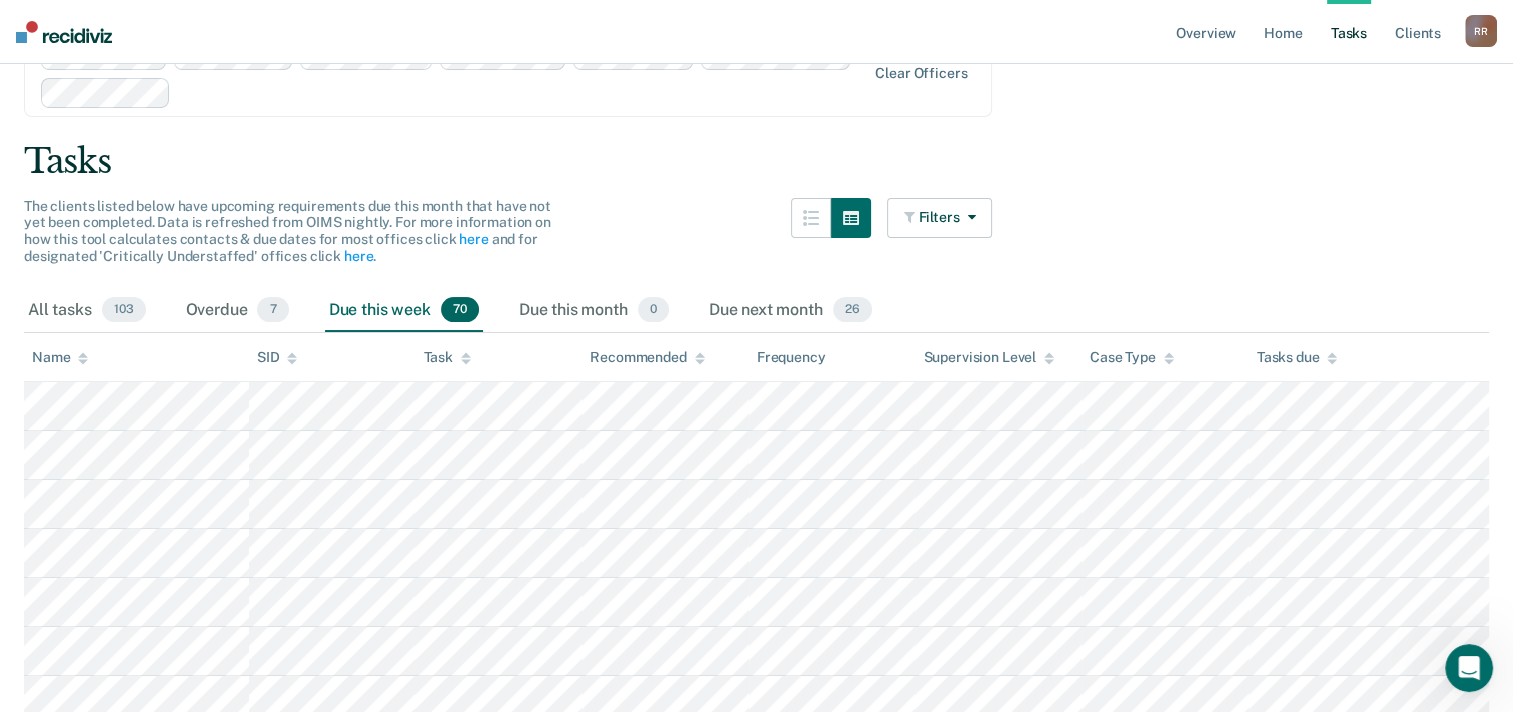 scroll, scrollTop: 0, scrollLeft: 0, axis: both 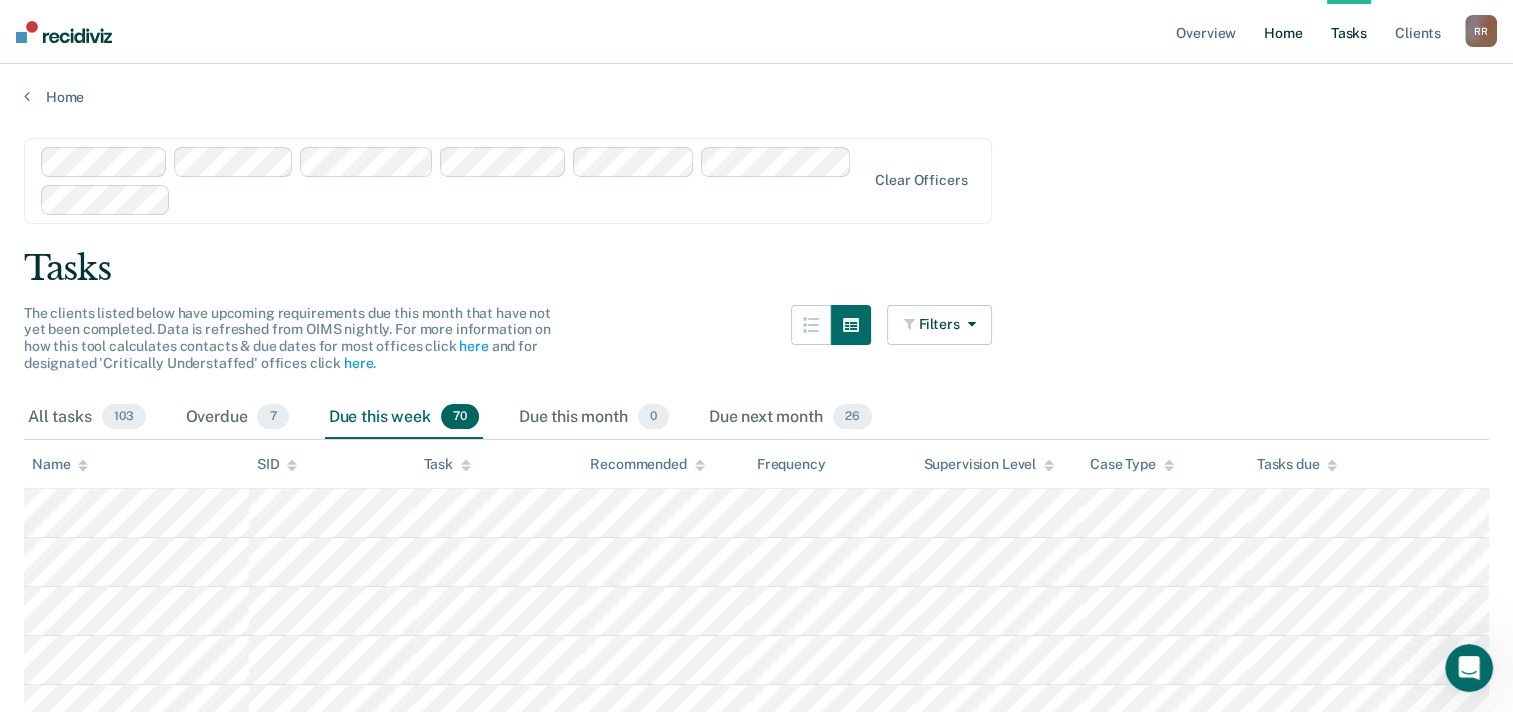 click on "Home" at bounding box center [1283, 32] 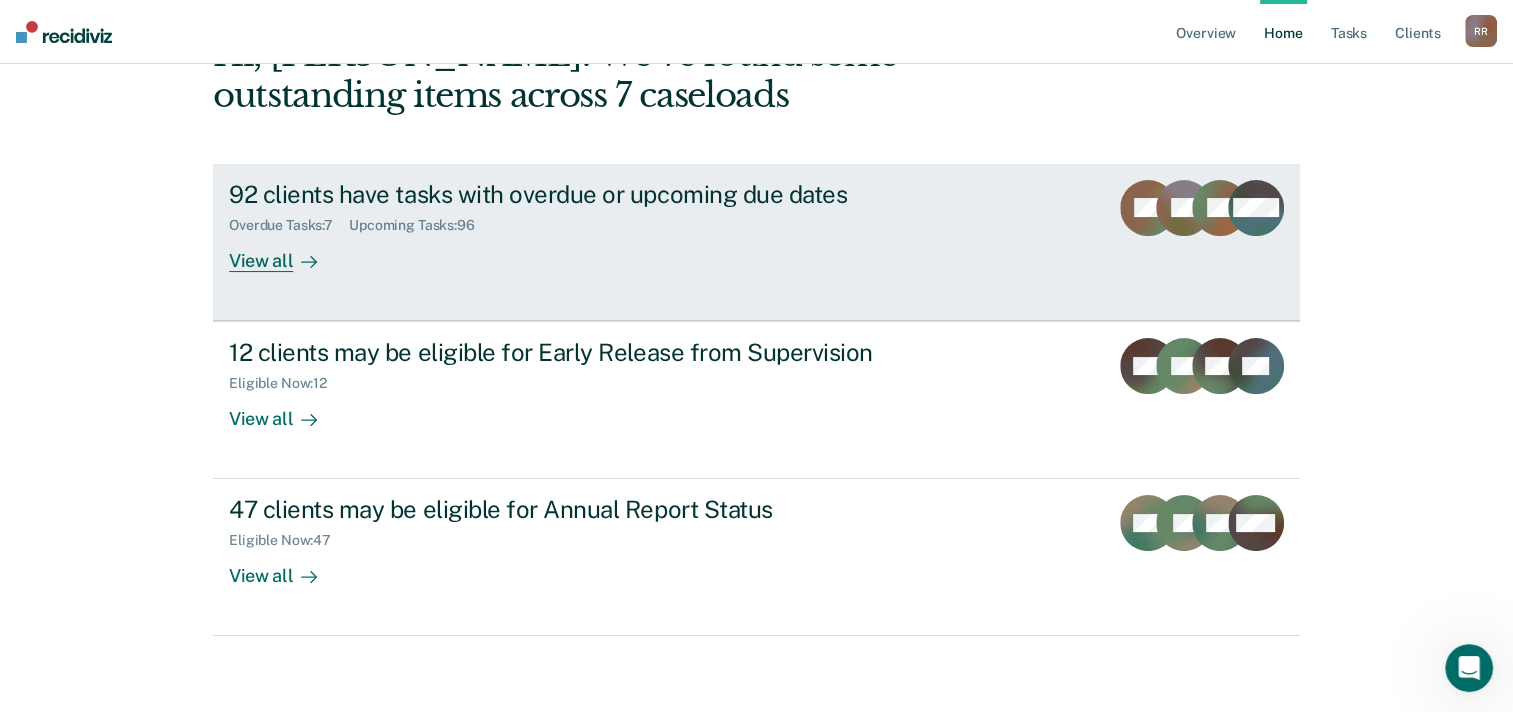 scroll, scrollTop: 172, scrollLeft: 0, axis: vertical 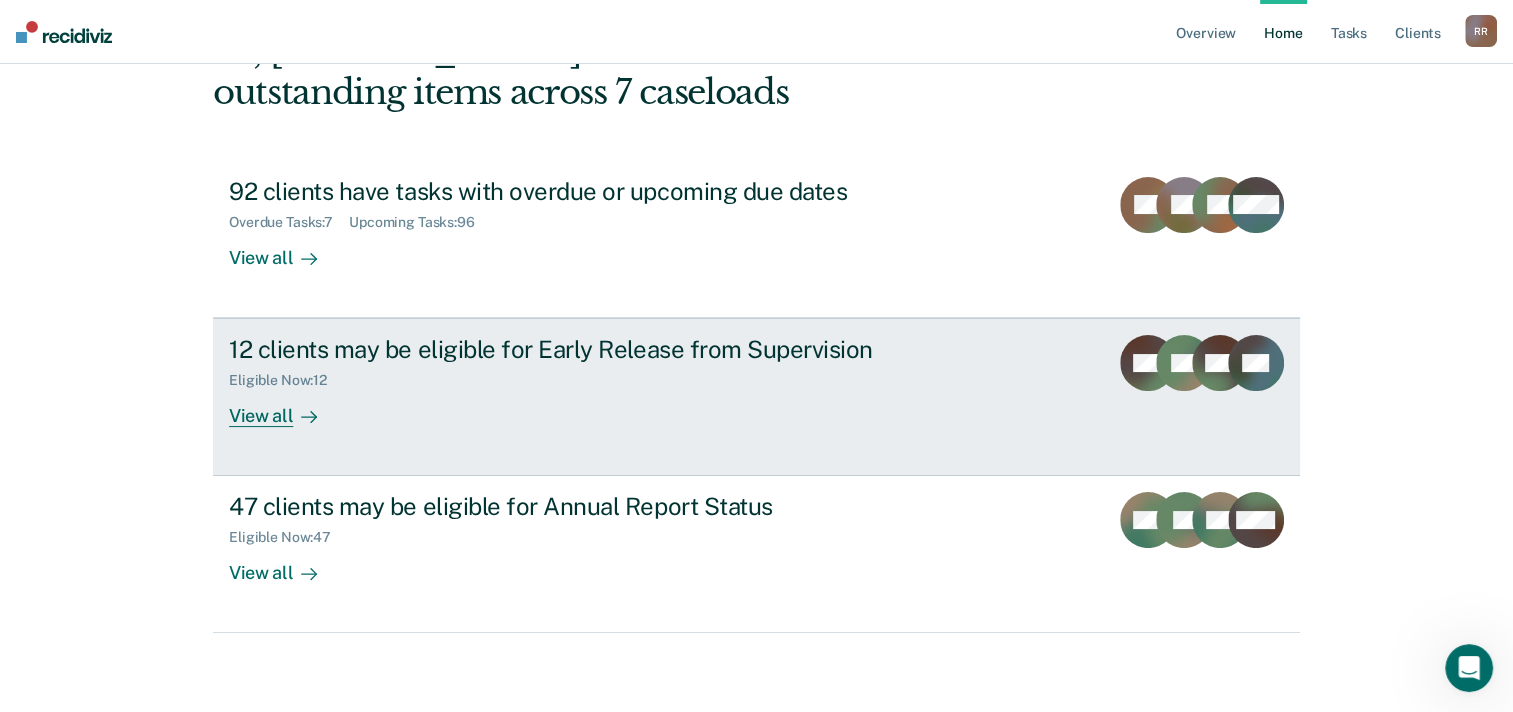 click on "View all" at bounding box center (285, 408) 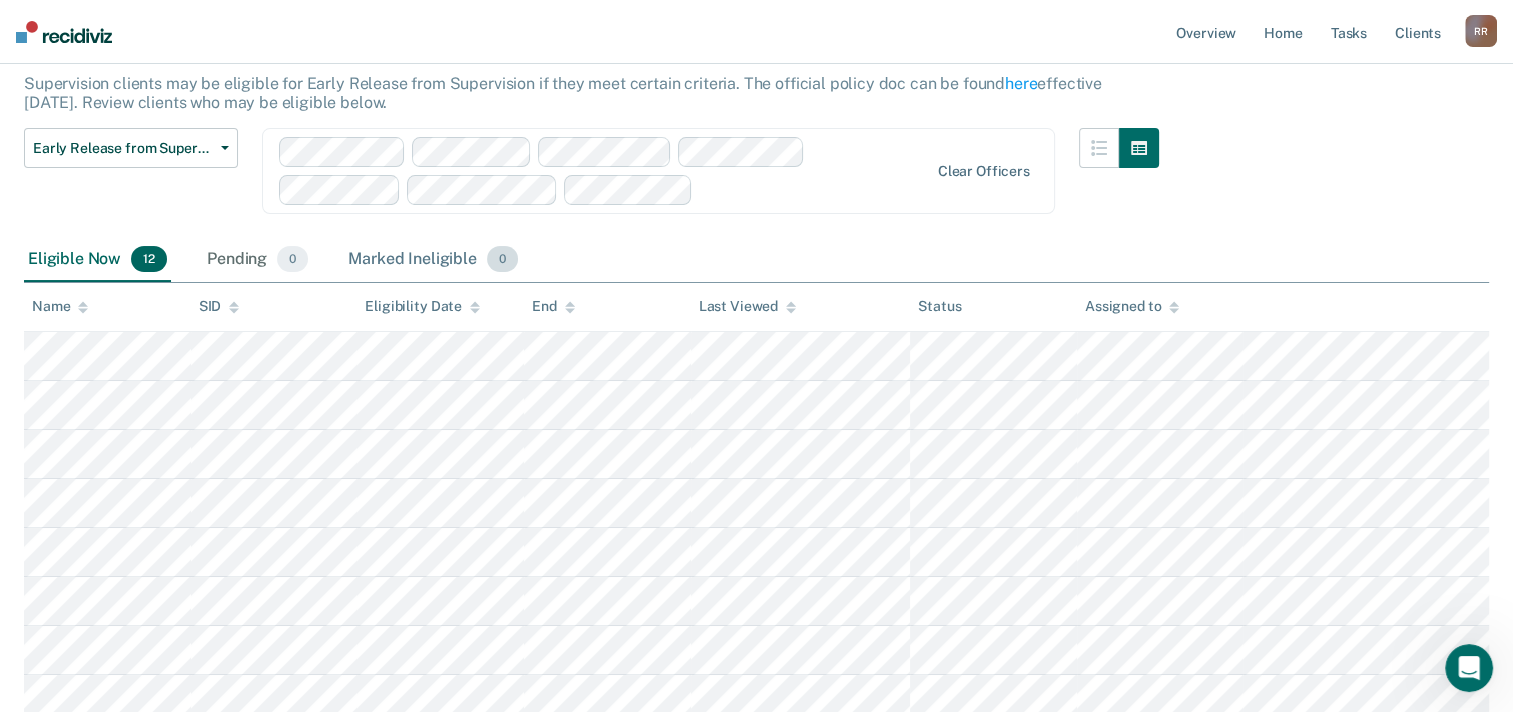 scroll, scrollTop: 200, scrollLeft: 0, axis: vertical 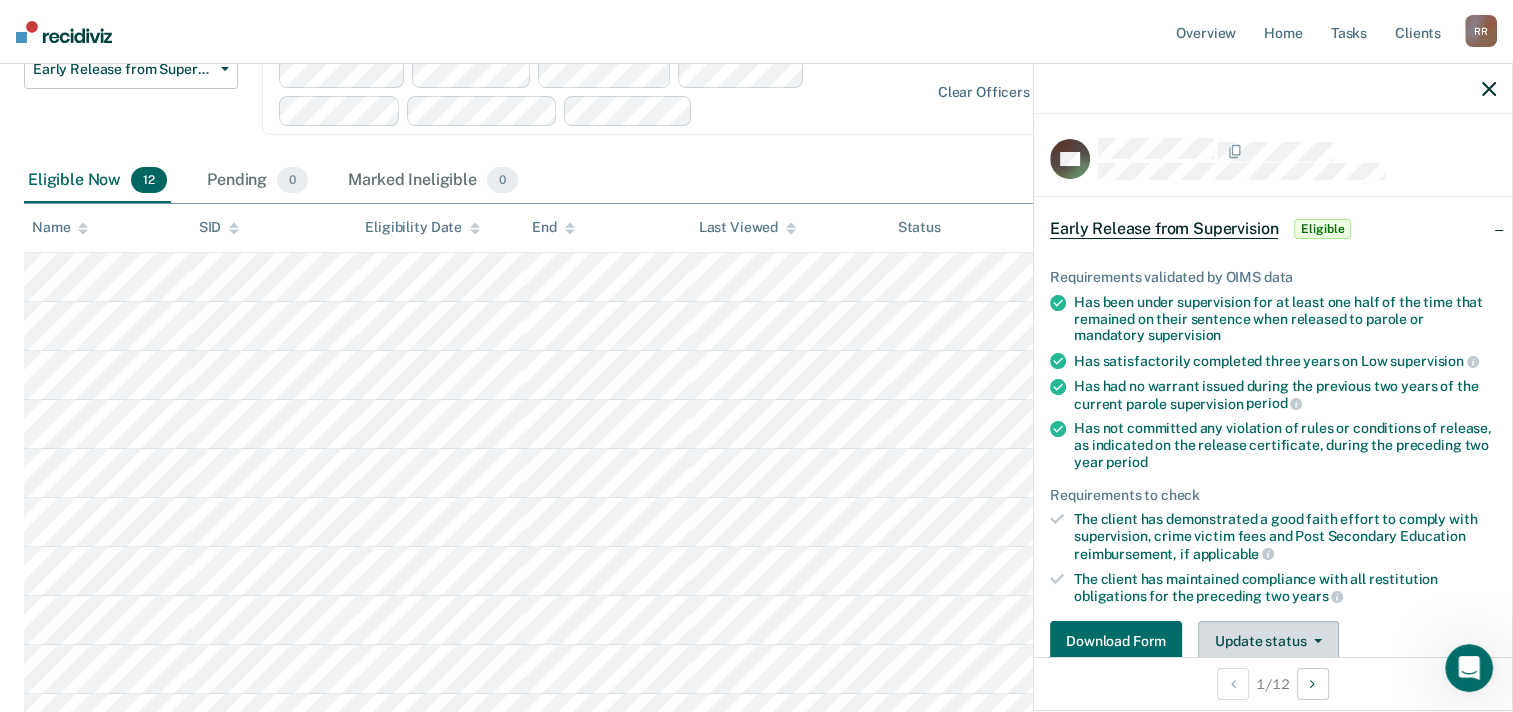 click on "Update status" at bounding box center [1268, 641] 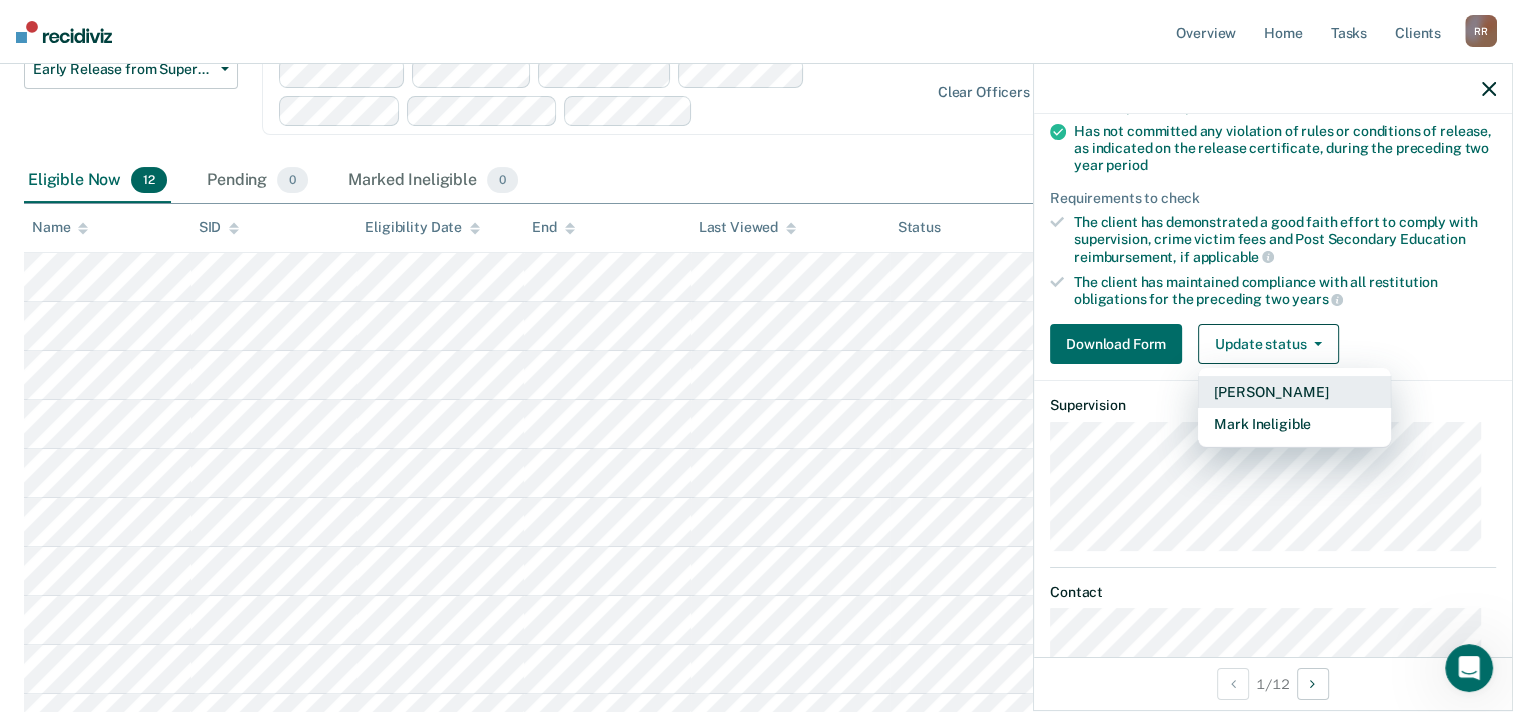 click on "[PERSON_NAME]" at bounding box center [1294, 392] 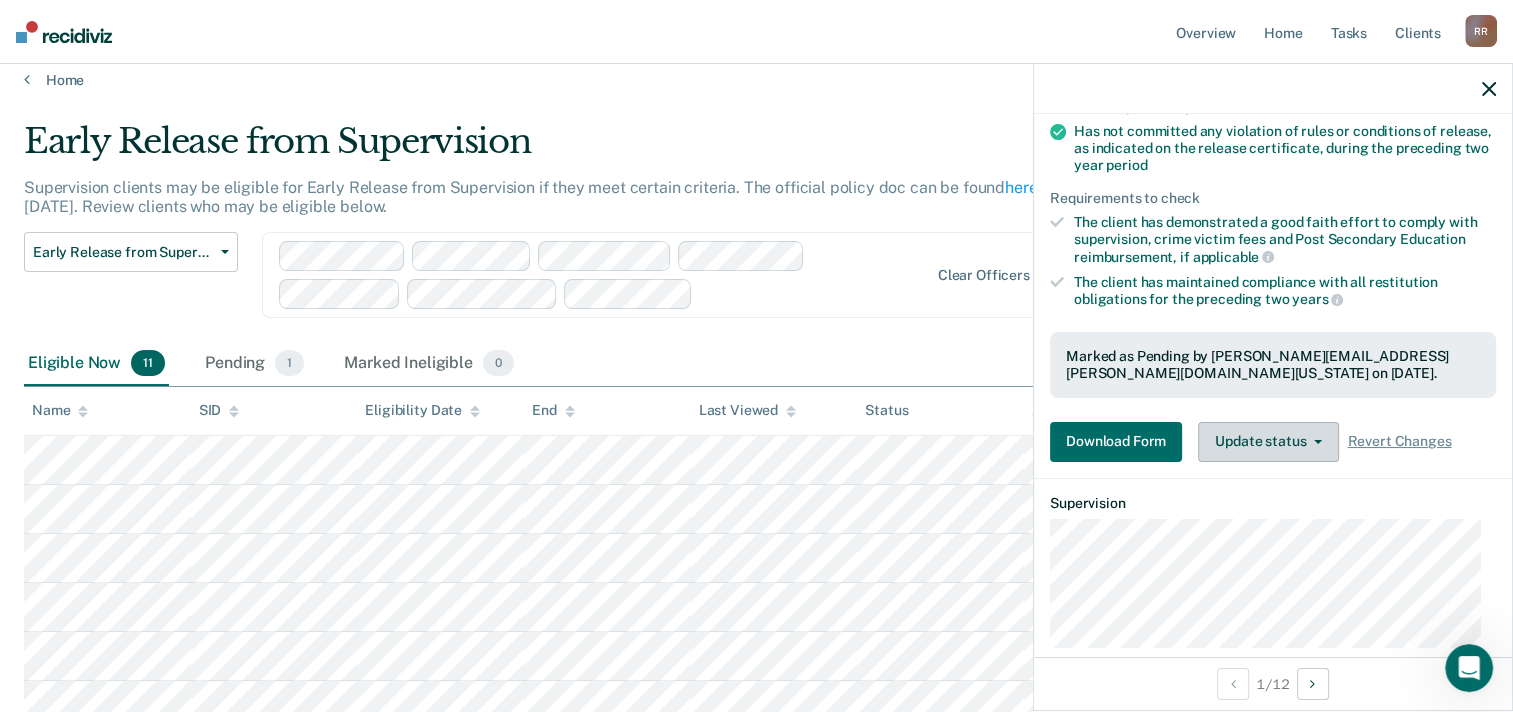 scroll, scrollTop: 0, scrollLeft: 0, axis: both 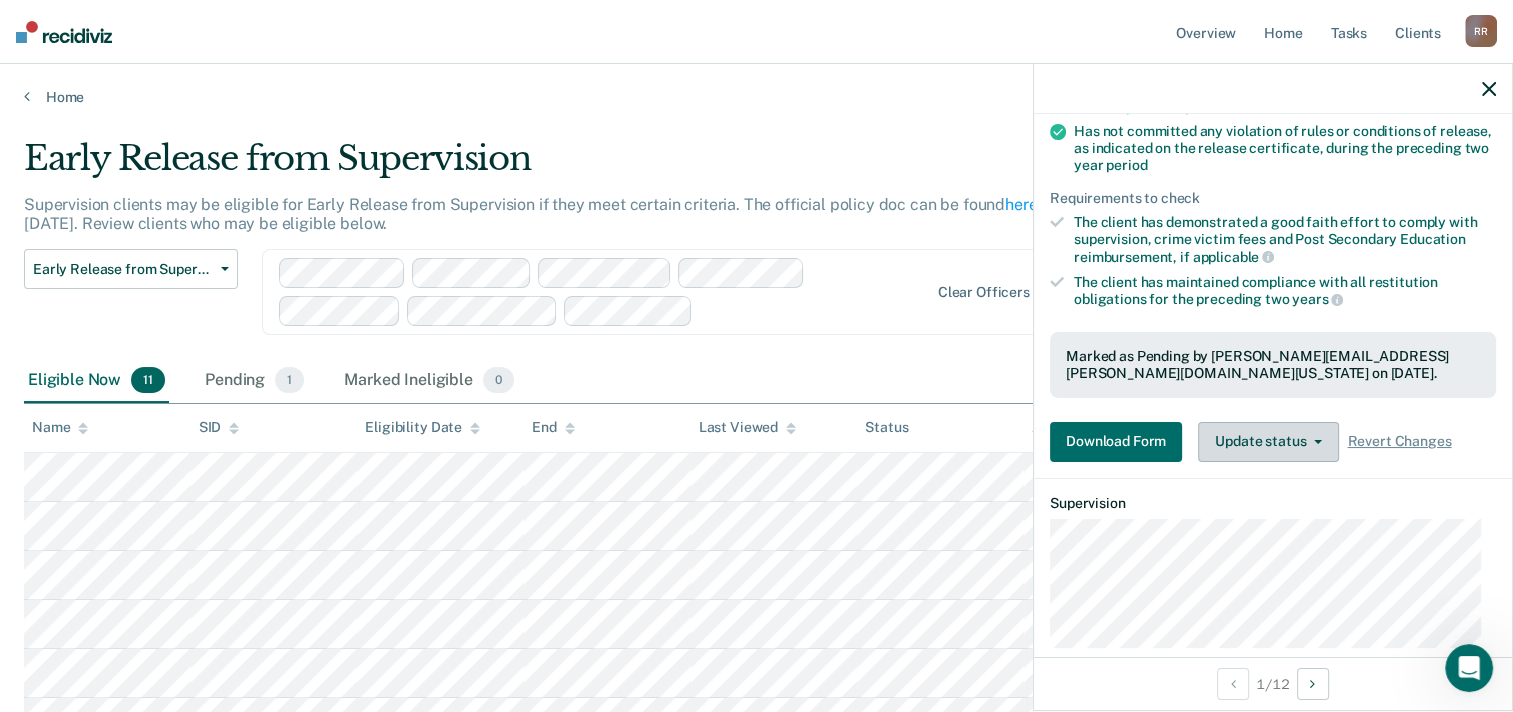 click on "Update status" at bounding box center [1268, 442] 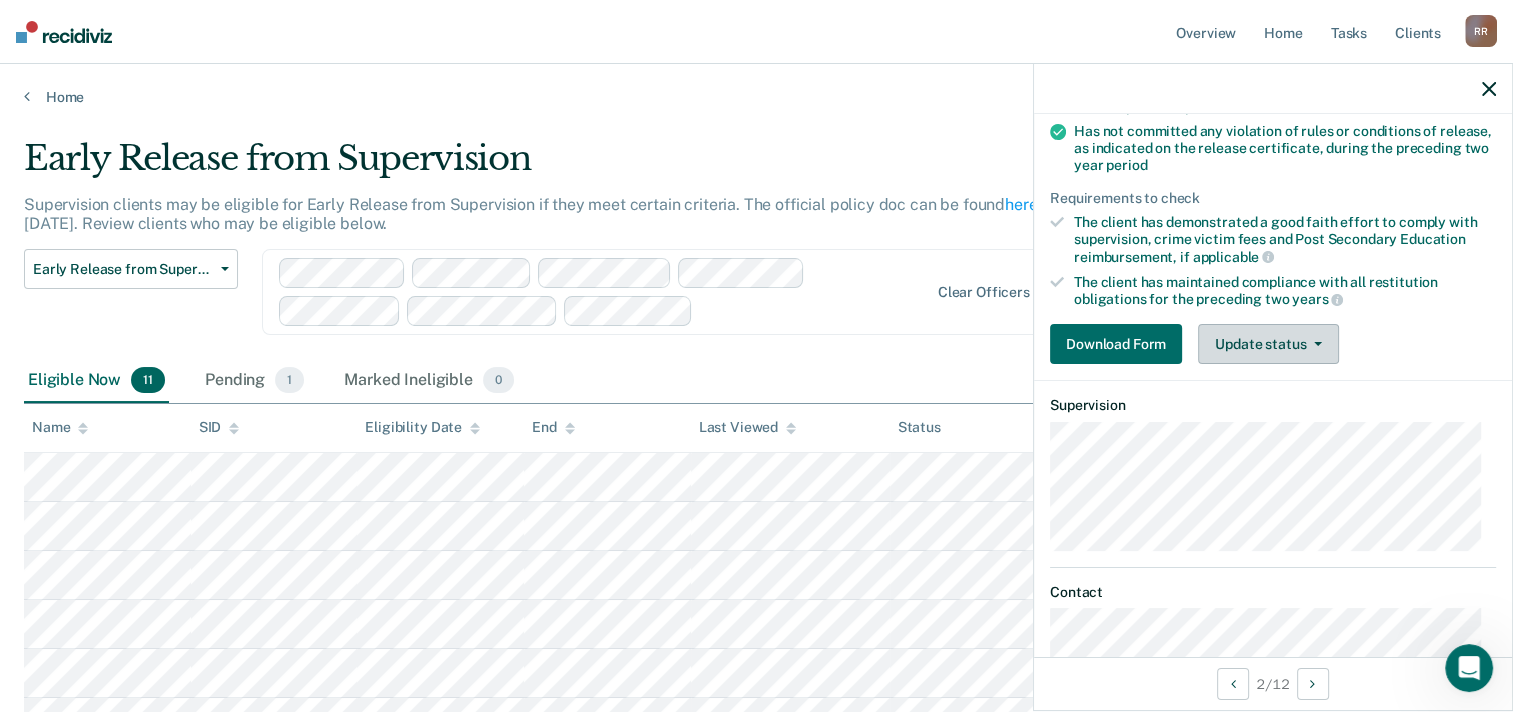 click on "Update status" at bounding box center [1268, 344] 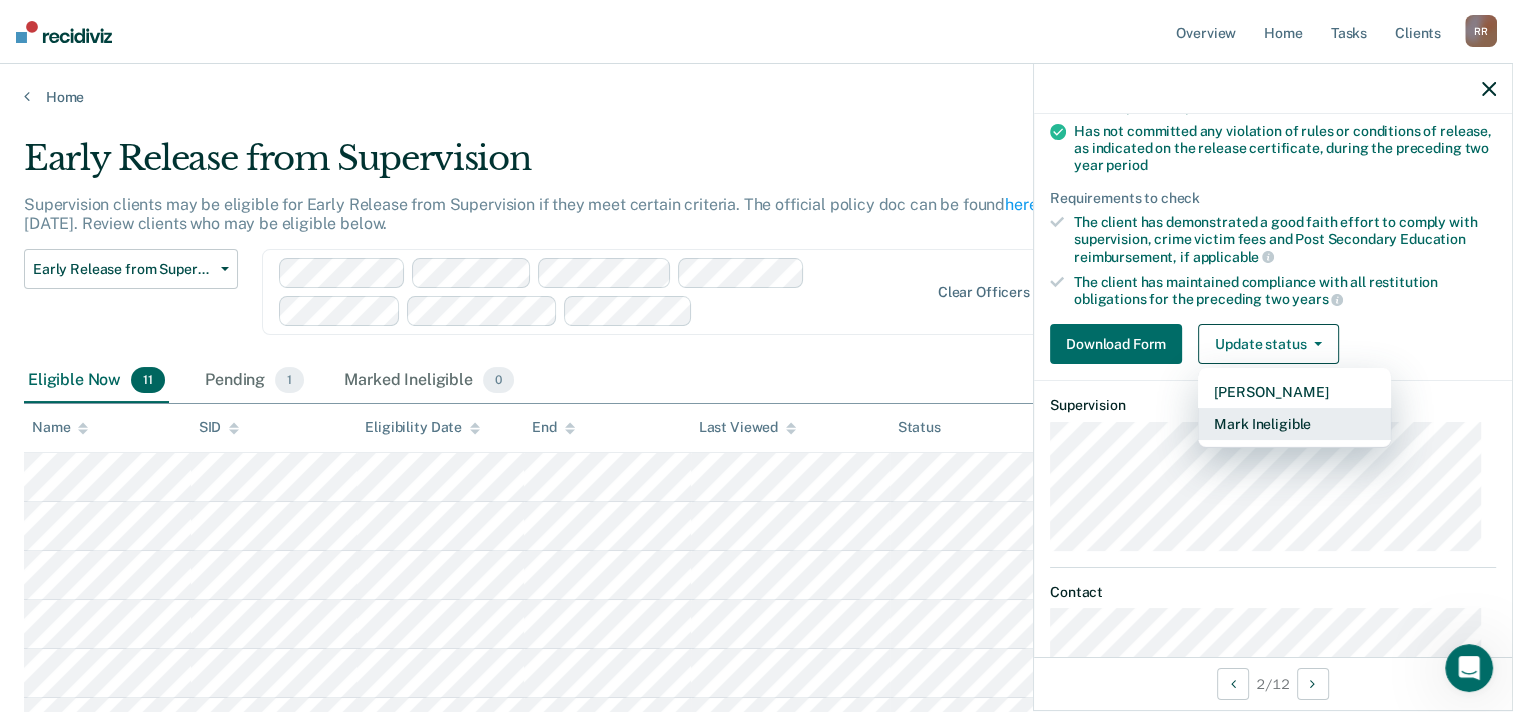 click on "Mark Ineligible" at bounding box center (1294, 424) 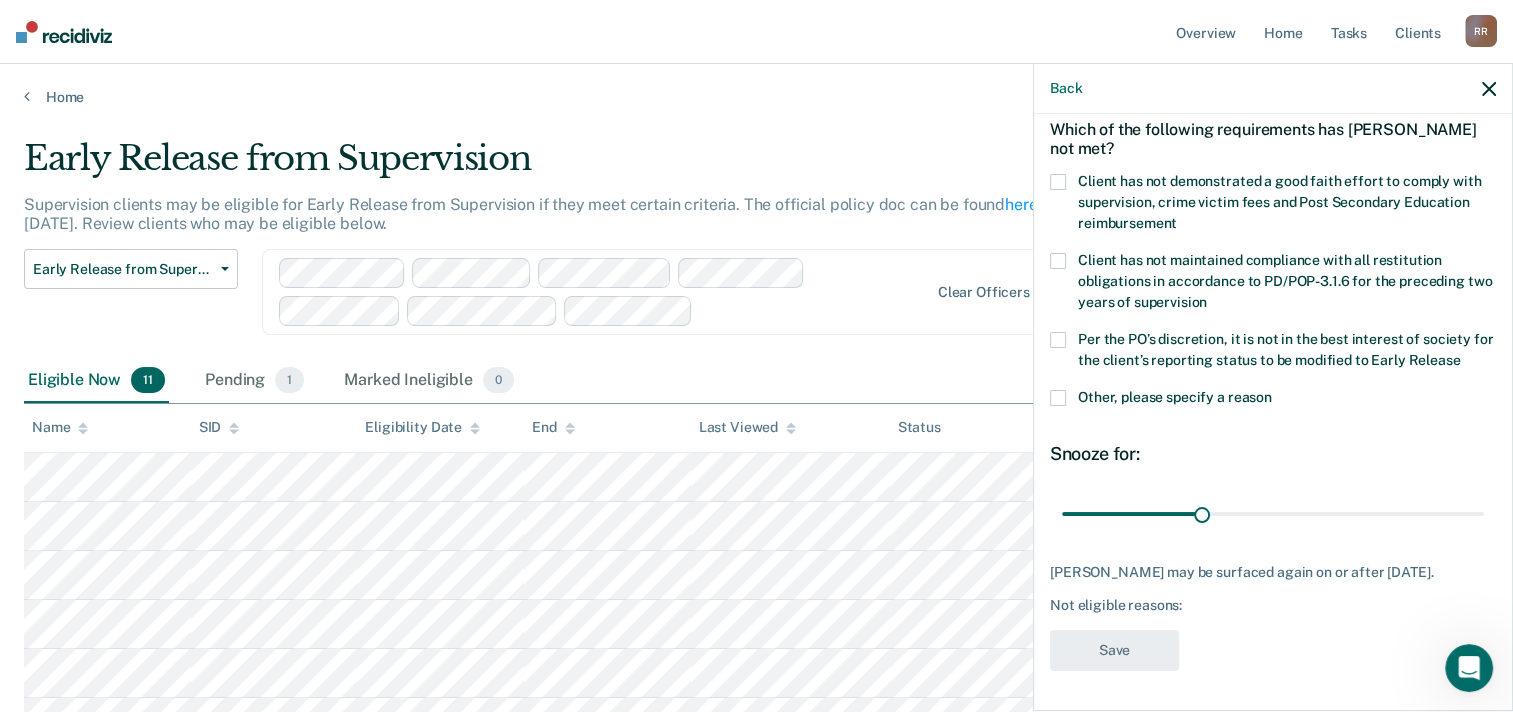 scroll, scrollTop: 89, scrollLeft: 0, axis: vertical 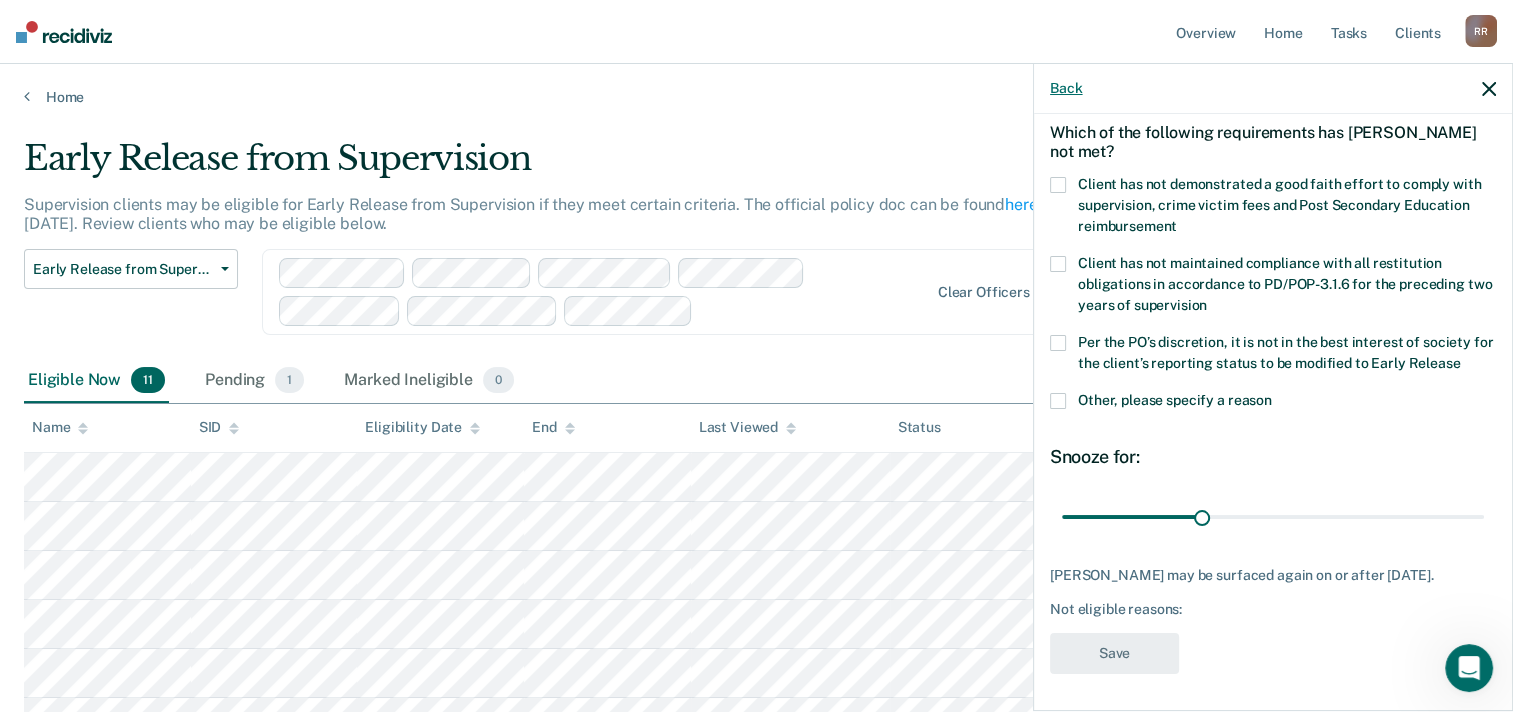 click on "Back" at bounding box center (1066, 88) 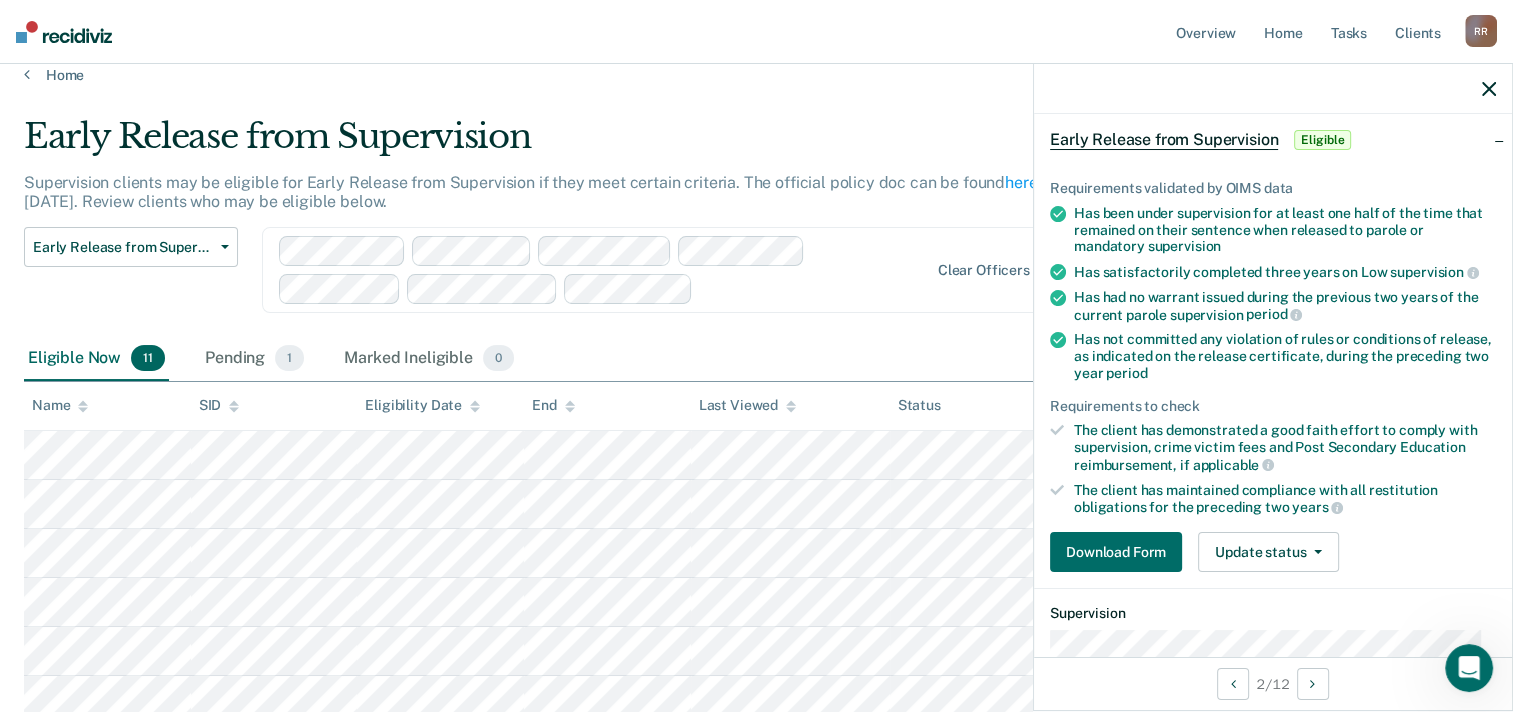scroll, scrollTop: 21, scrollLeft: 0, axis: vertical 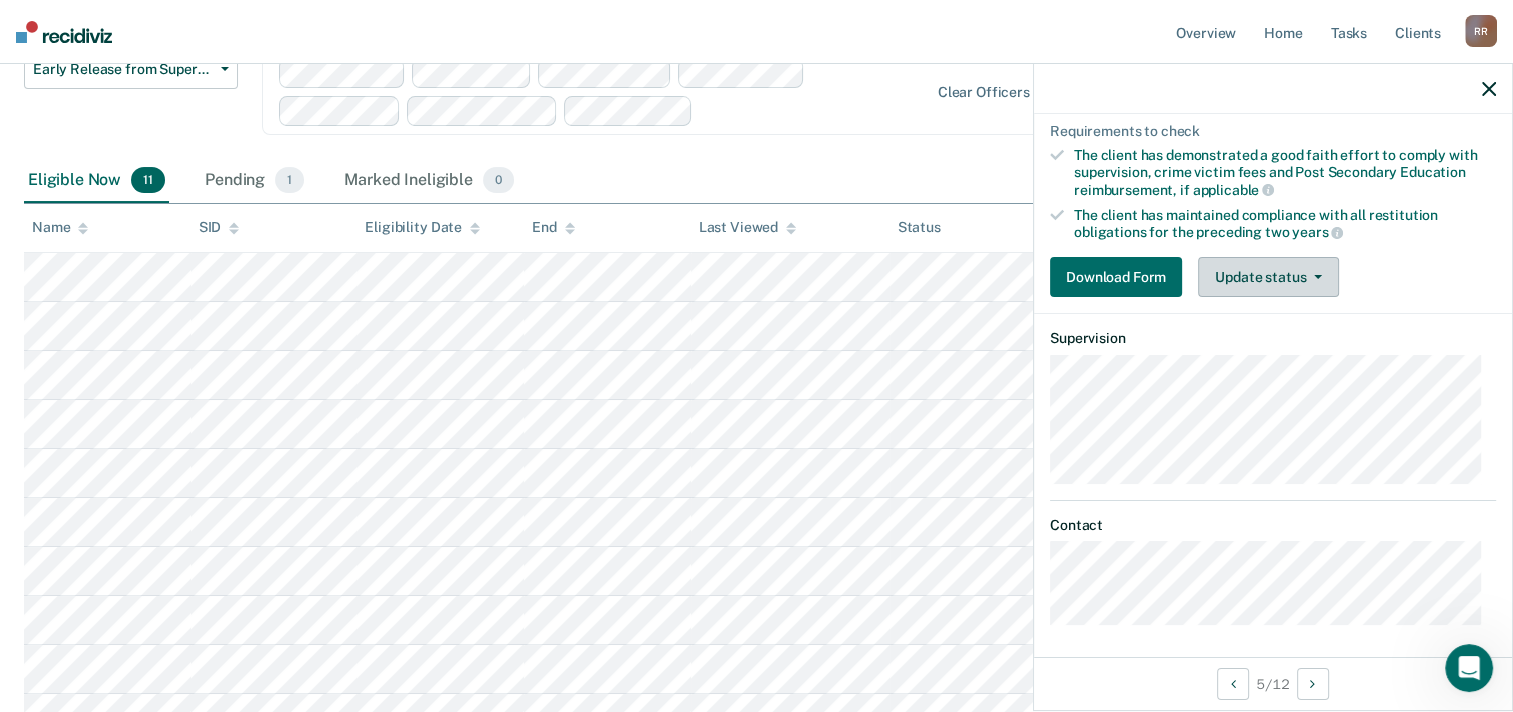 click on "Update status" at bounding box center [1268, 277] 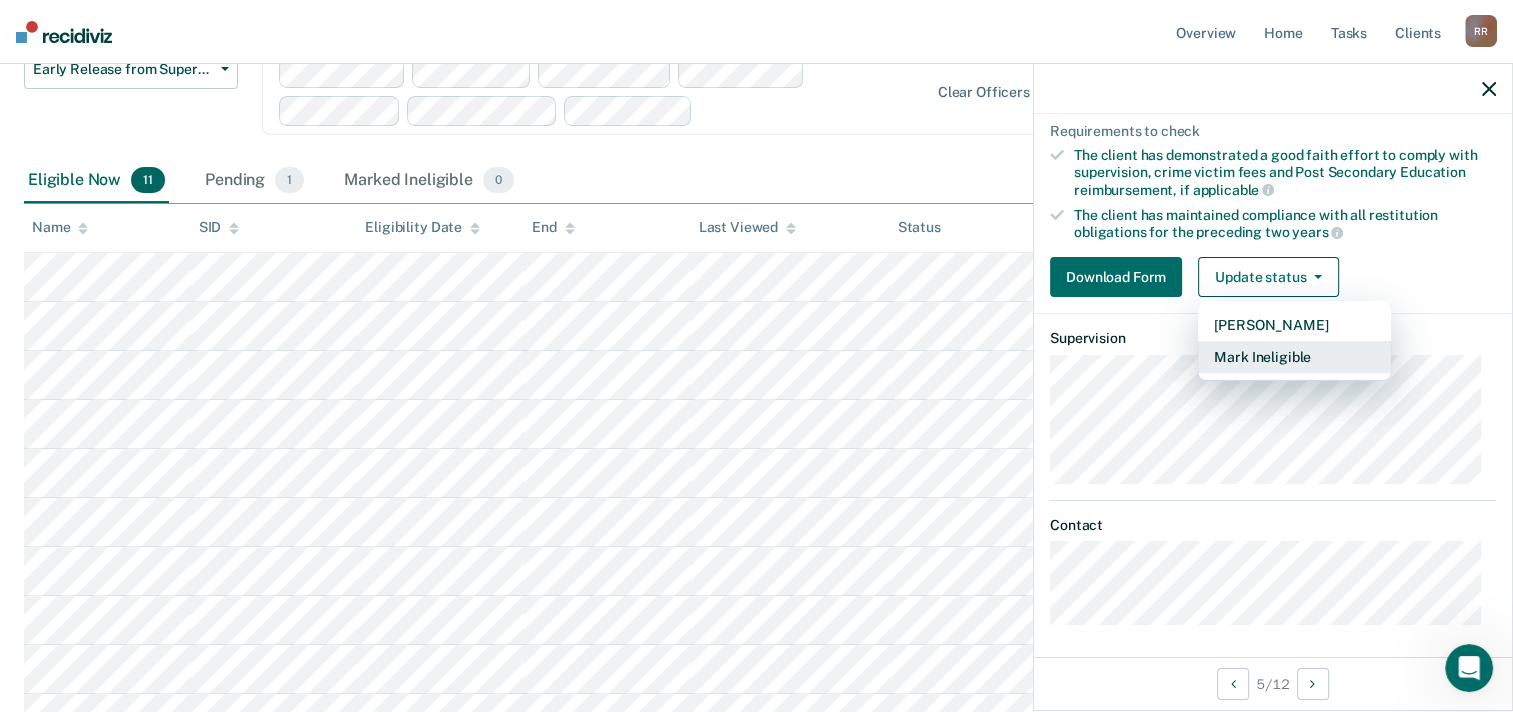 click on "Mark Ineligible" at bounding box center [1294, 357] 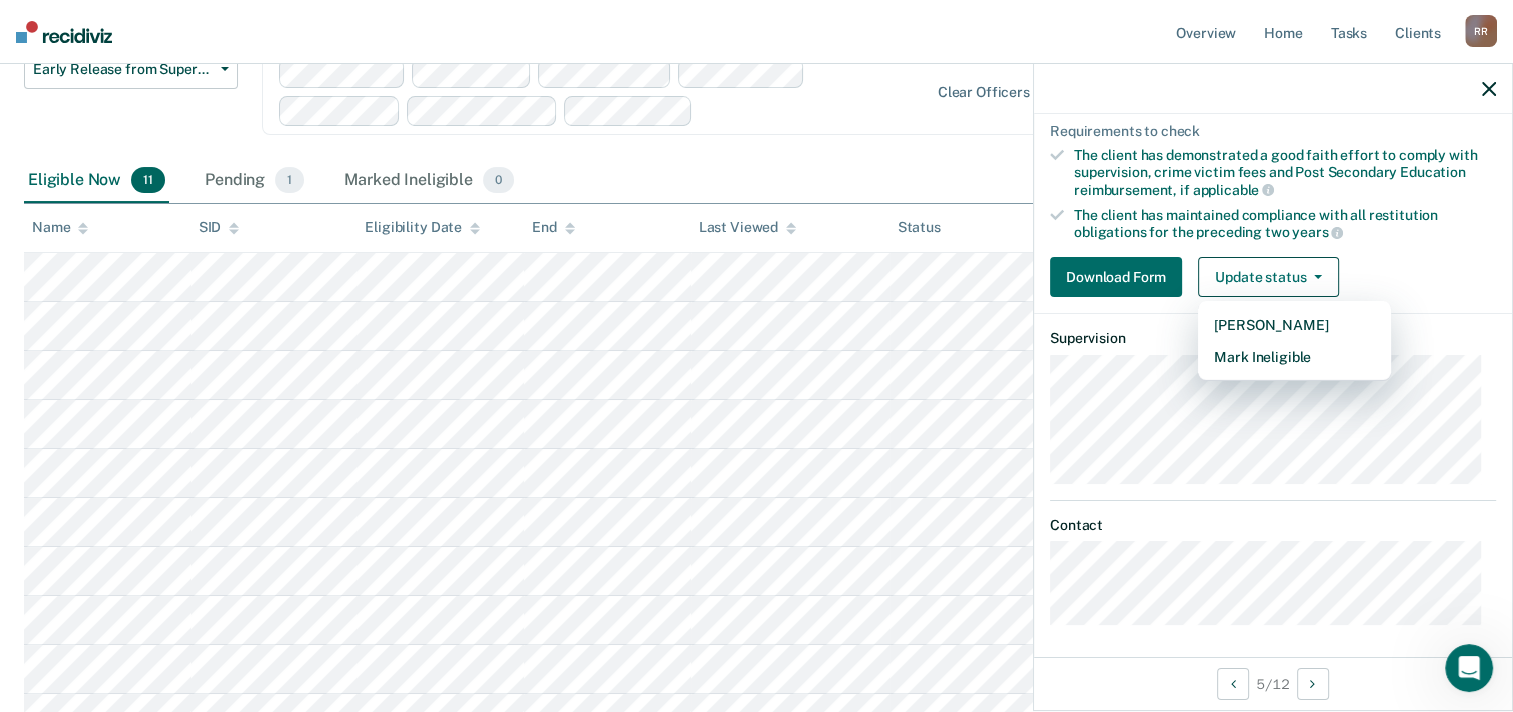 scroll, scrollTop: 106, scrollLeft: 0, axis: vertical 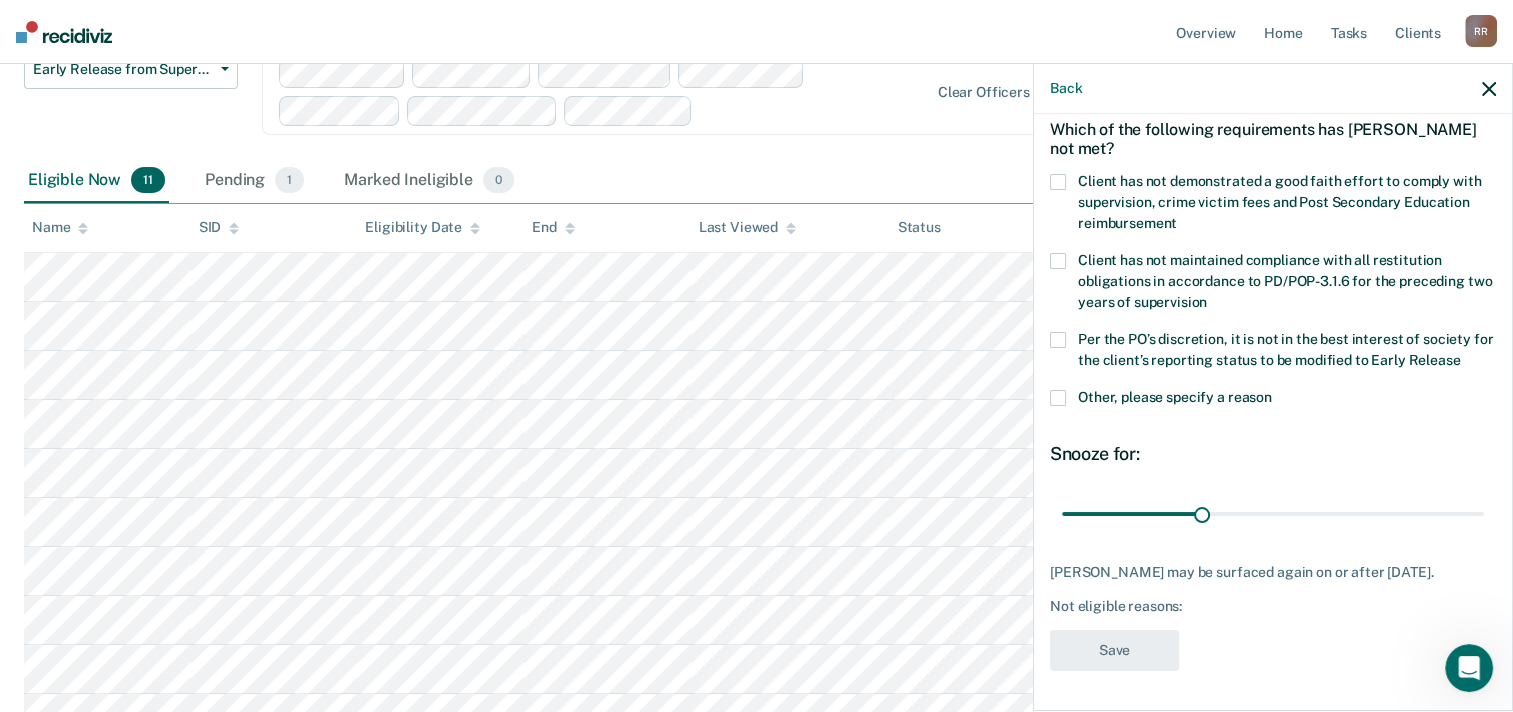 click at bounding box center (1058, 182) 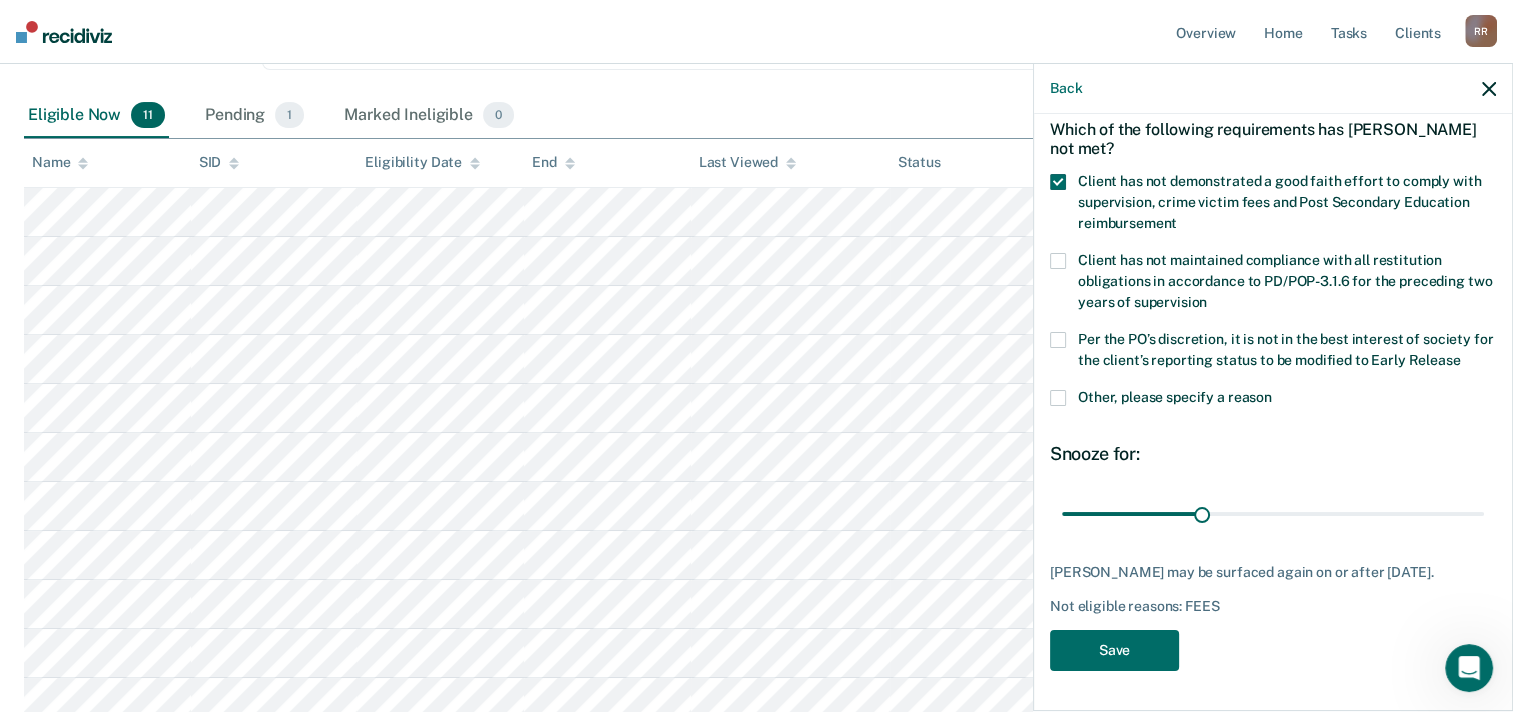 scroll, scrollTop: 300, scrollLeft: 0, axis: vertical 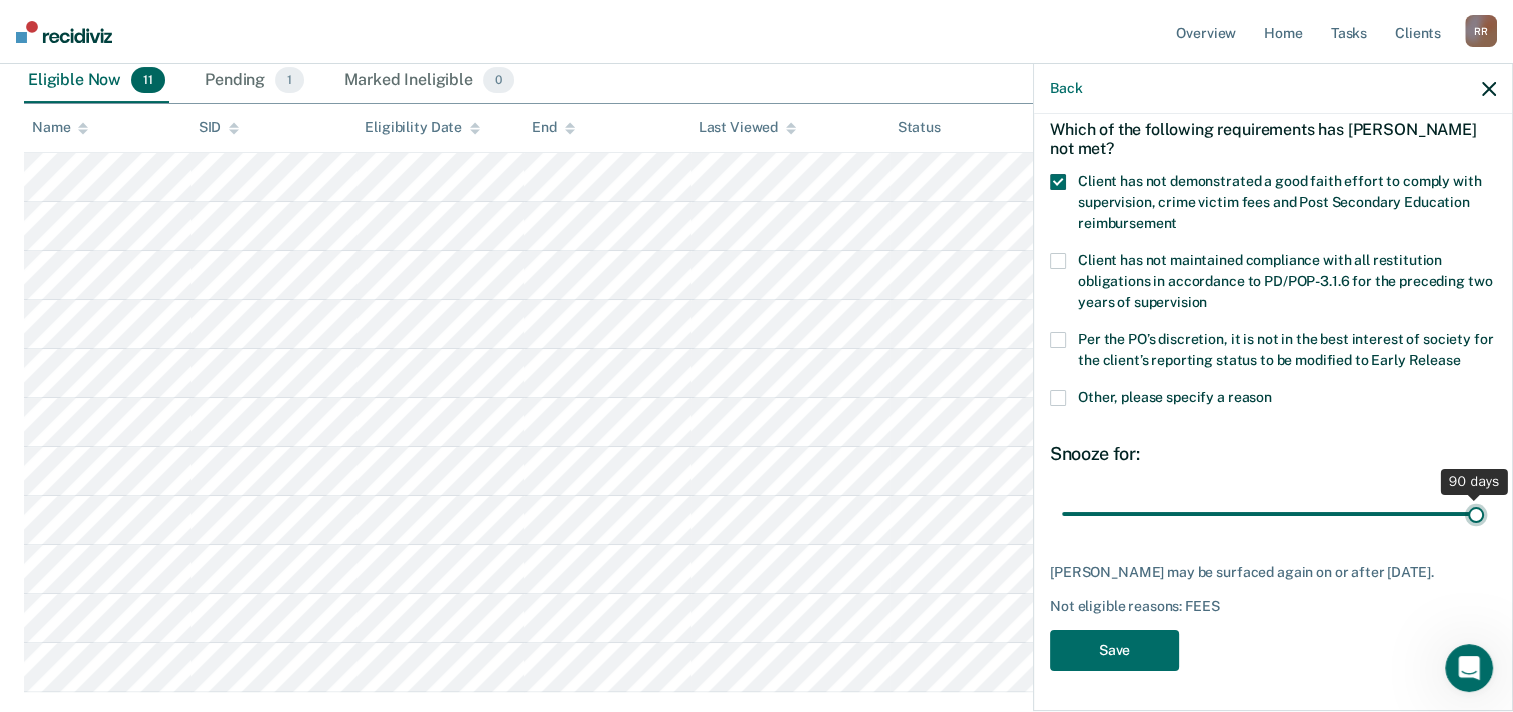 drag, startPoint x: 1193, startPoint y: 499, endPoint x: 1479, endPoint y: 501, distance: 286.007 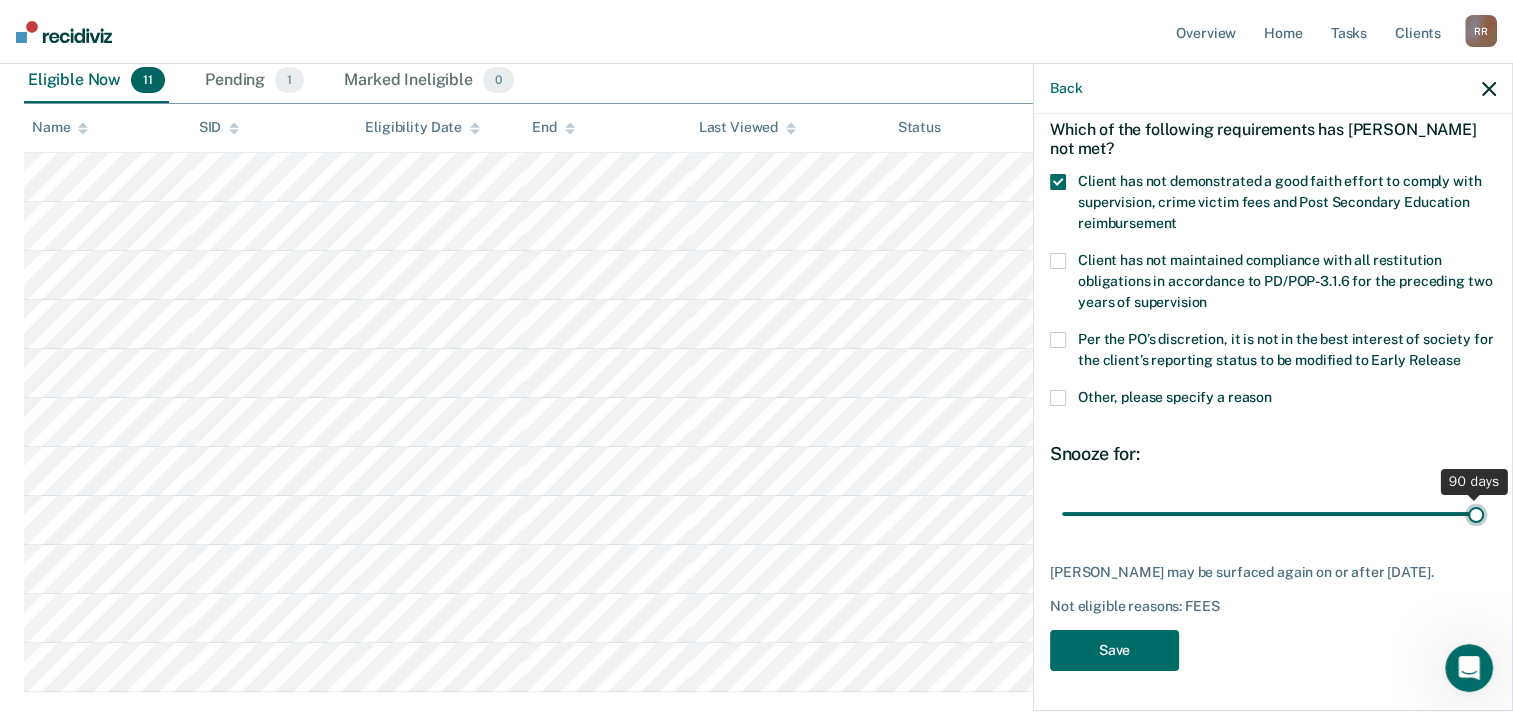 click at bounding box center [1273, 514] 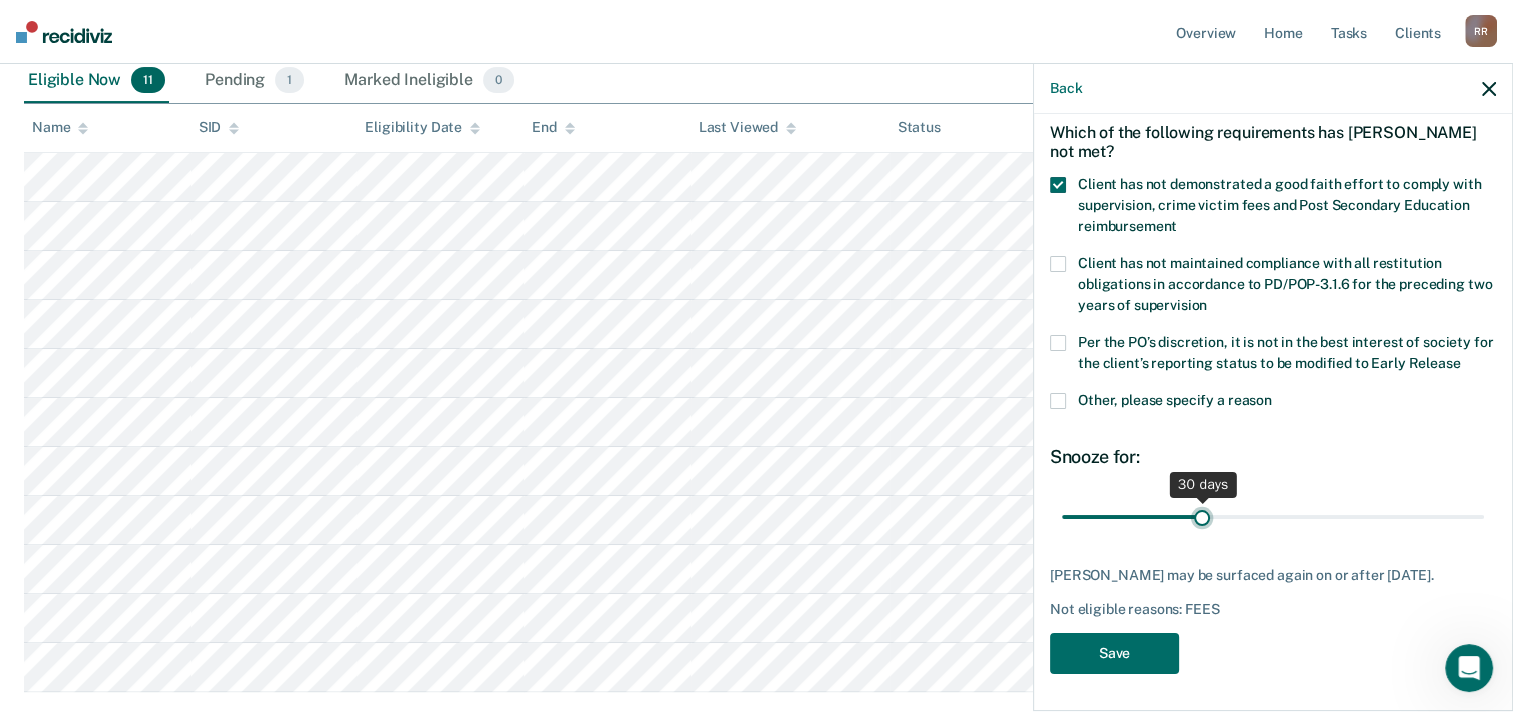 scroll, scrollTop: 106, scrollLeft: 0, axis: vertical 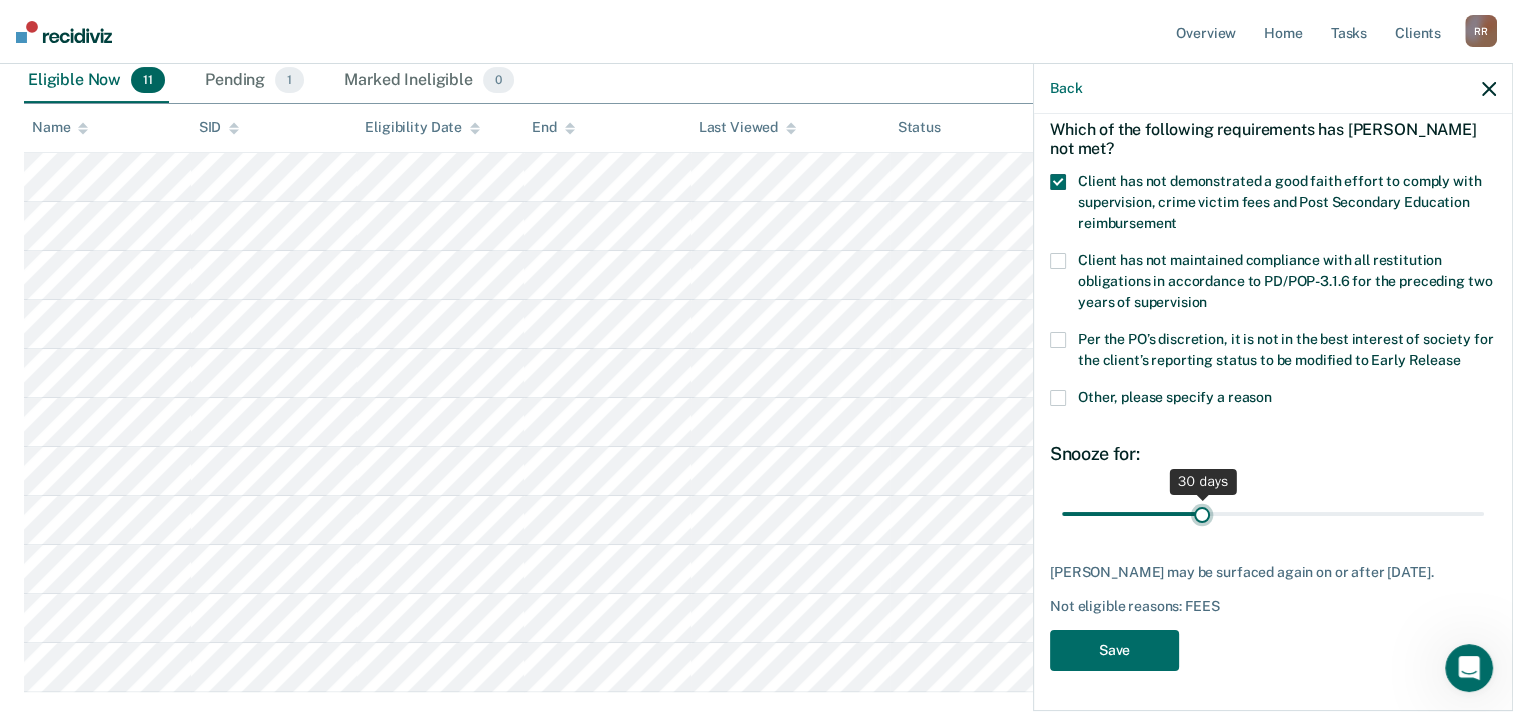 drag, startPoint x: 1456, startPoint y: 502, endPoint x: 1196, endPoint y: 504, distance: 260.0077 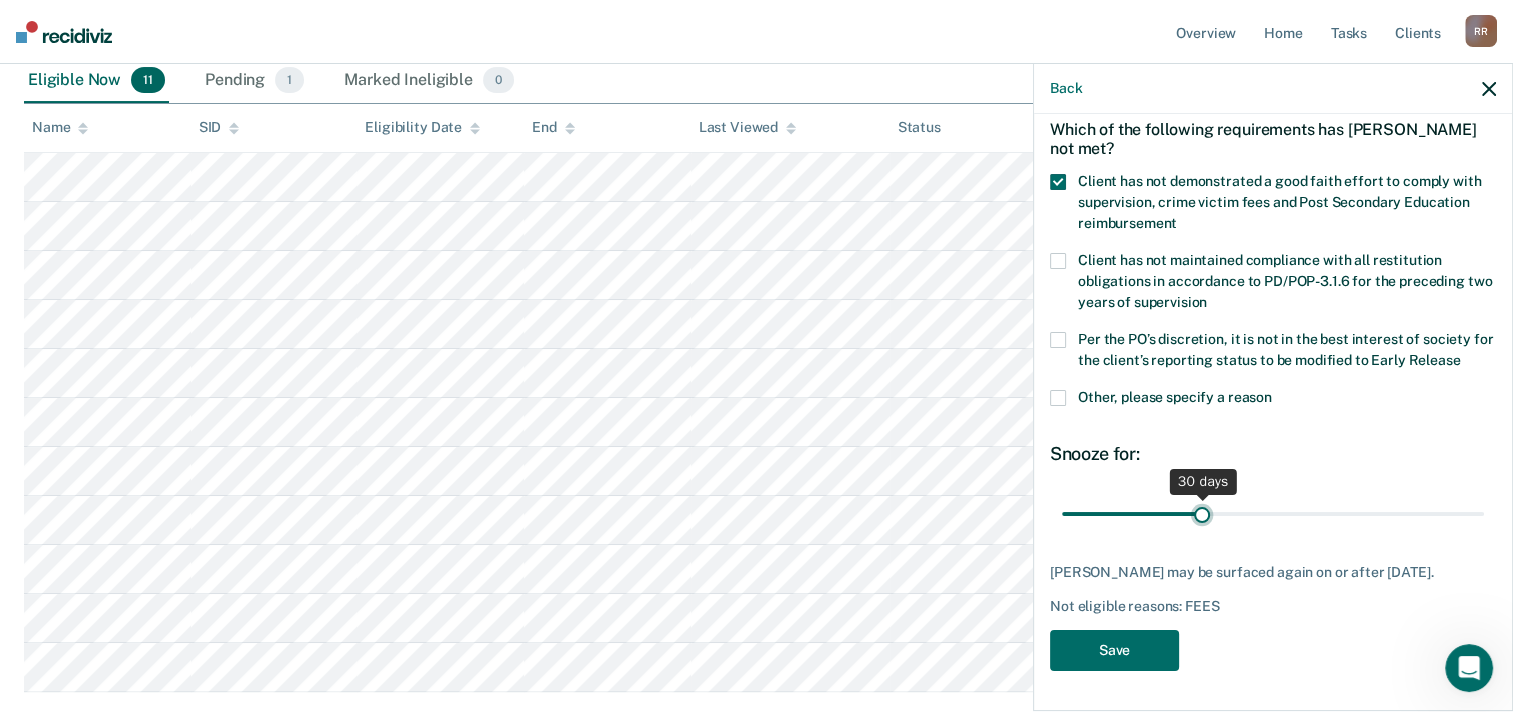 type on "30" 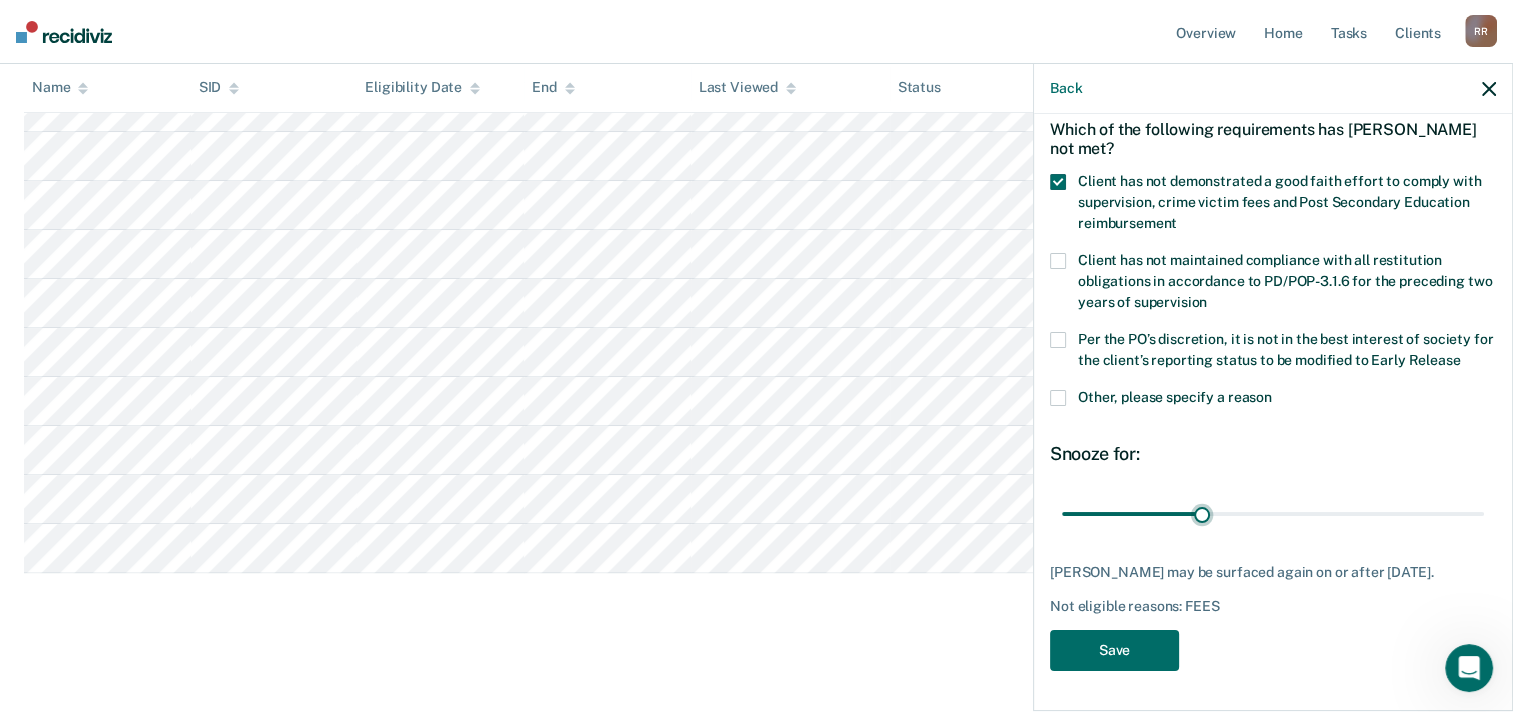 scroll, scrollTop: 421, scrollLeft: 0, axis: vertical 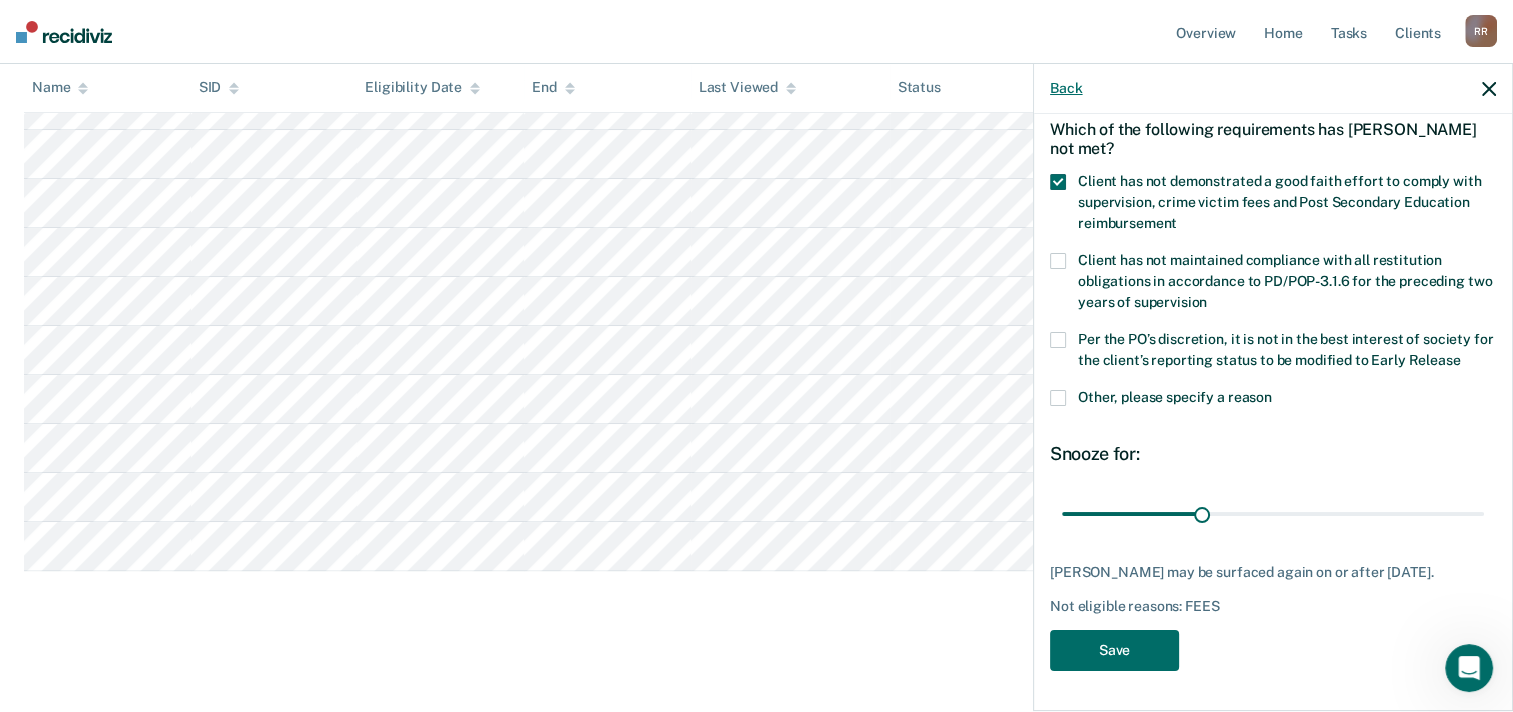 click on "Back" at bounding box center [1066, 88] 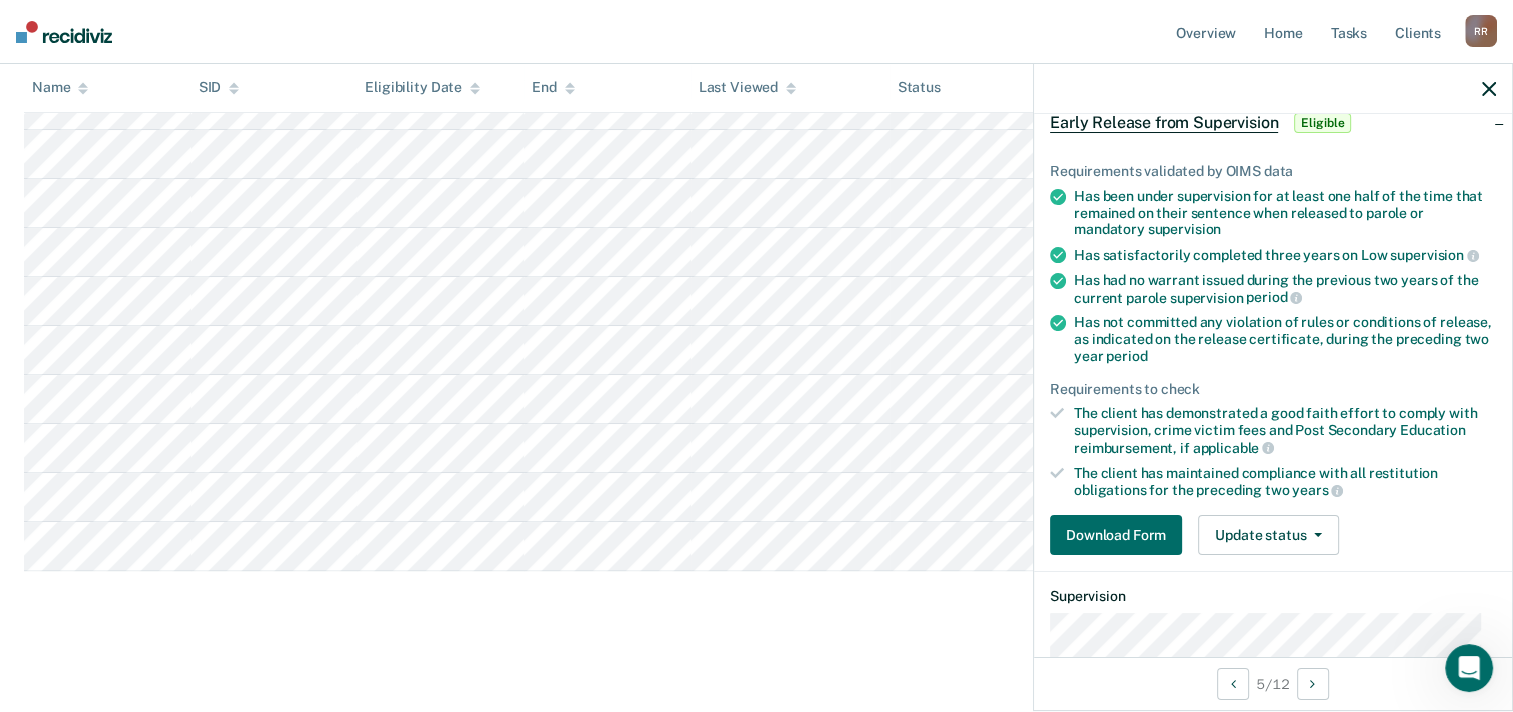 scroll, scrollTop: 0, scrollLeft: 0, axis: both 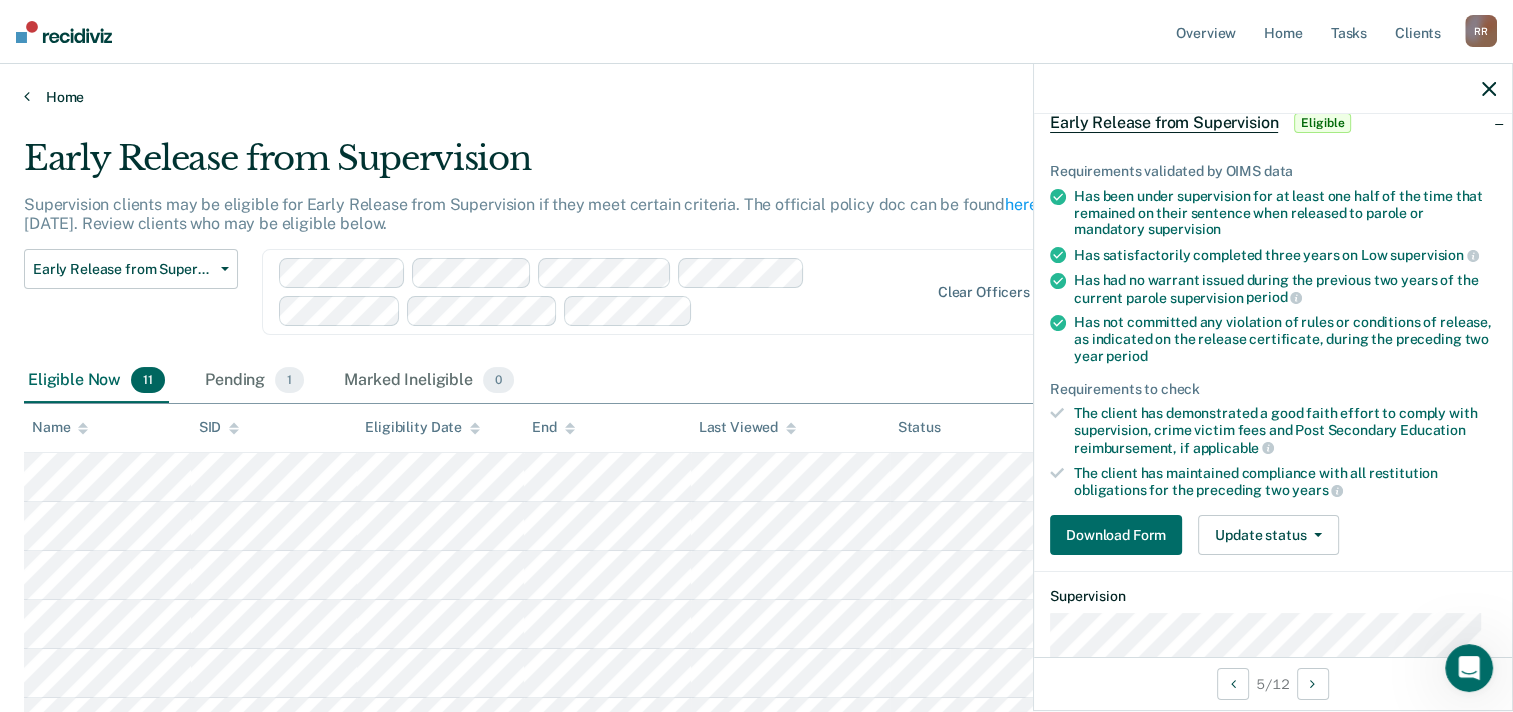click on "Home" at bounding box center (756, 97) 